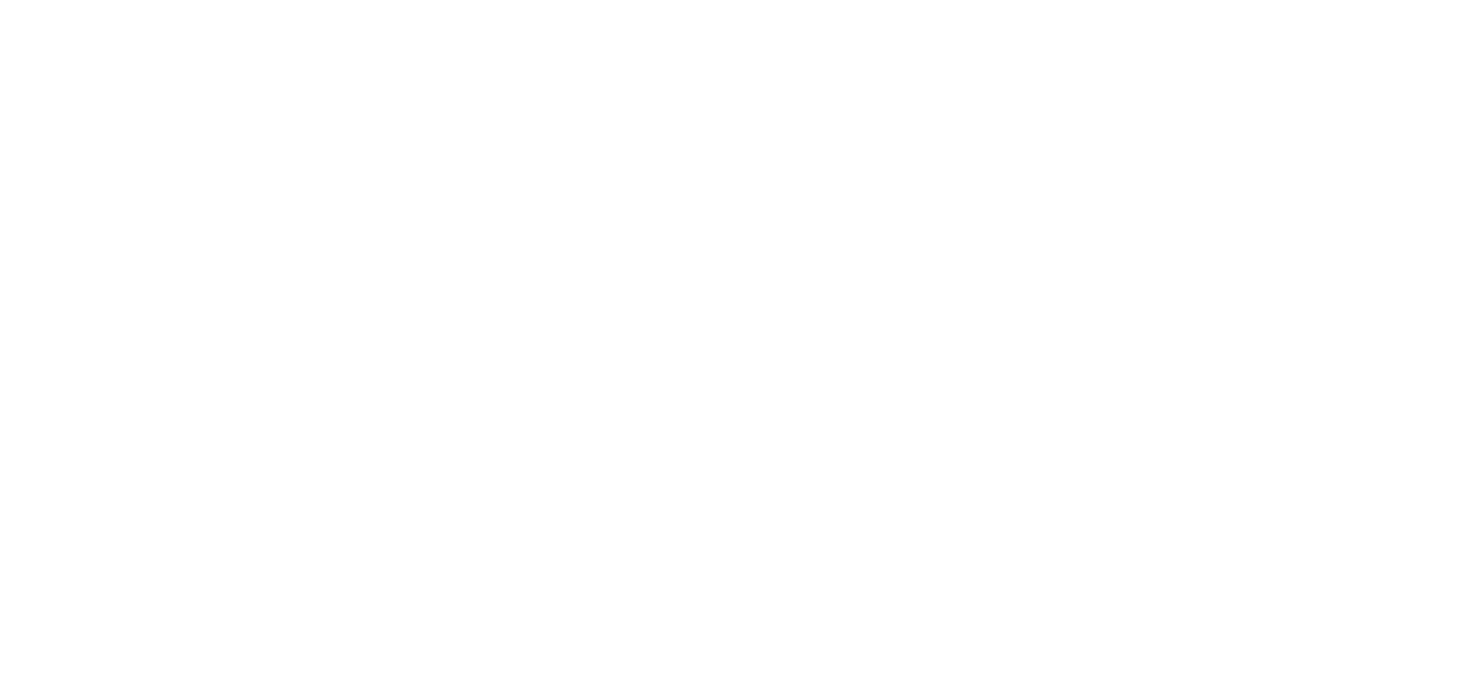 scroll, scrollTop: 0, scrollLeft: 0, axis: both 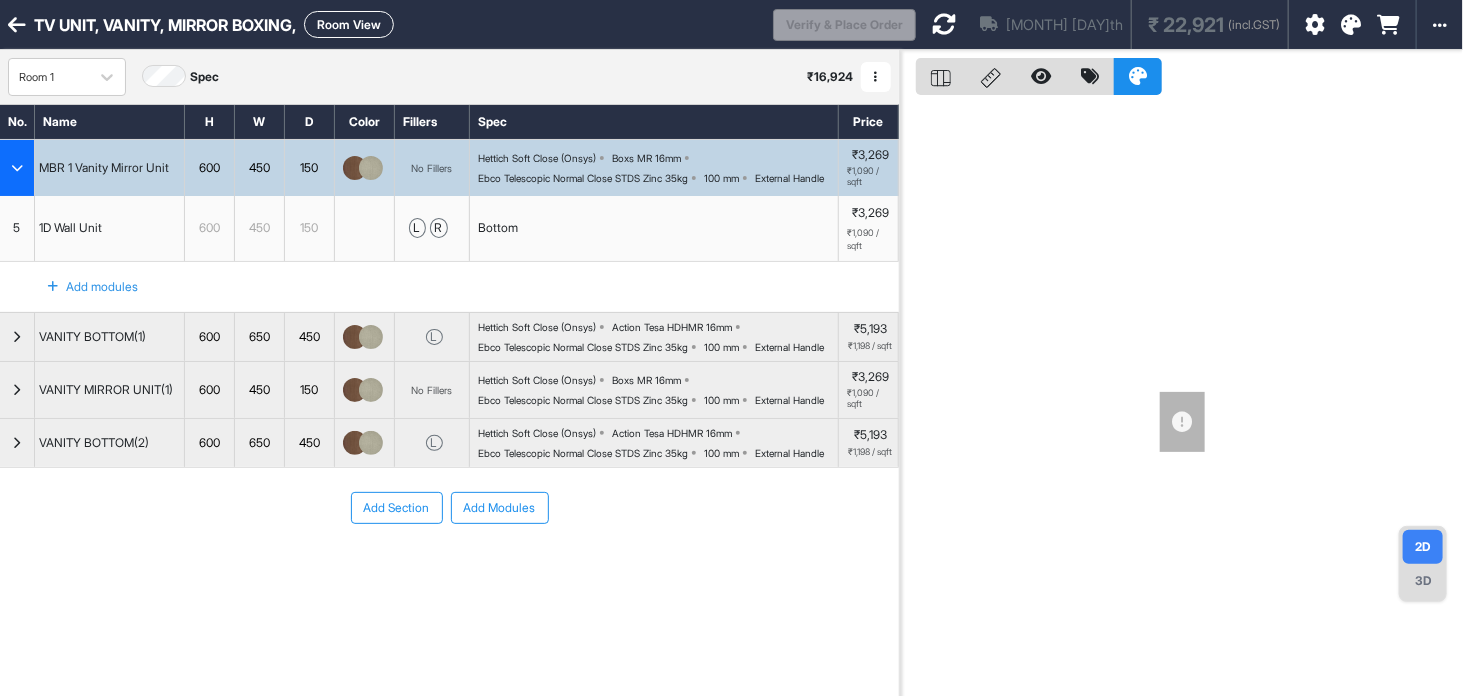 click on "Room 1 Spec ₹ 16,924 Add  Room Edit  Room  Name Delete  Room Duplicate Room" at bounding box center (449, 77) 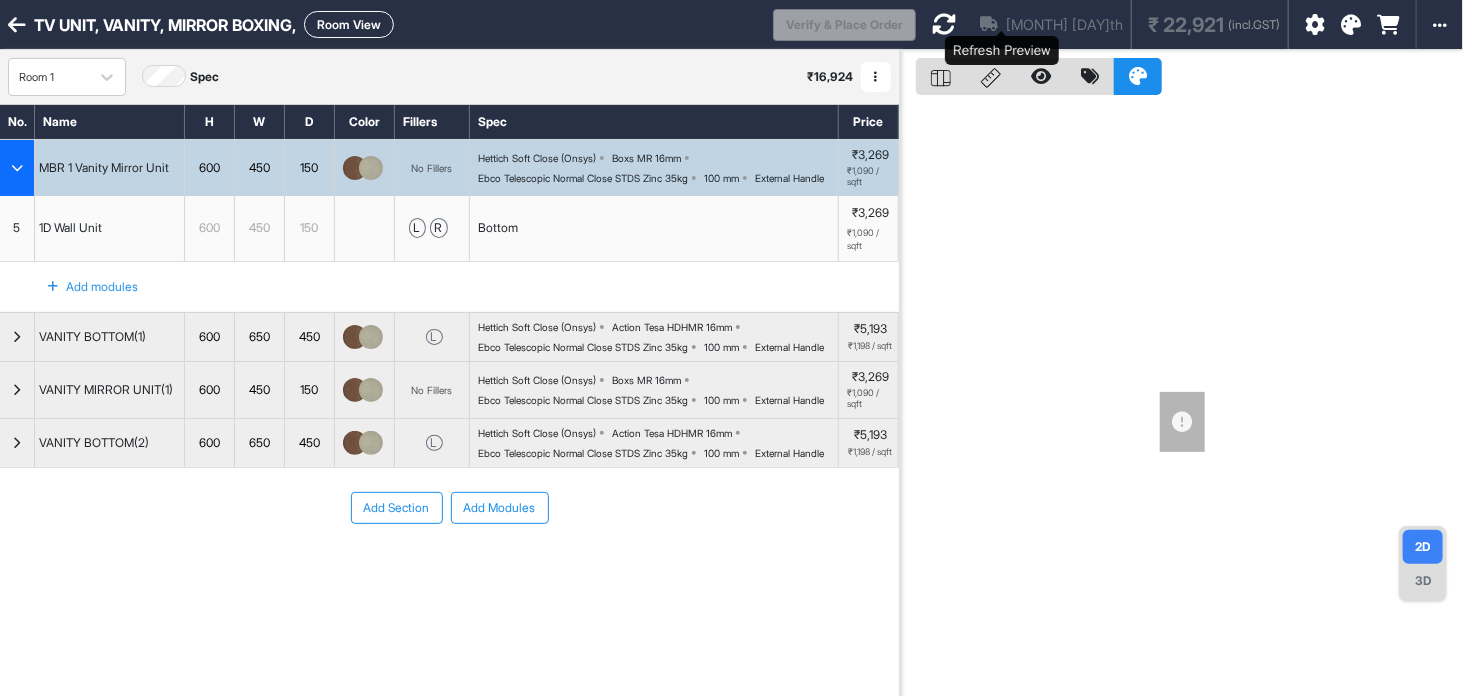 click at bounding box center [944, 24] 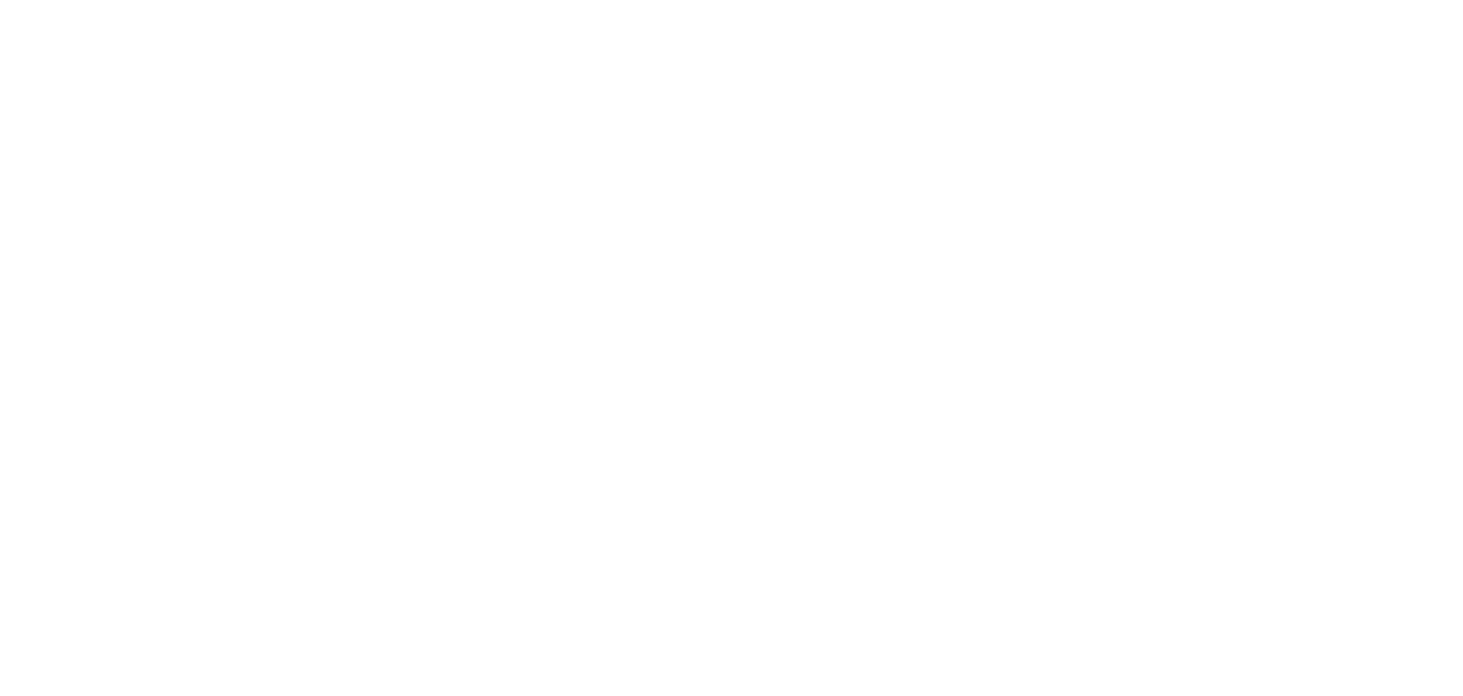 scroll, scrollTop: 0, scrollLeft: 0, axis: both 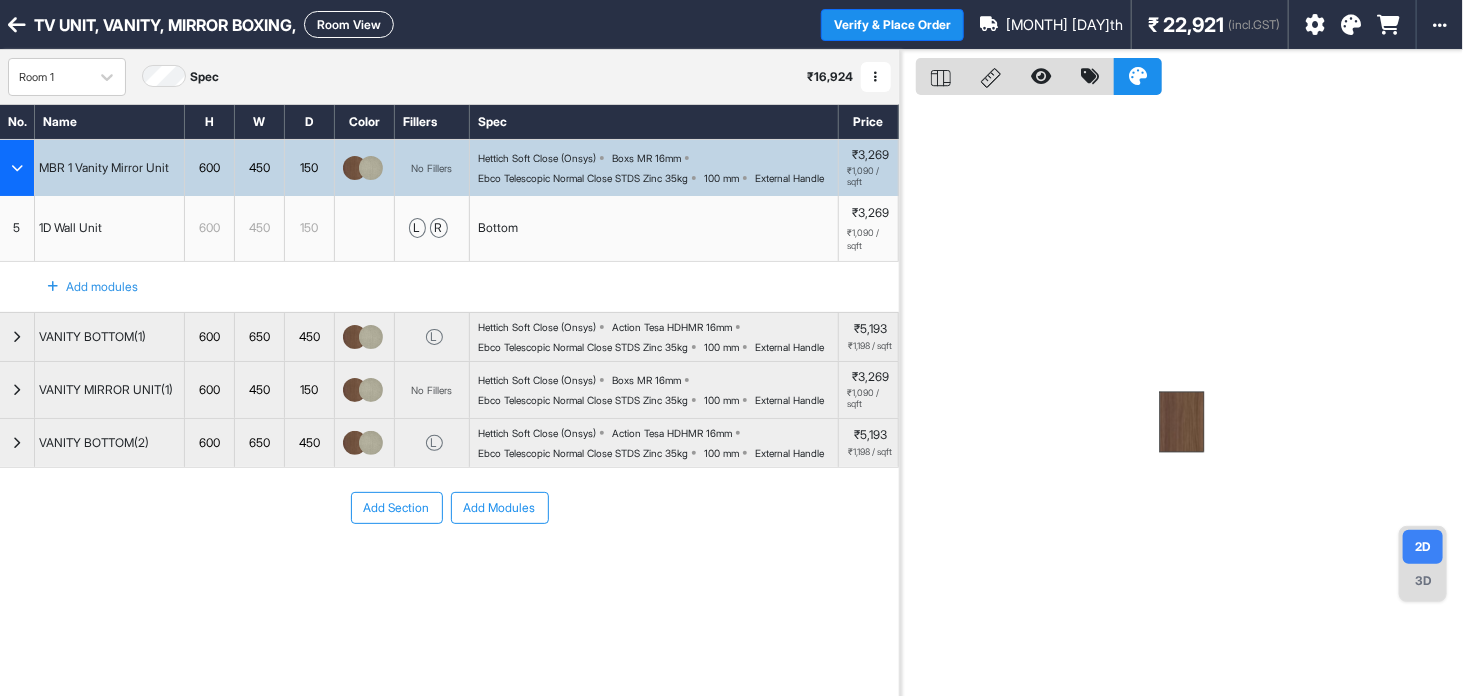 click on "TV UNIT, VANITY, MIRROR BOXING, Room View" at bounding box center [410, 24] 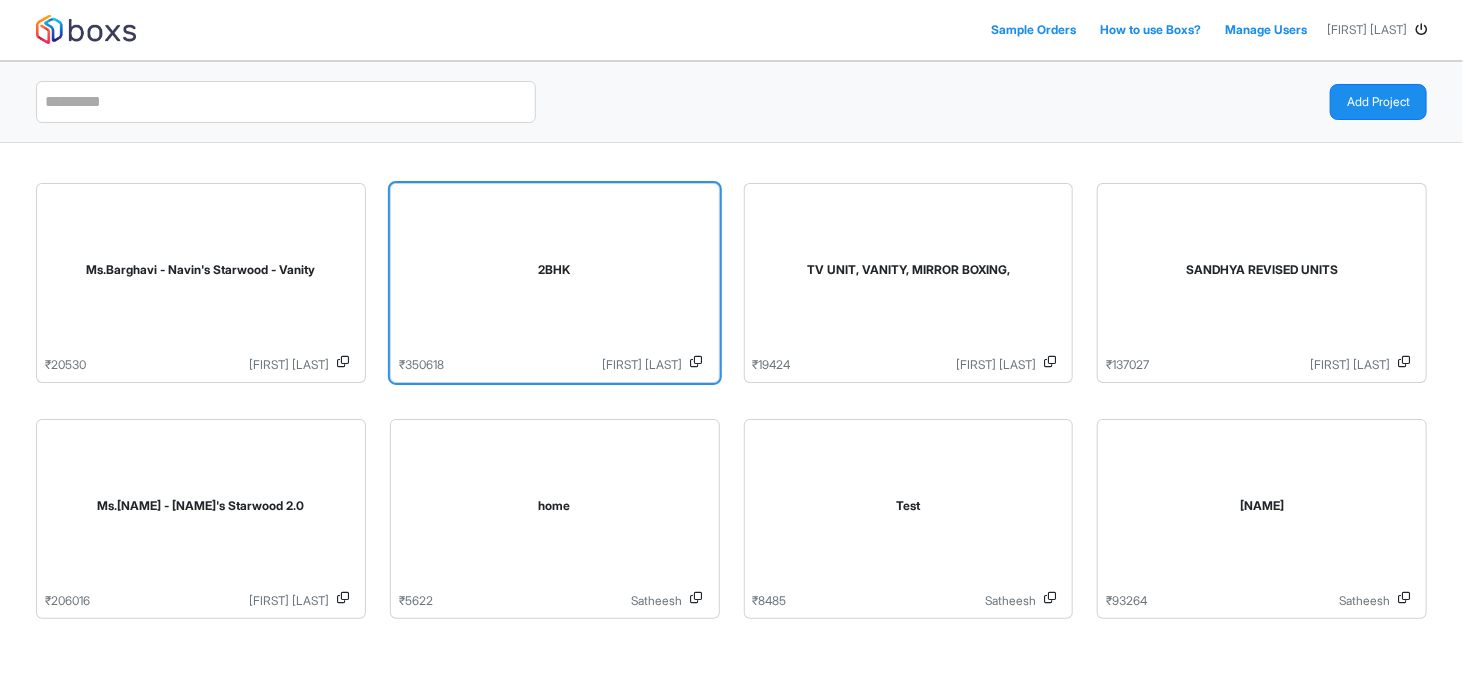 click on "2BHK" at bounding box center (555, 274) 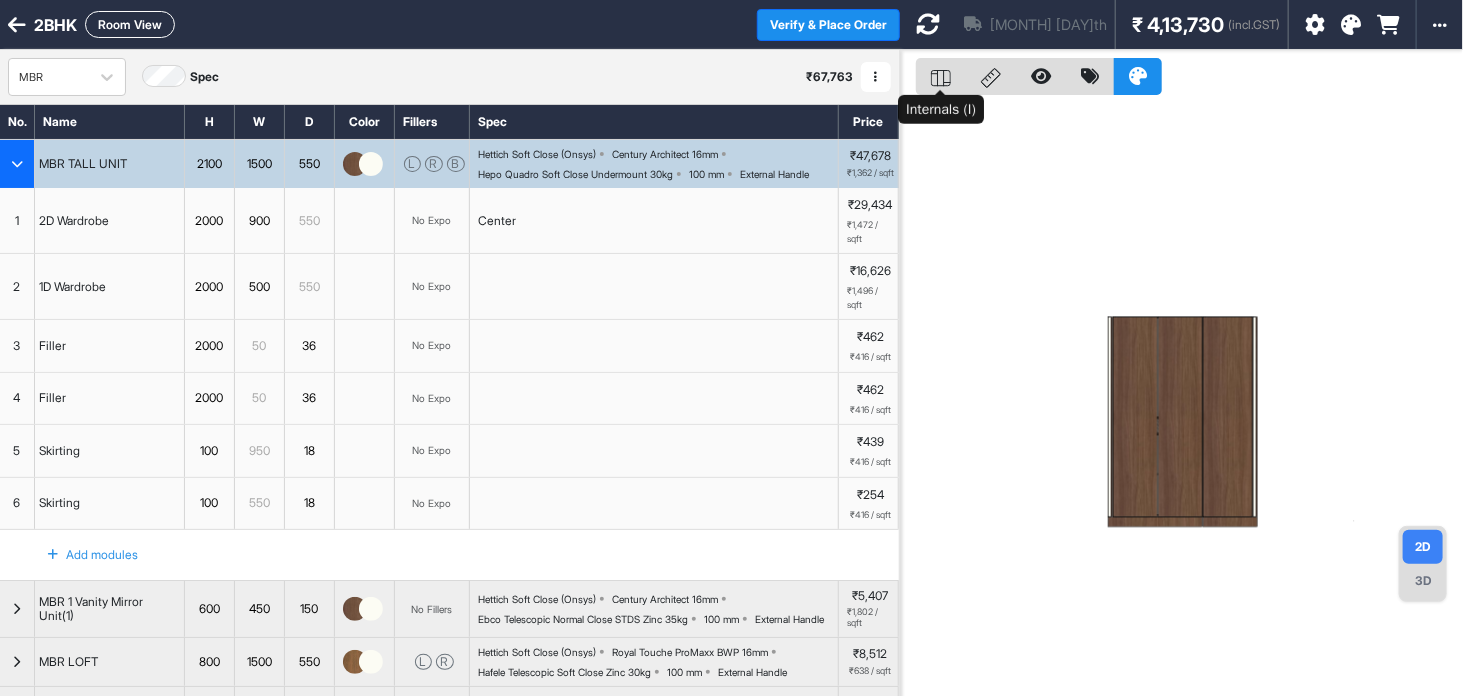 click 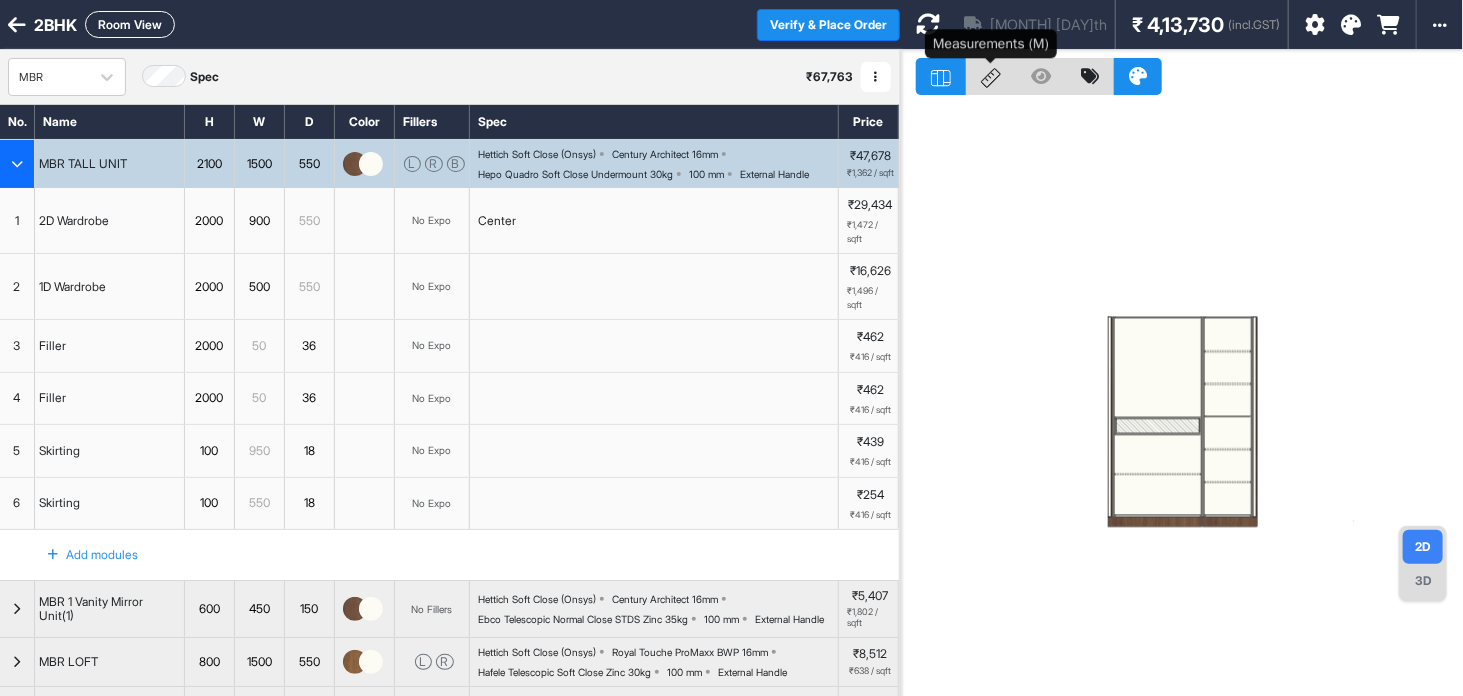 click at bounding box center [991, 76] 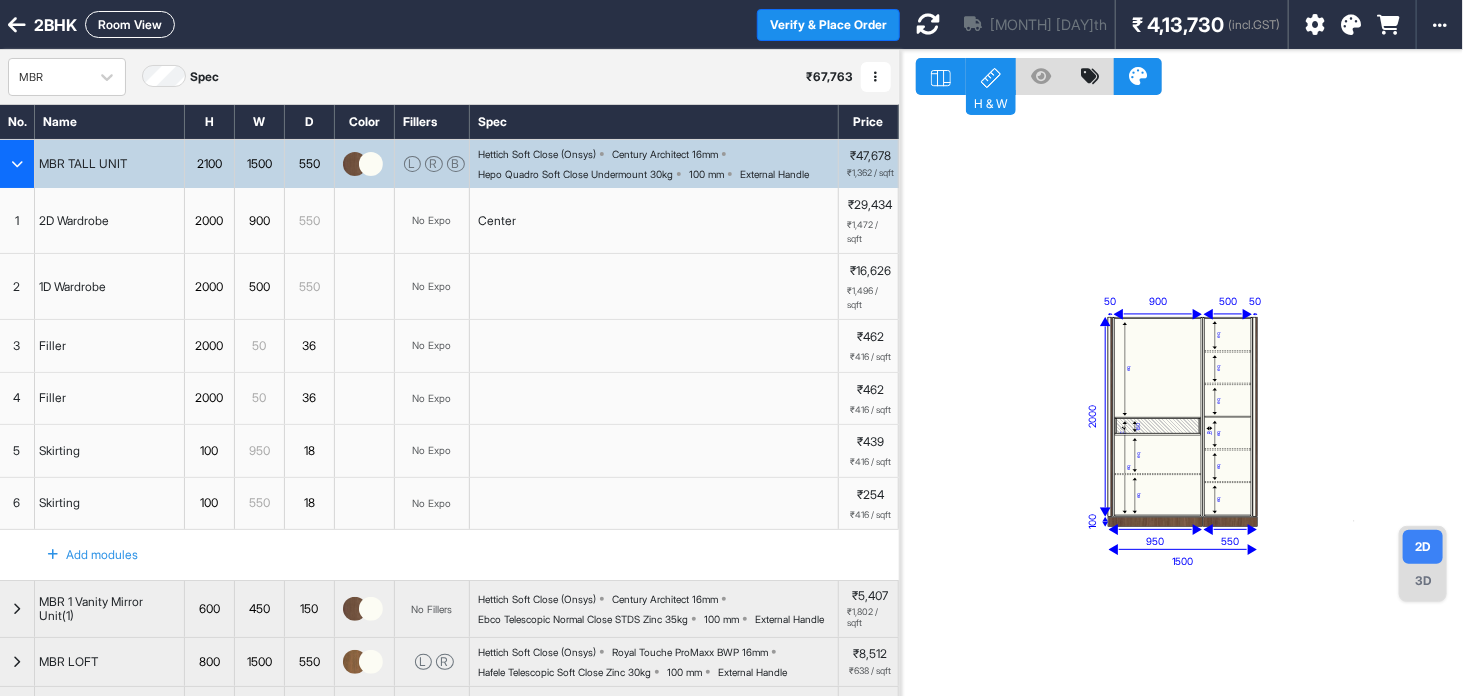 click at bounding box center [17, 164] 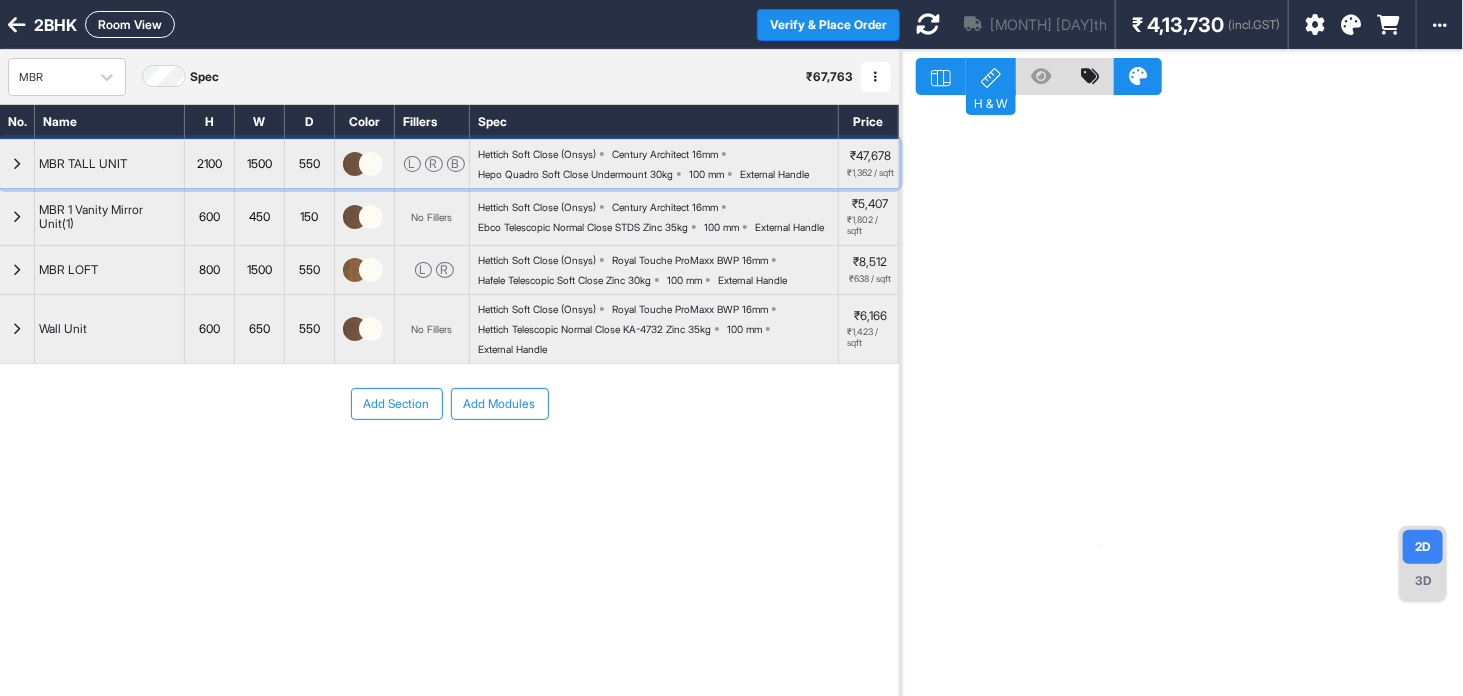 click at bounding box center [371, 164] 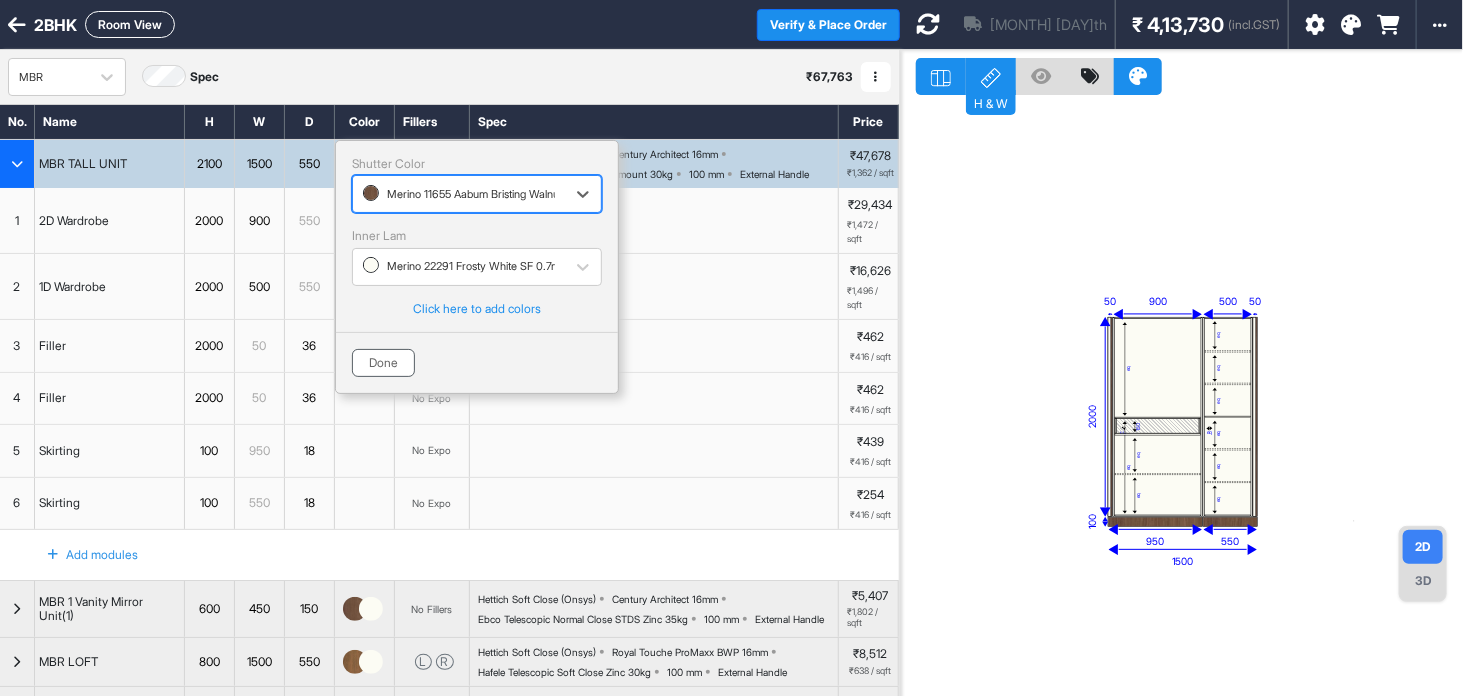 click on "Done" at bounding box center (383, 363) 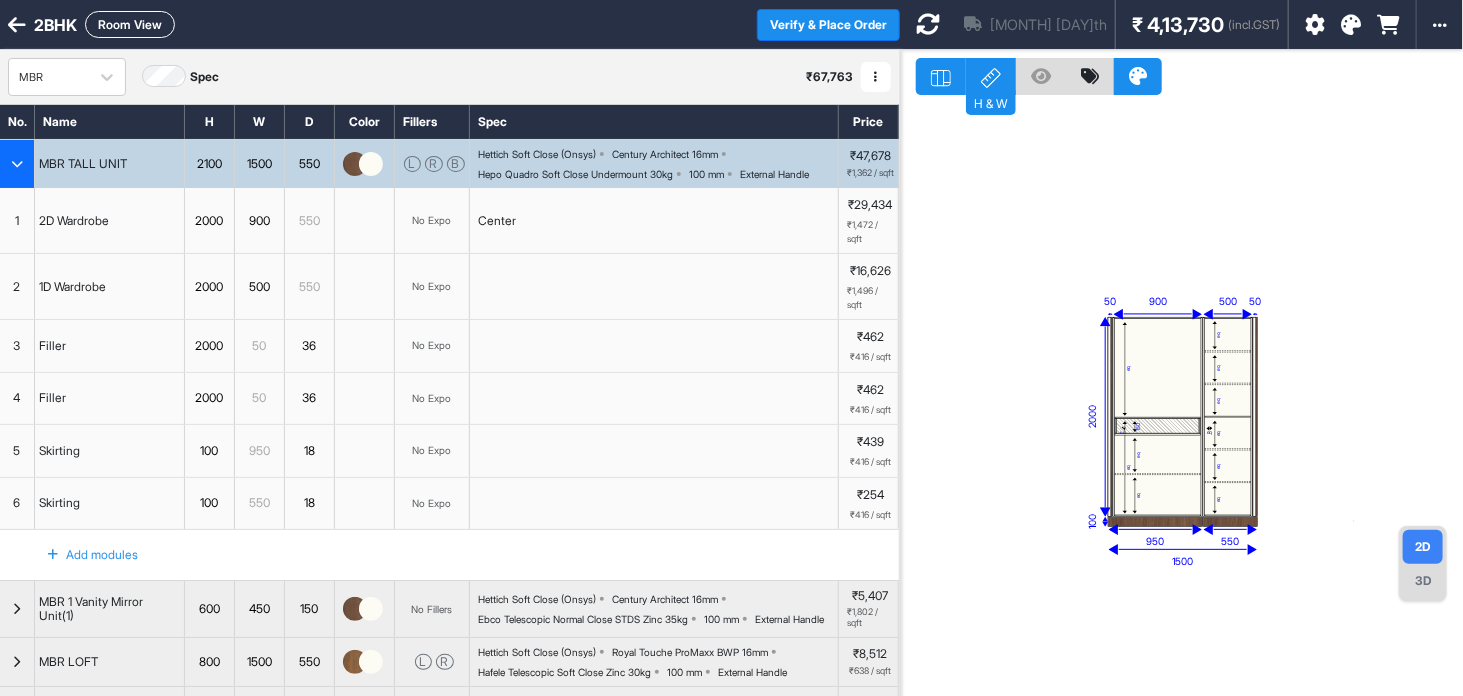 click at bounding box center (1351, 25) 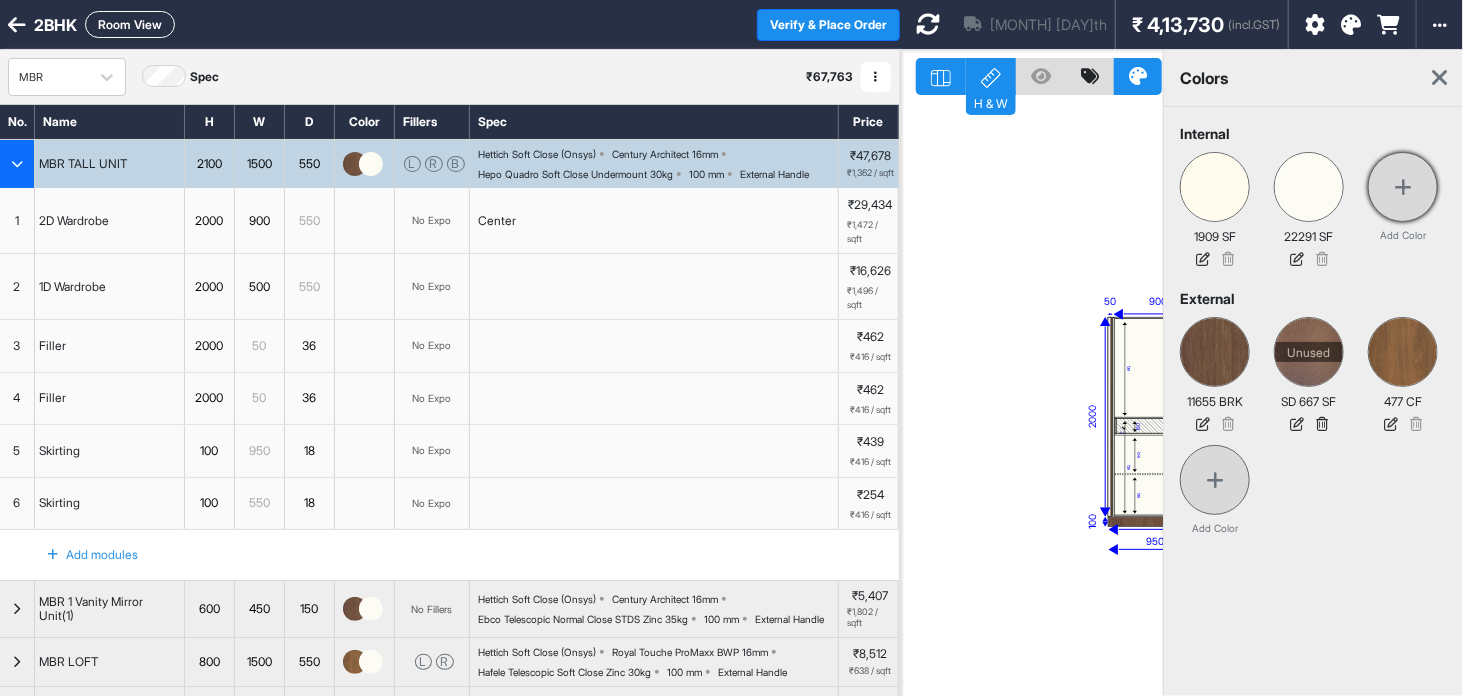 click at bounding box center (1403, 187) 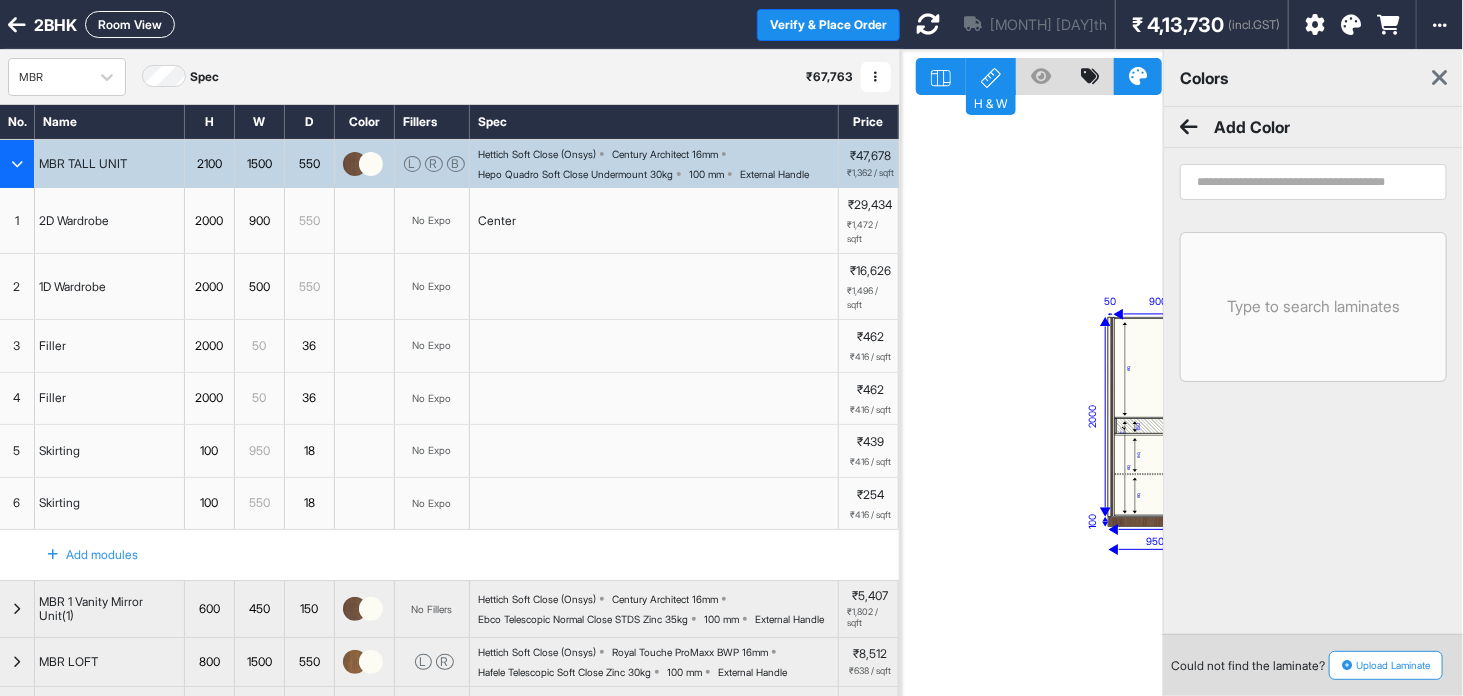 click at bounding box center (1313, 182) 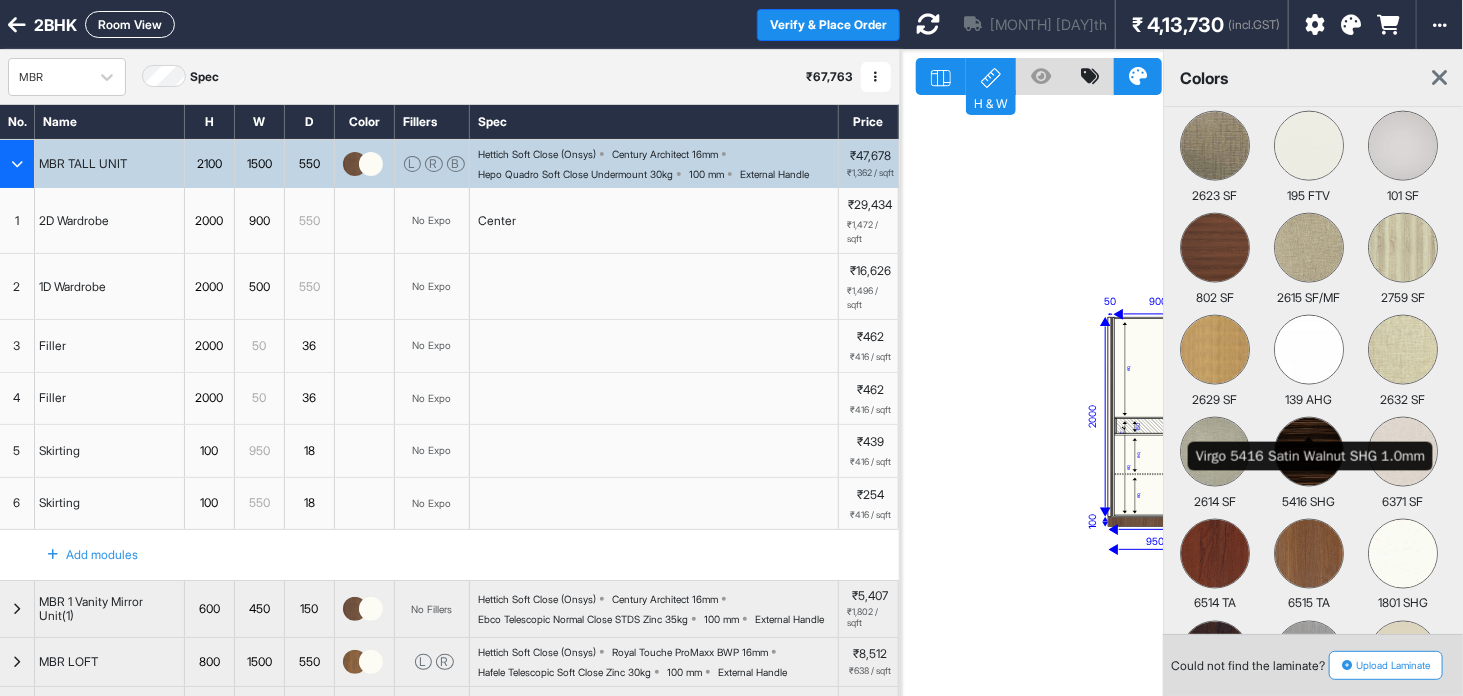 scroll, scrollTop: 1329, scrollLeft: 0, axis: vertical 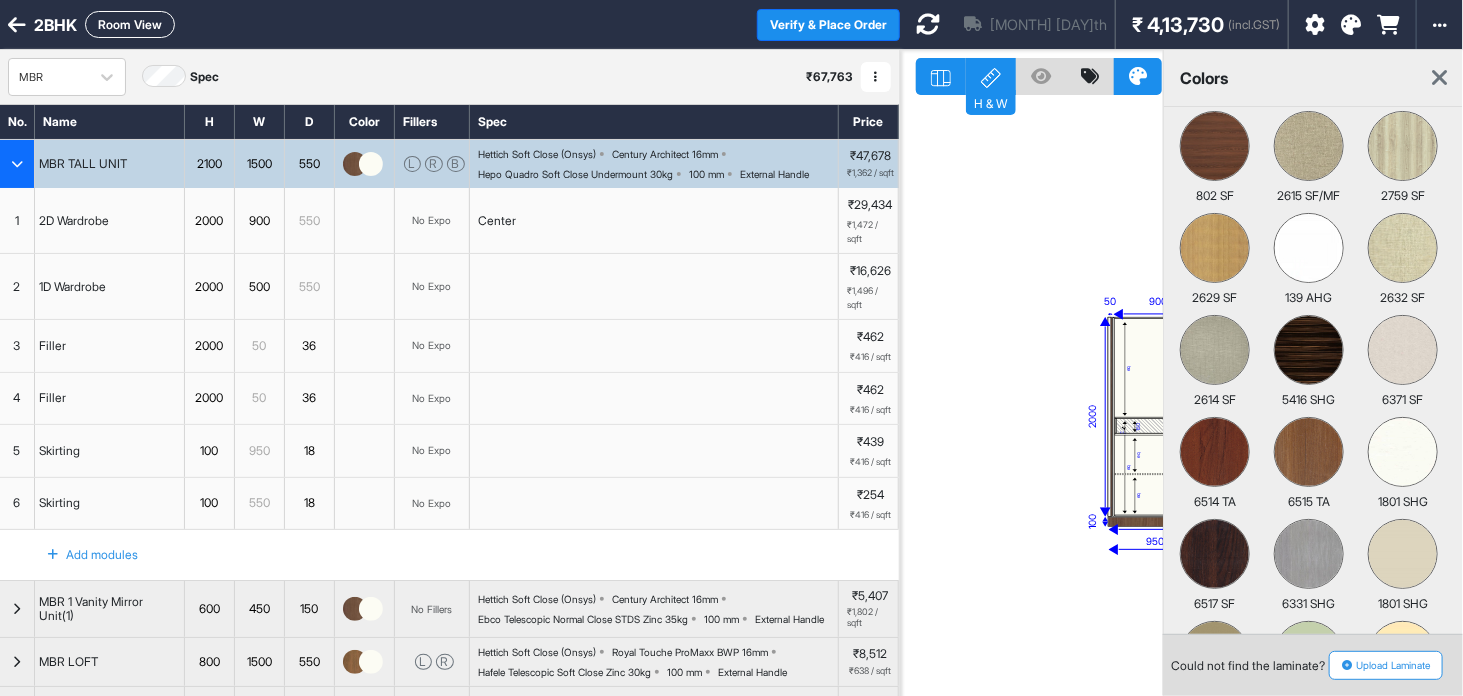type on "*****" 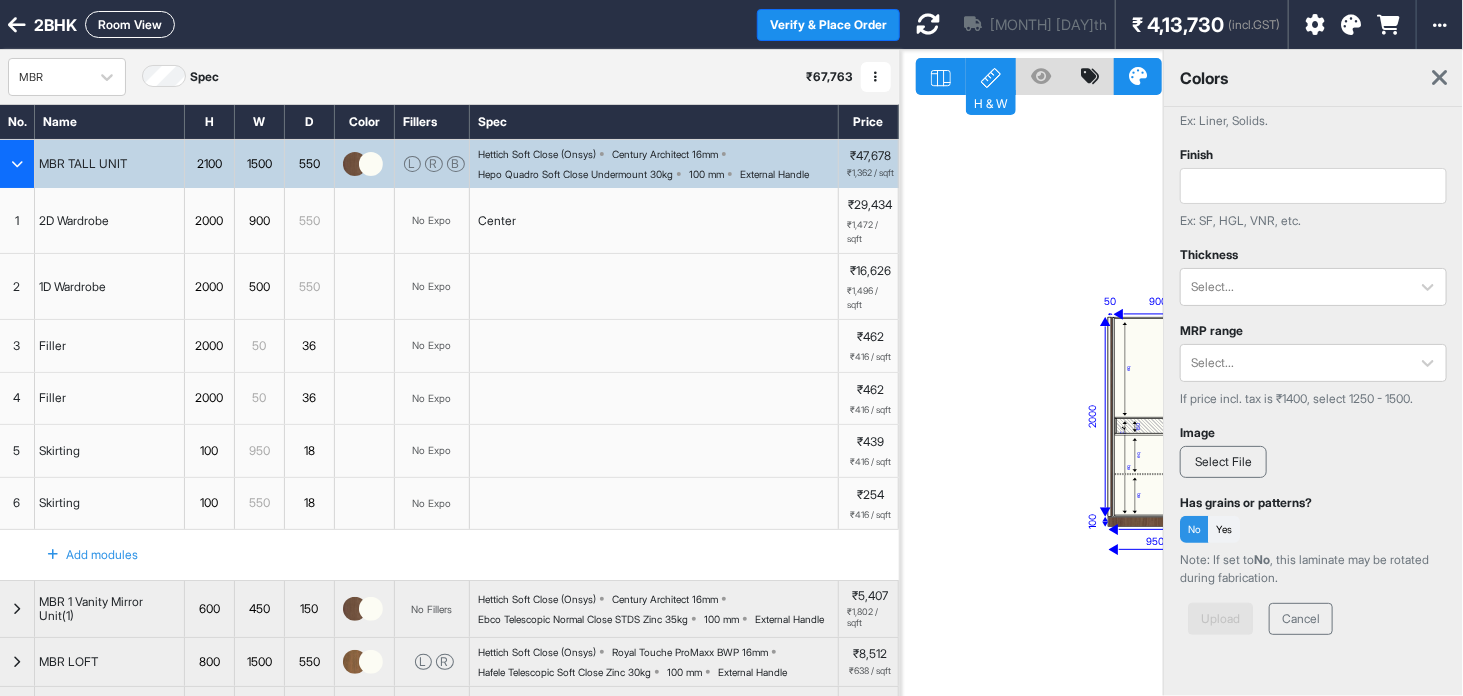 scroll, scrollTop: 328, scrollLeft: 0, axis: vertical 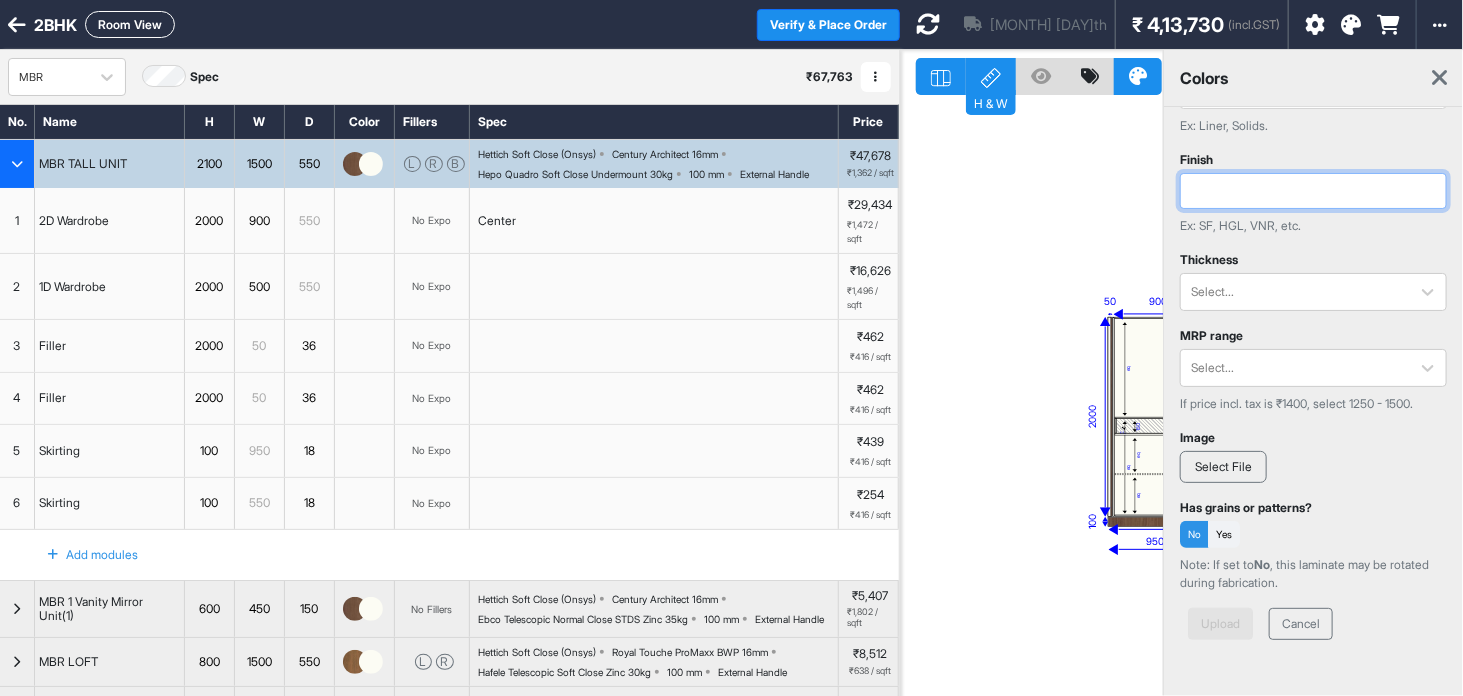 click at bounding box center (1313, 191) 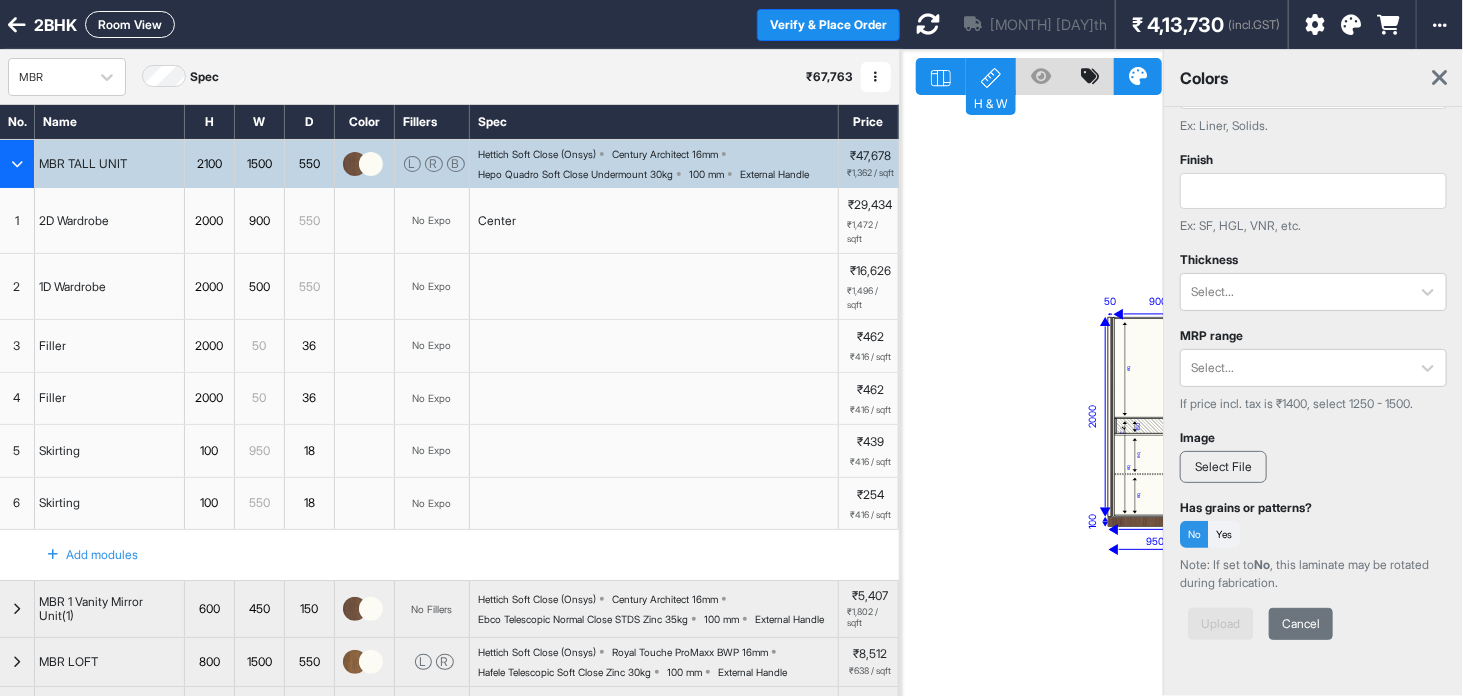 click on "Cancel" at bounding box center (1301, 624) 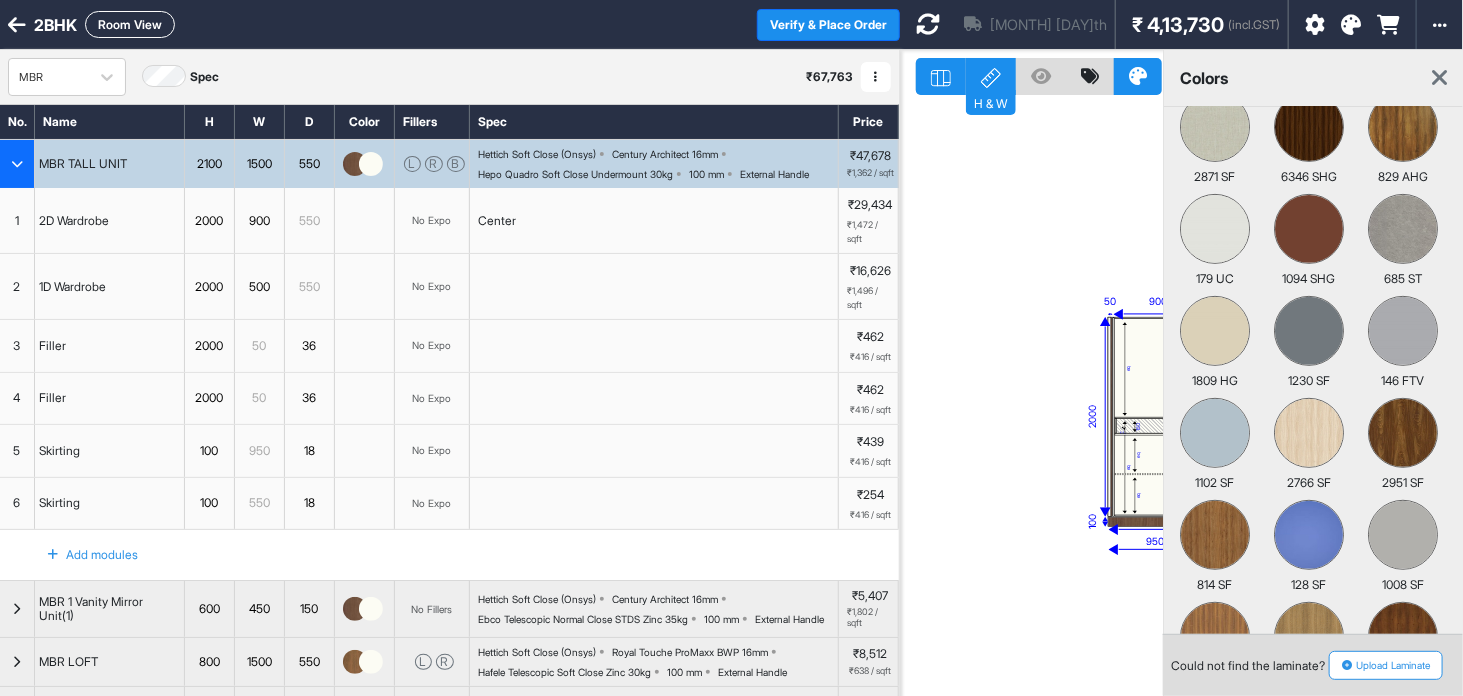 scroll, scrollTop: 0, scrollLeft: 0, axis: both 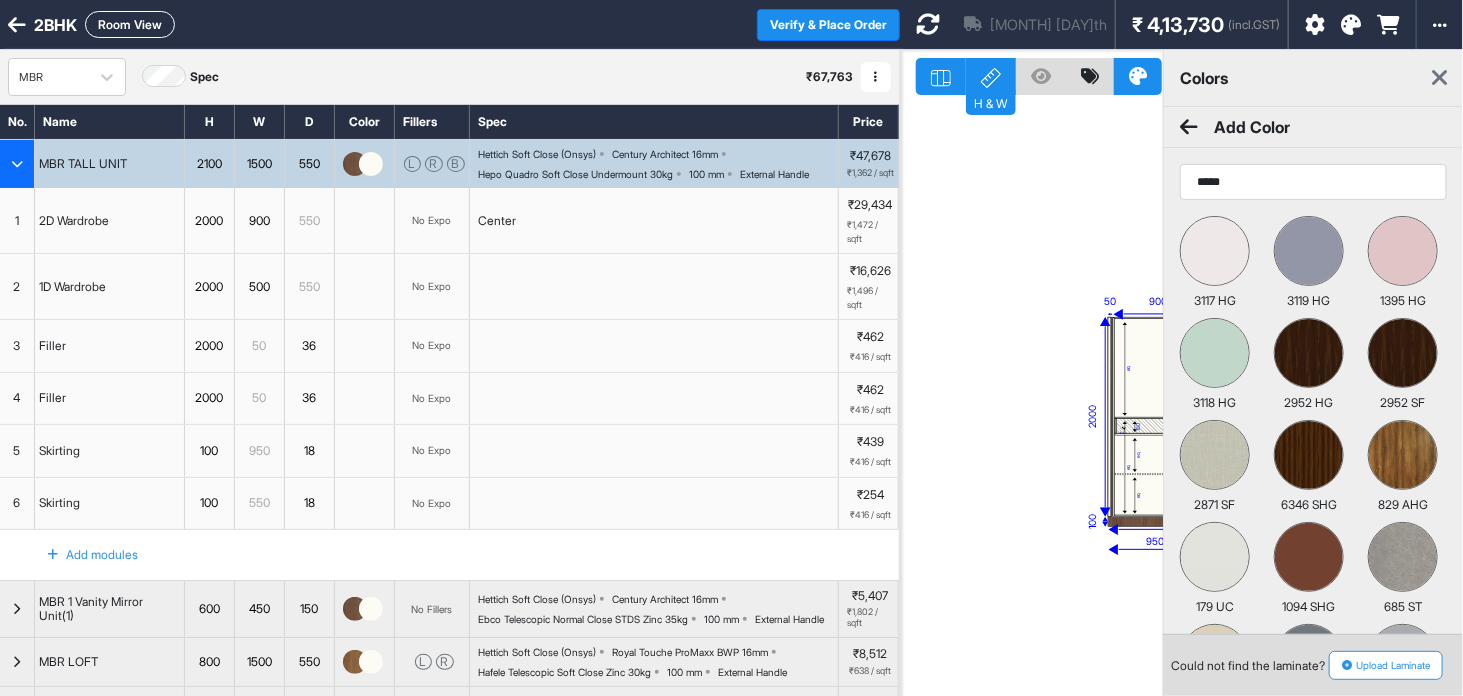 click at bounding box center [1439, 78] 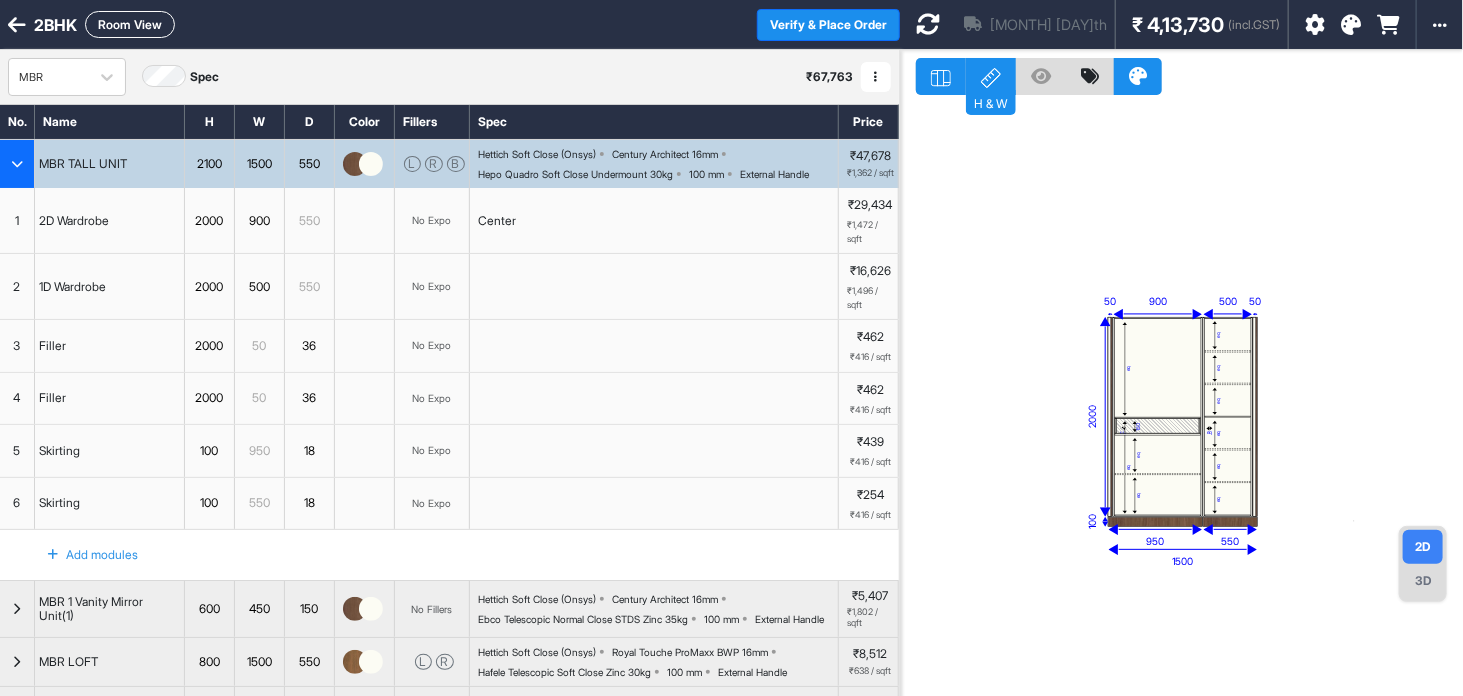 click at bounding box center [355, 164] 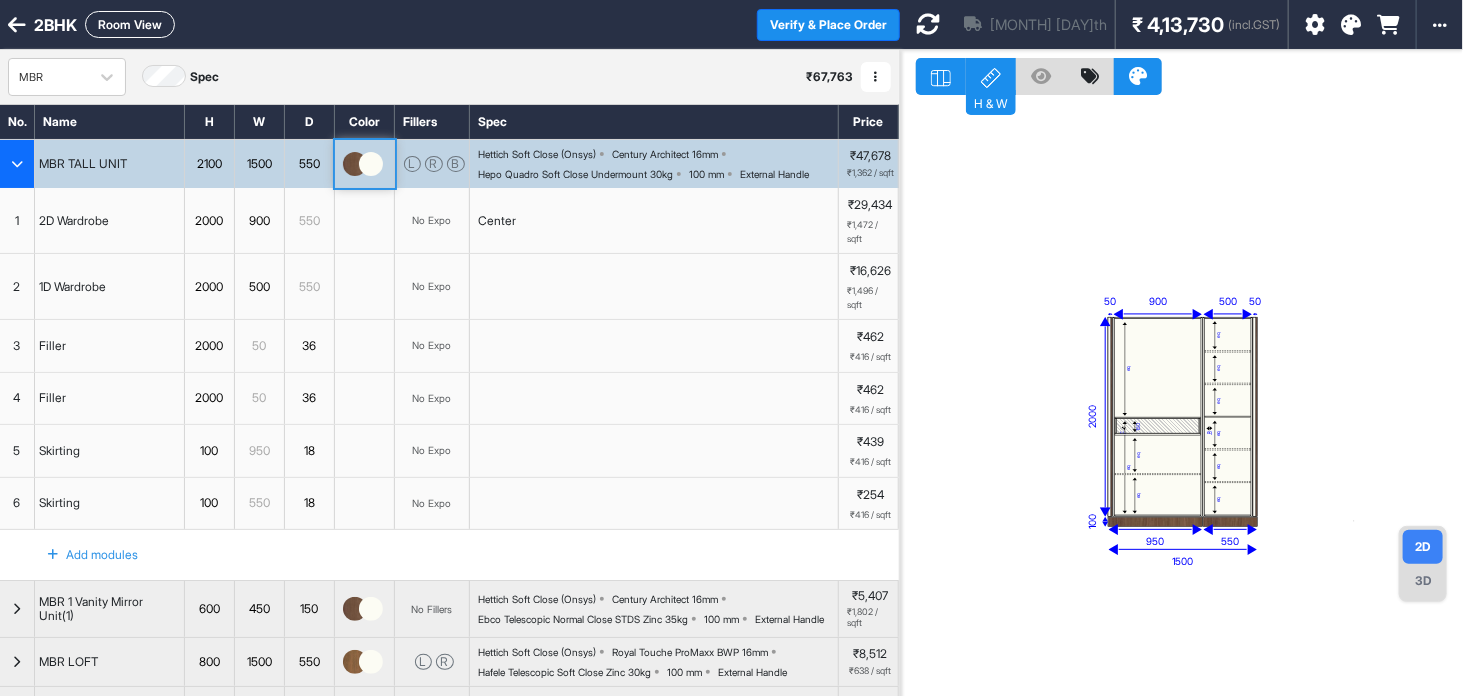 click at bounding box center (371, 164) 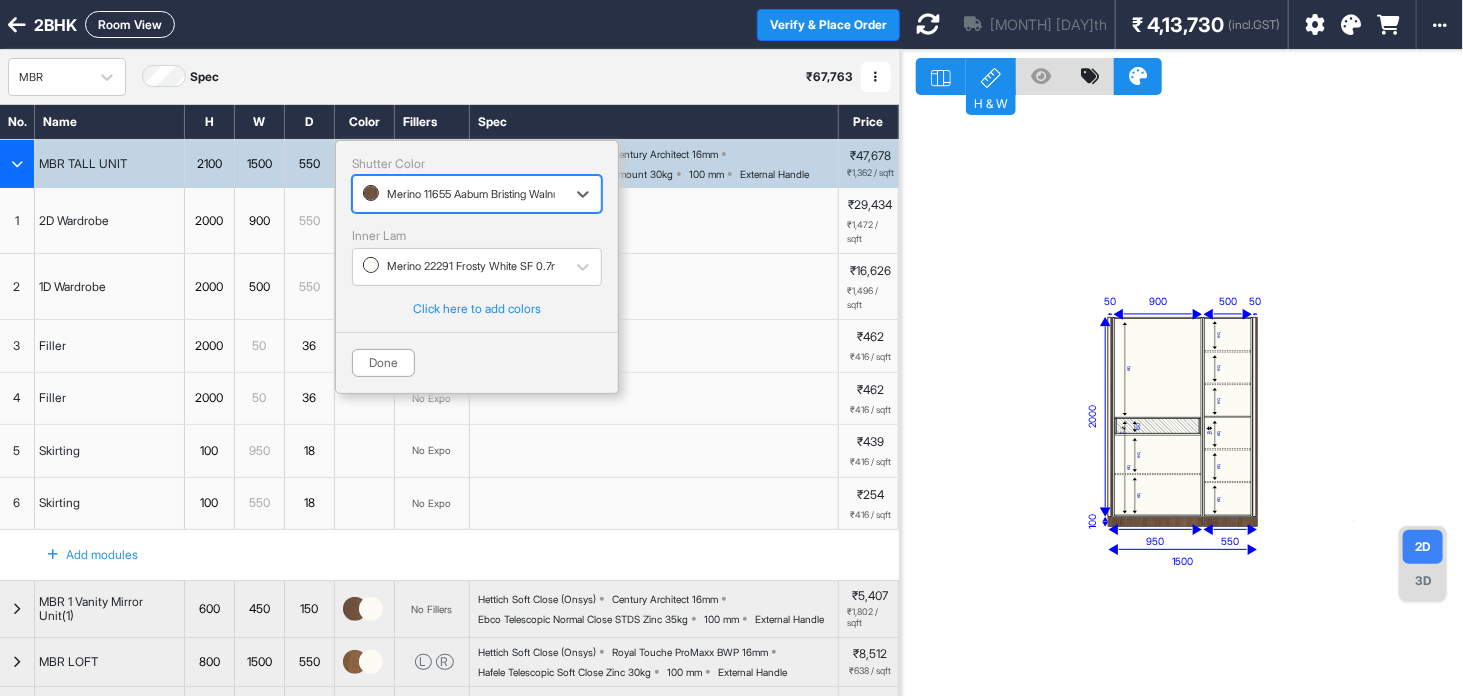 click at bounding box center [459, 194] 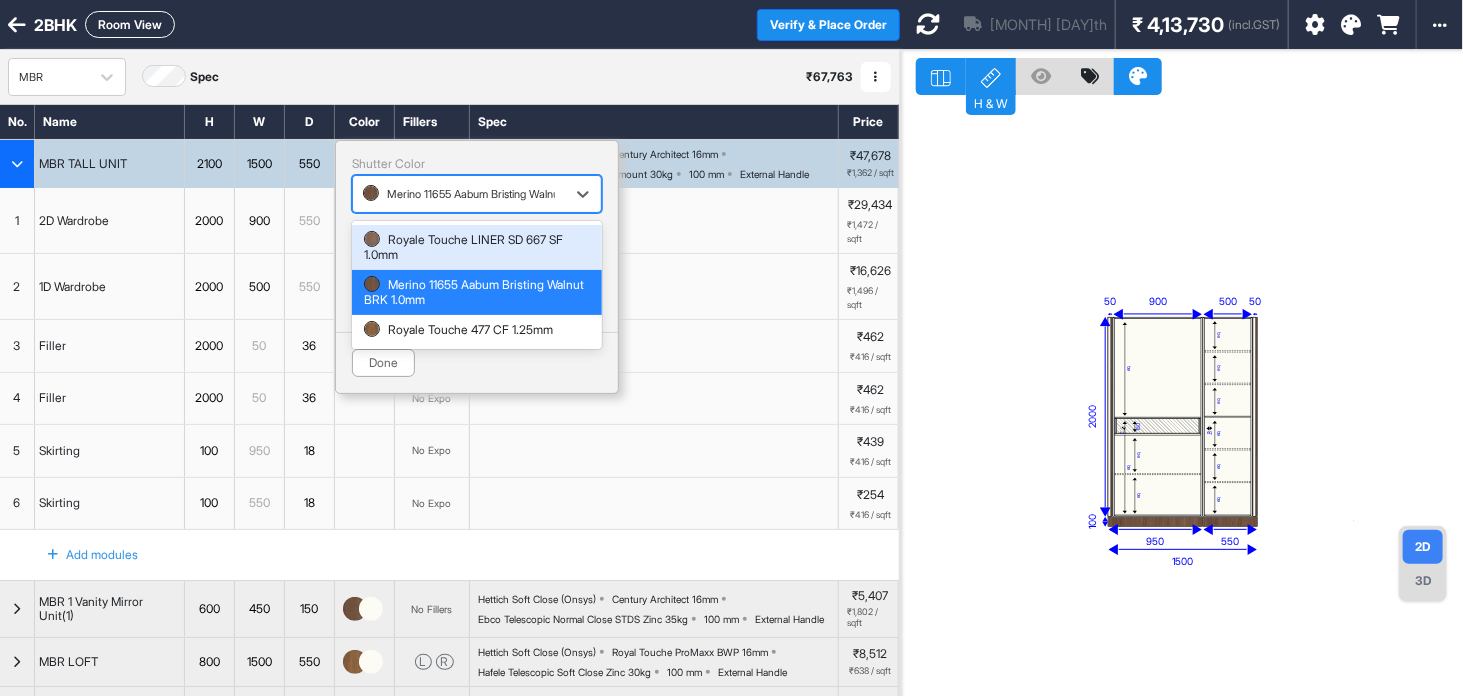 click at bounding box center (459, 194) 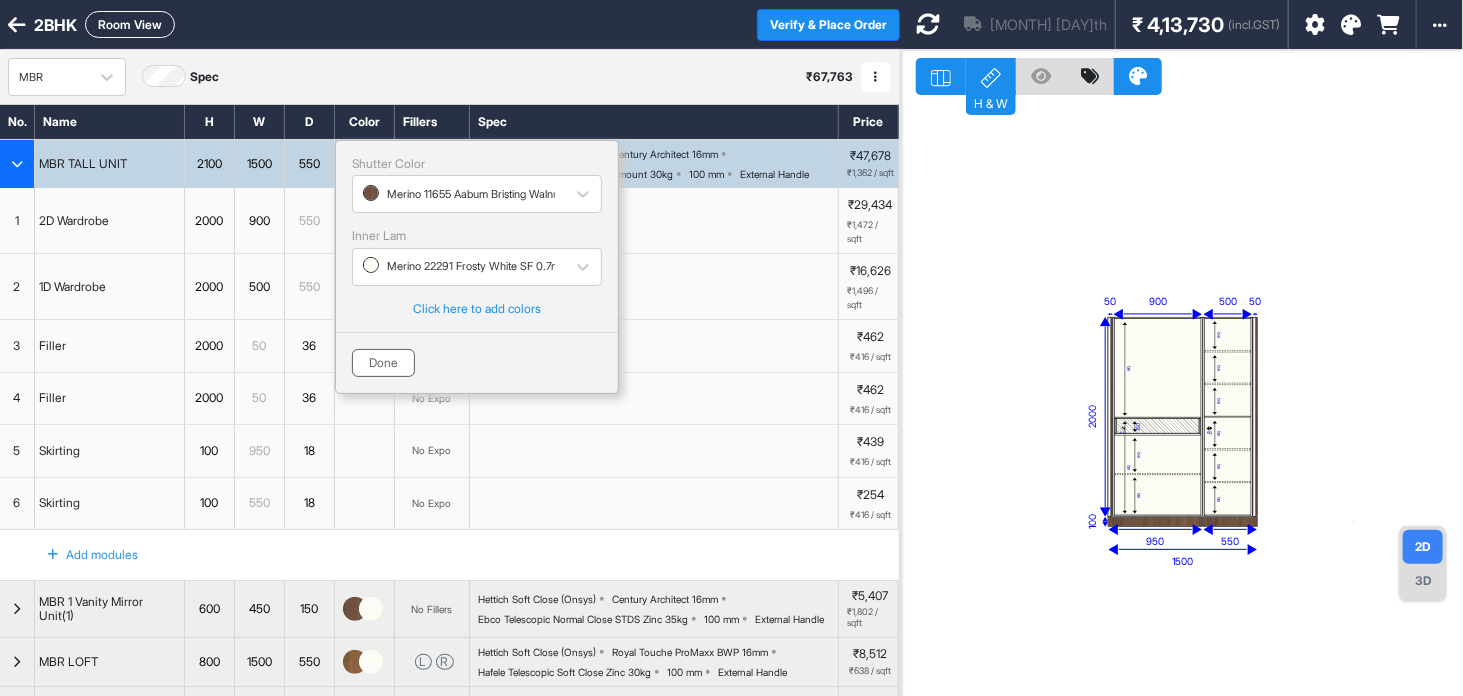 click on "Done" at bounding box center [383, 363] 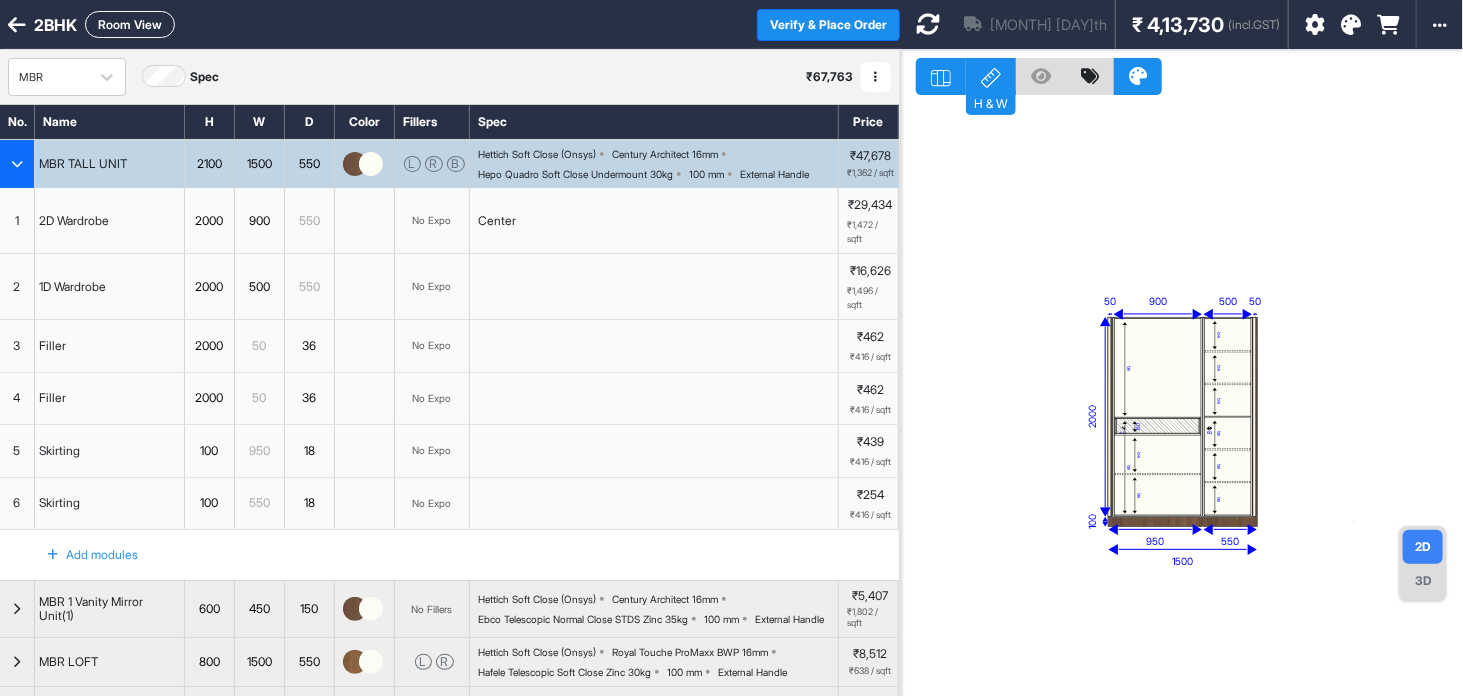 click at bounding box center (17, 164) 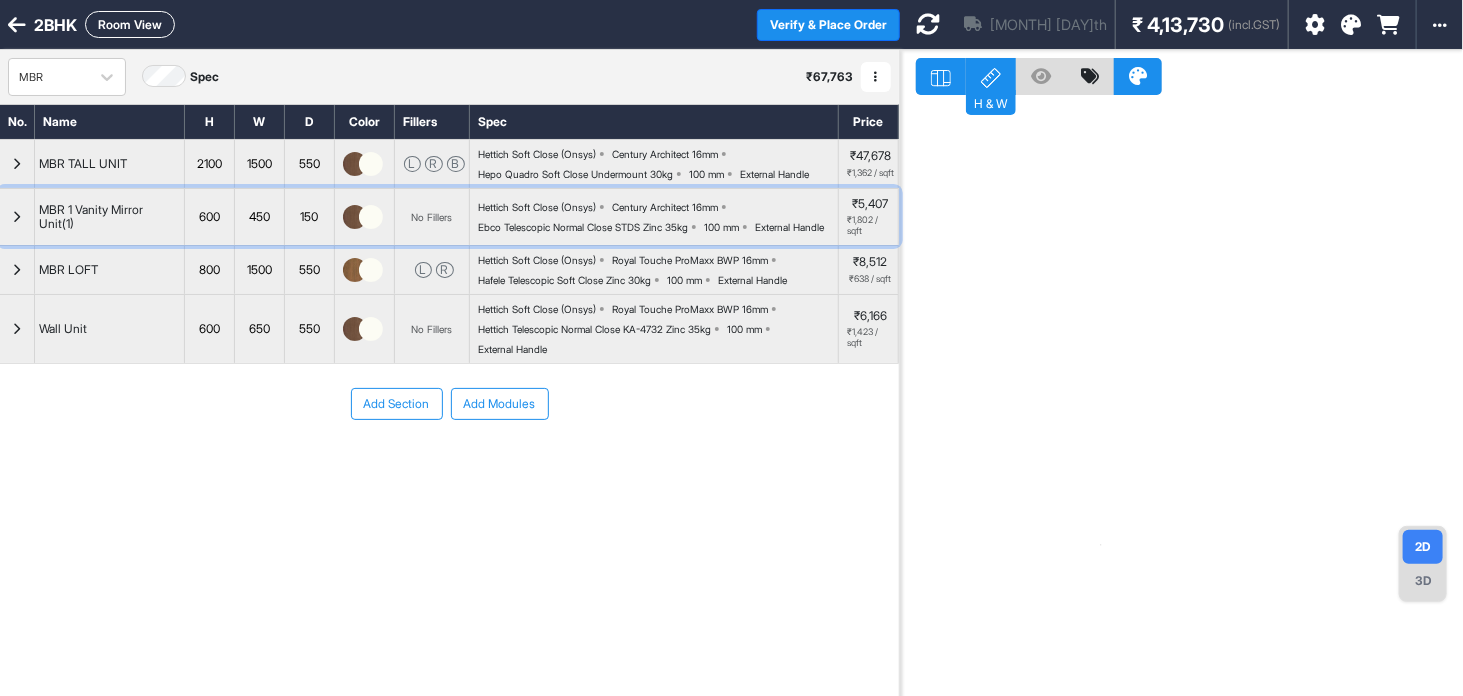 click at bounding box center (17, 217) 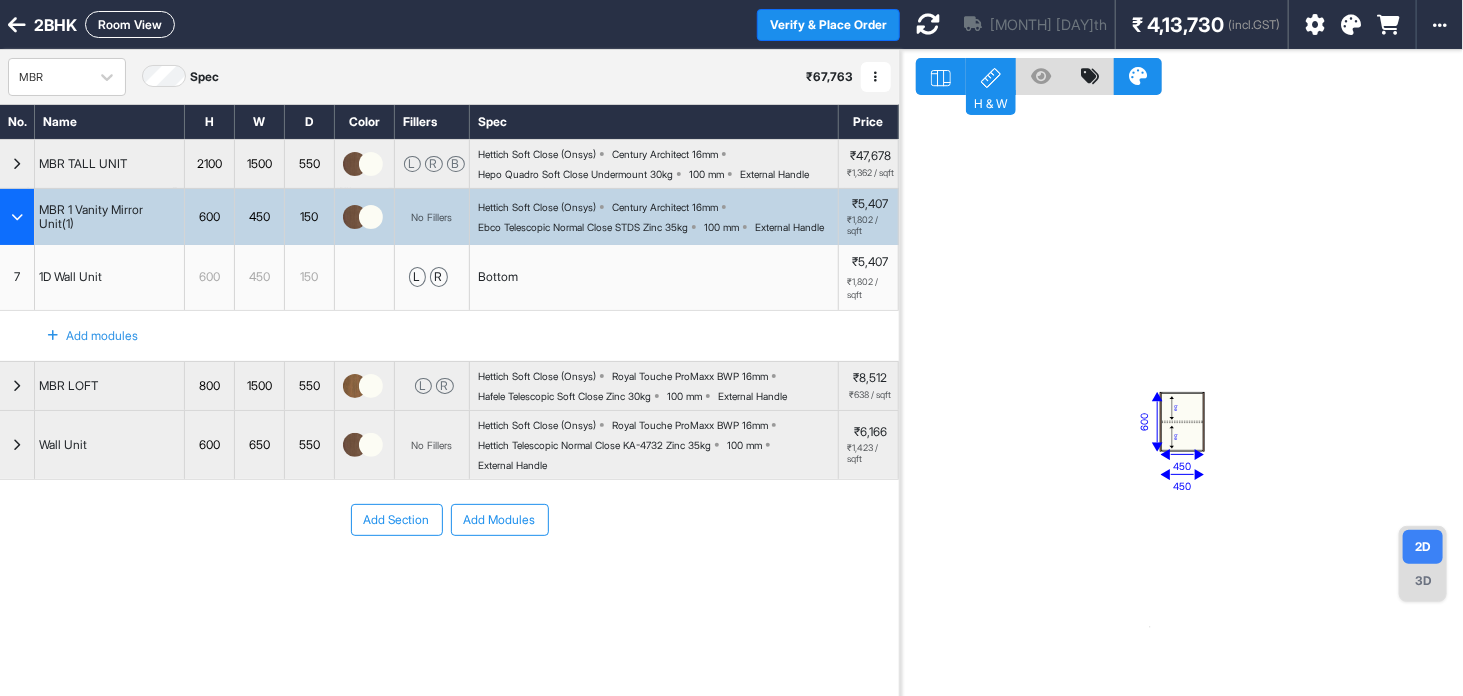 click at bounding box center (17, 217) 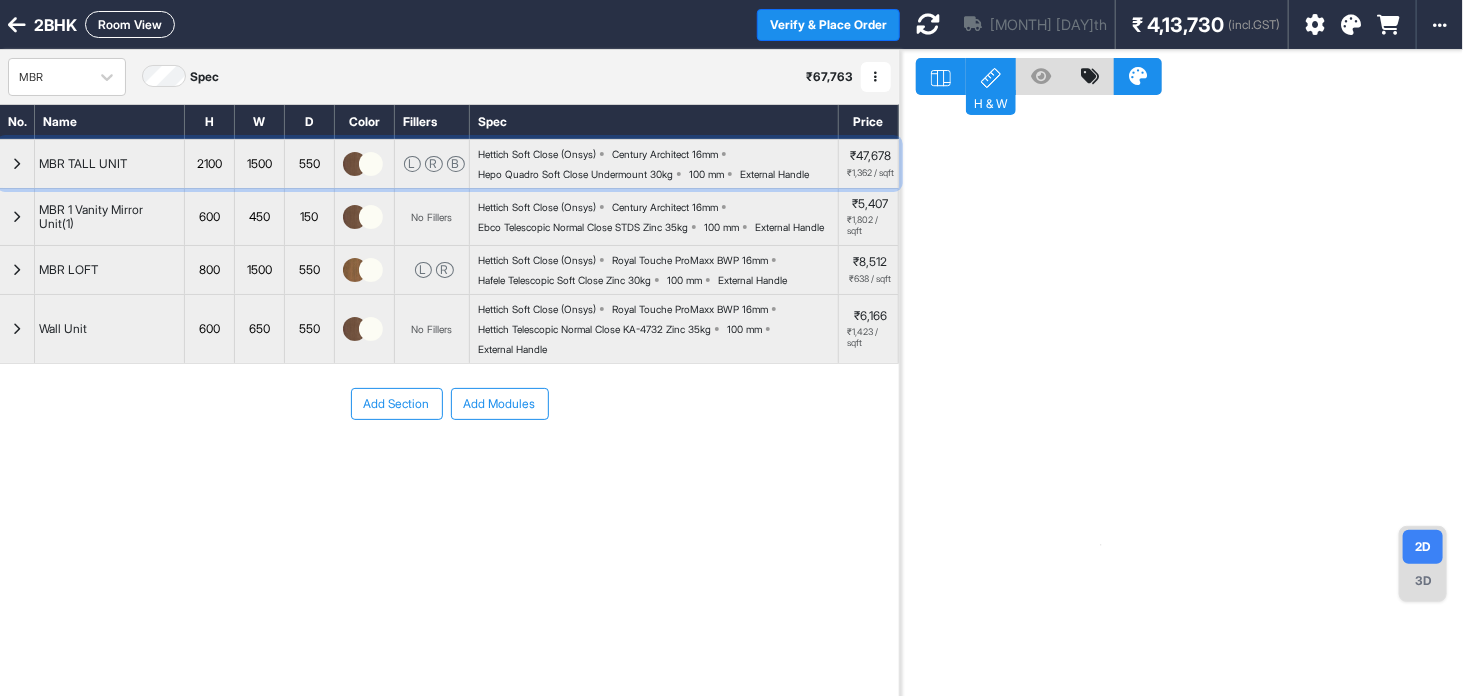 click on "Hettich Soft Close (Onsys)" at bounding box center [537, 154] 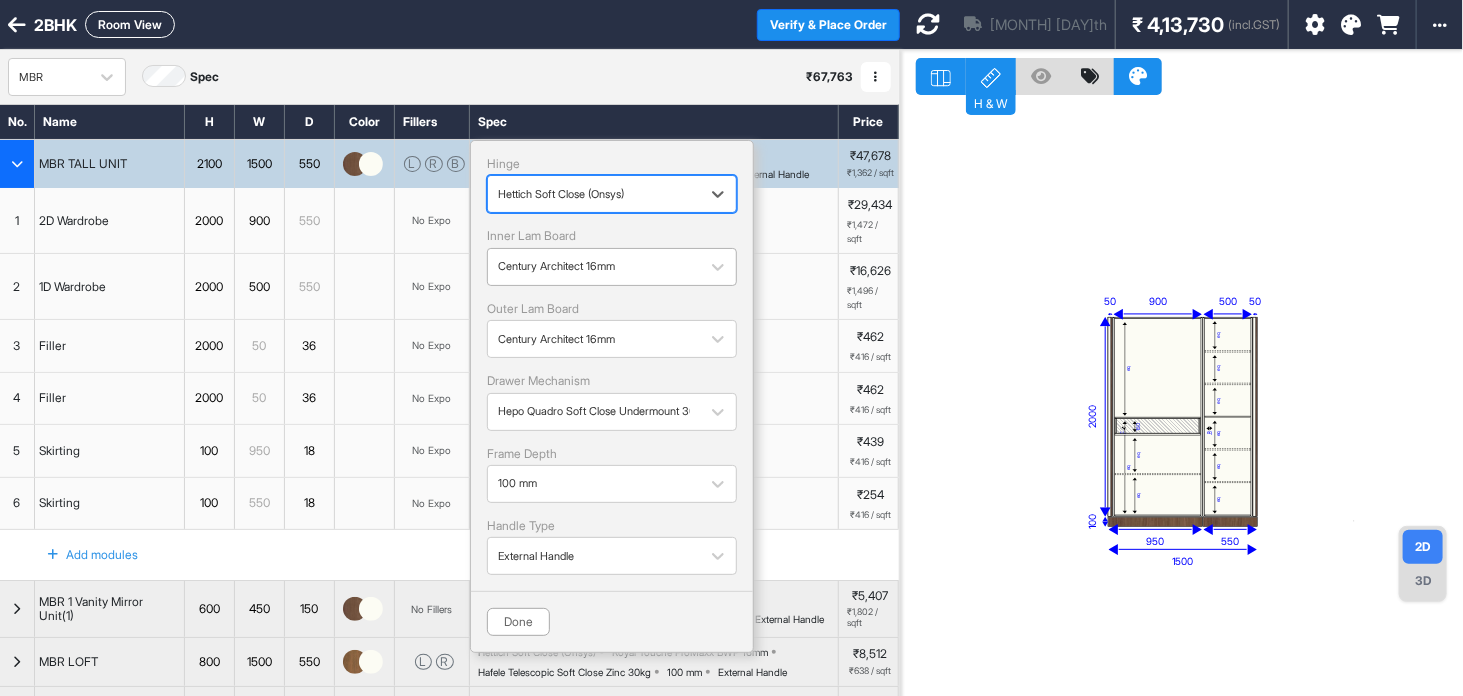 click at bounding box center [594, 267] 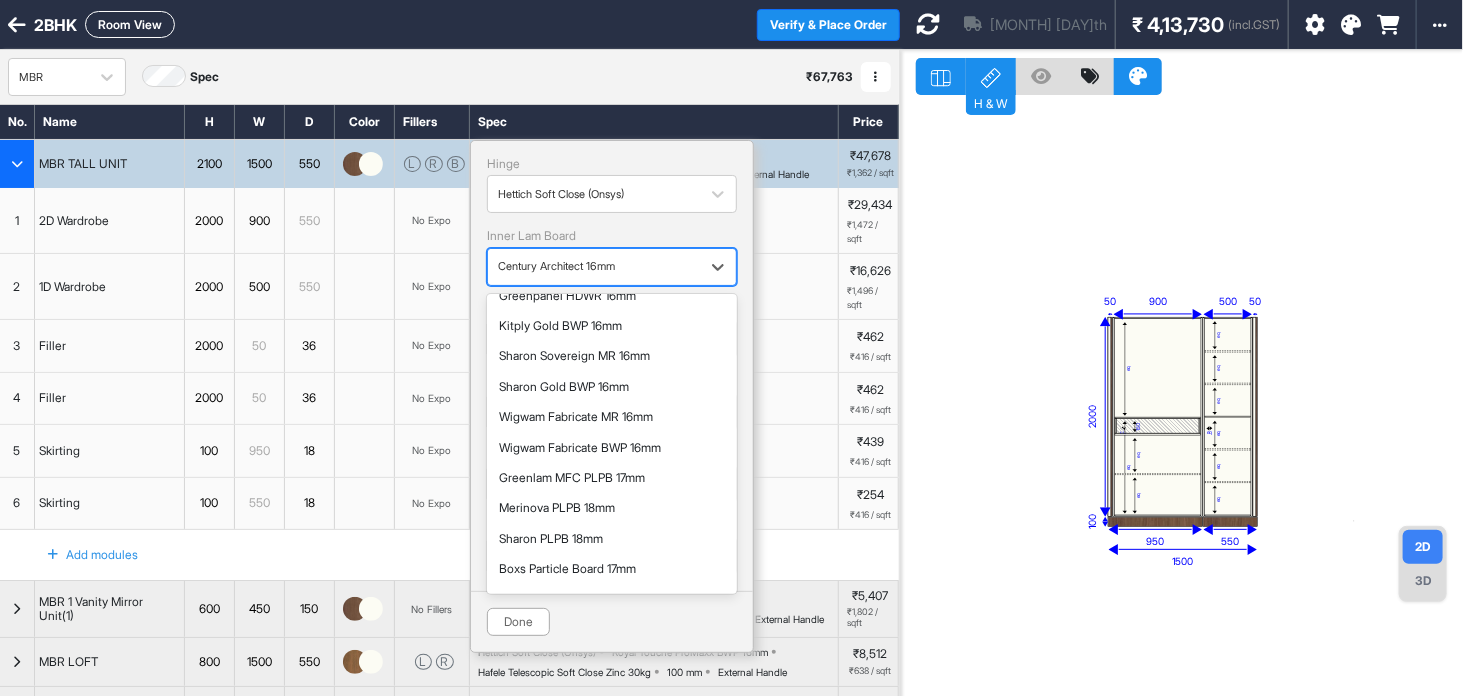 scroll, scrollTop: 694, scrollLeft: 0, axis: vertical 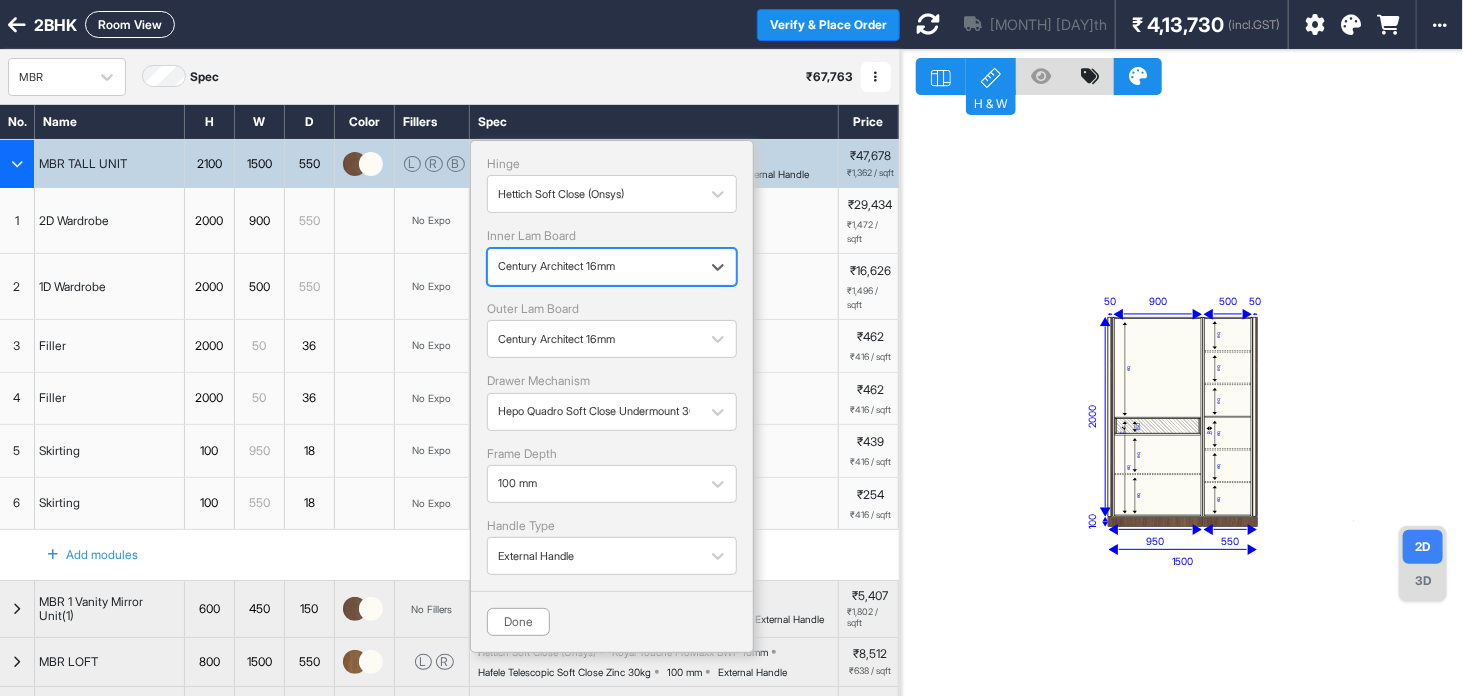 click at bounding box center (594, 267) 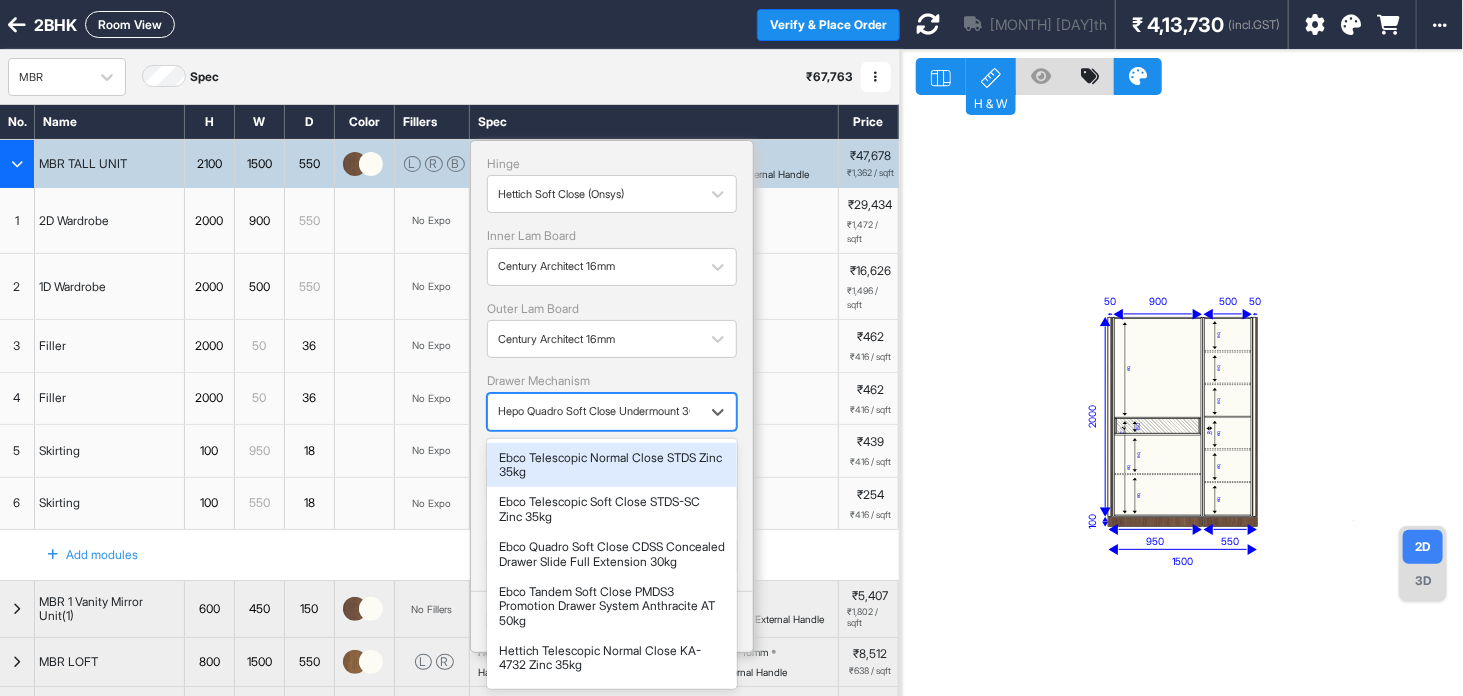 click at bounding box center [594, 411] 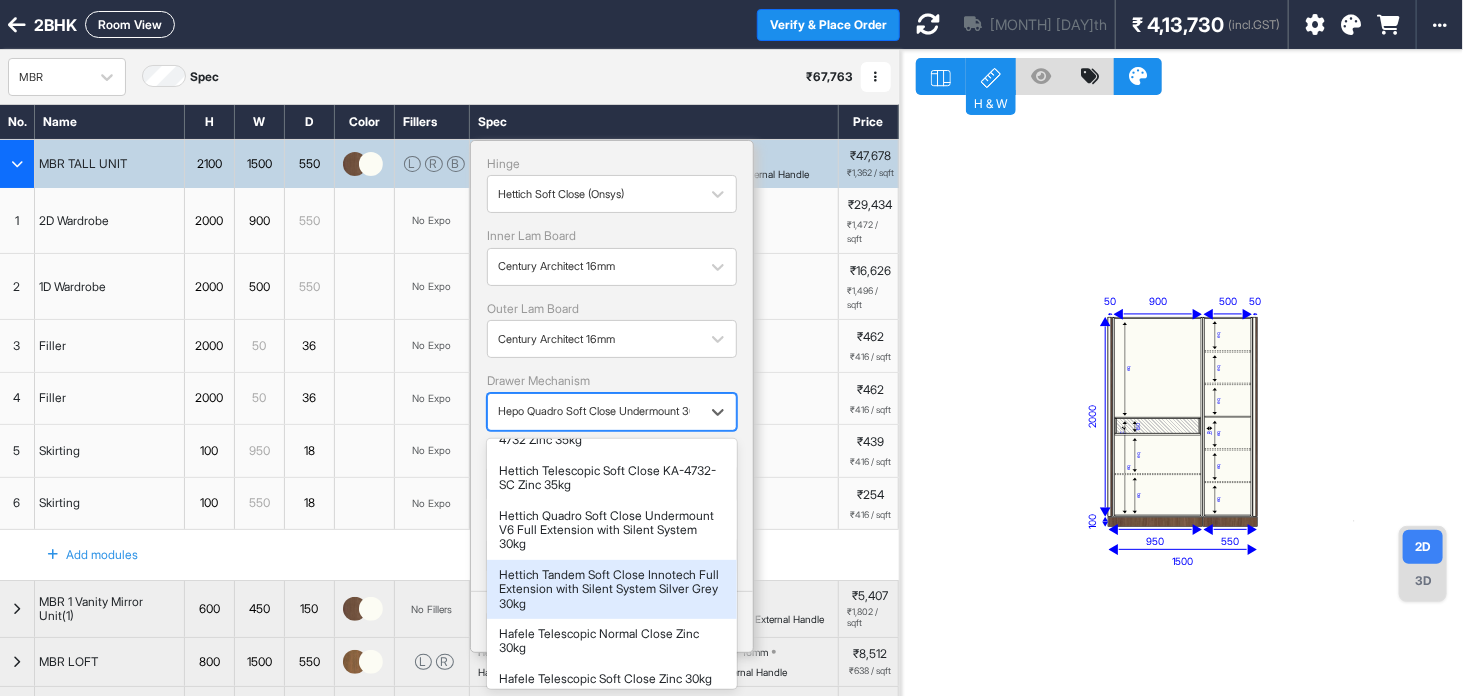 scroll, scrollTop: 502, scrollLeft: 0, axis: vertical 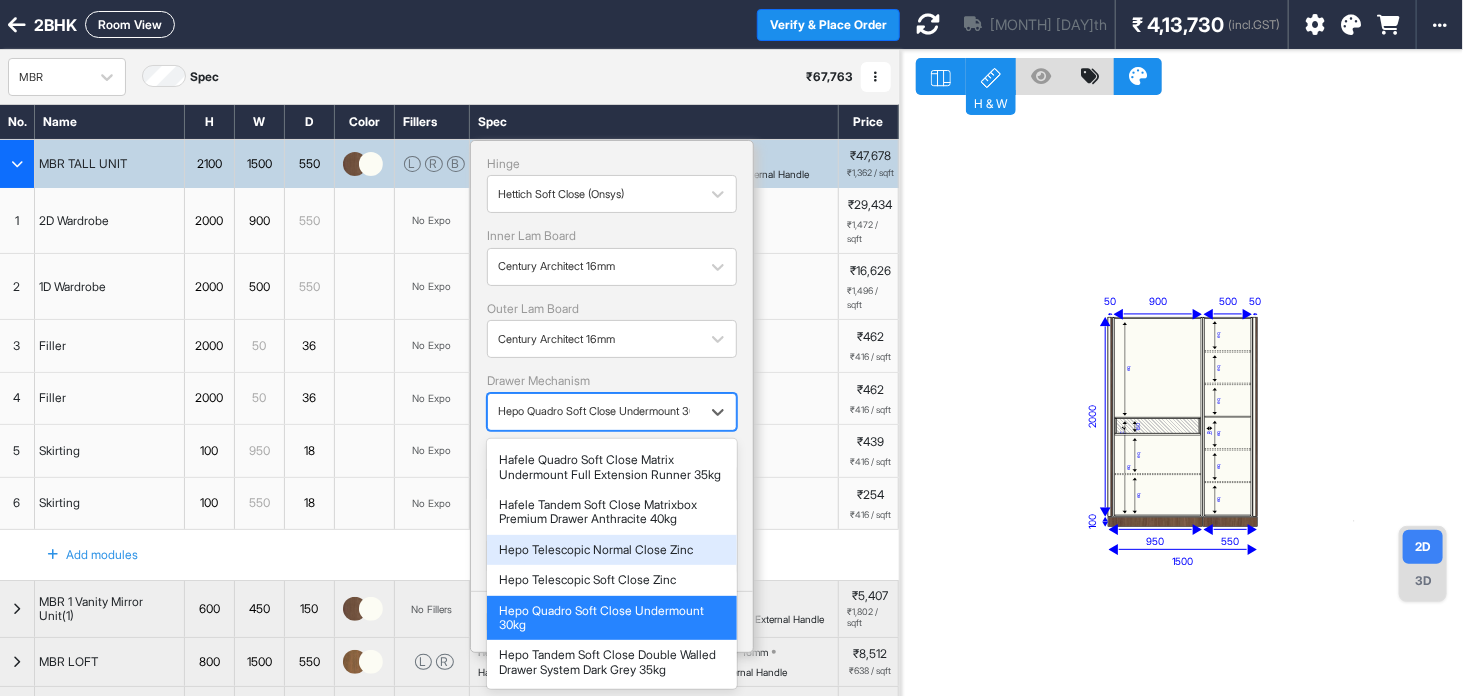 click on "Hepo Telescopic Normal Close Zinc" at bounding box center [612, 550] 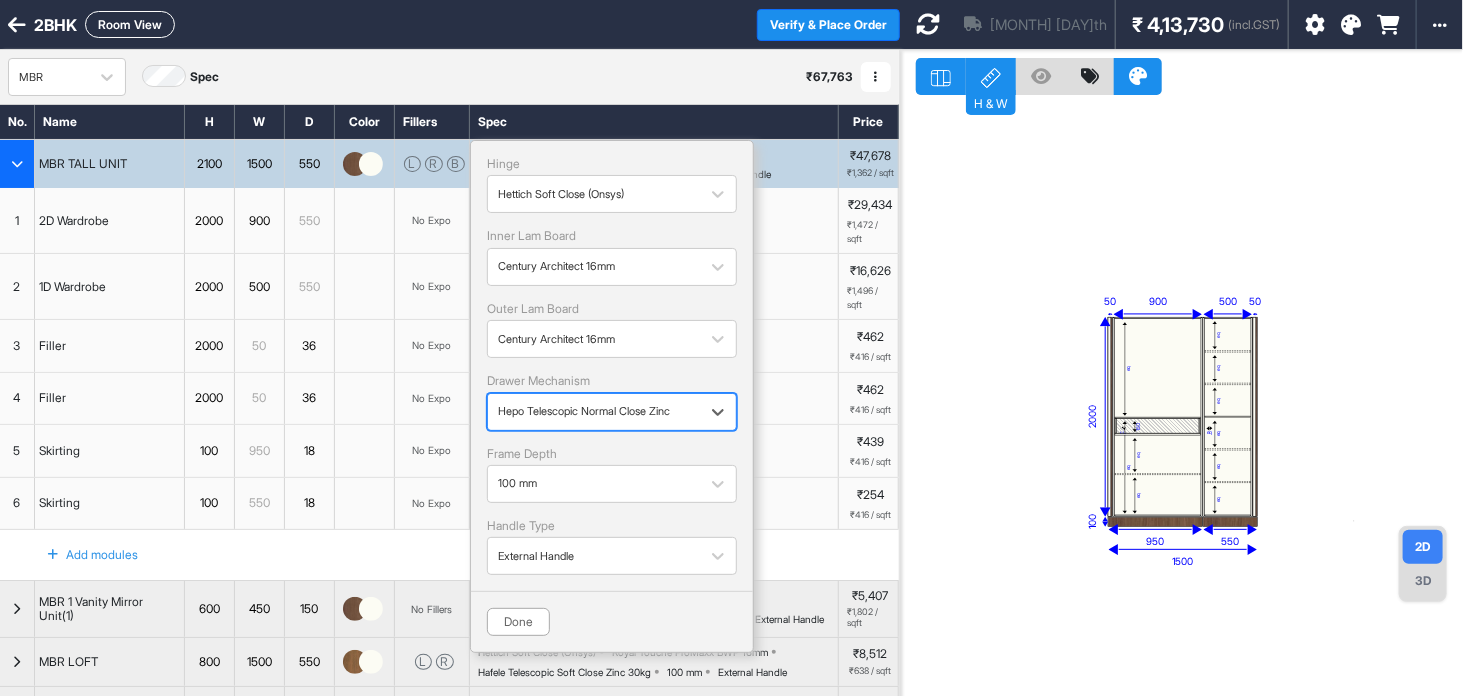 click on "Hepo Telescopic Normal Close Zinc" at bounding box center [594, 411] 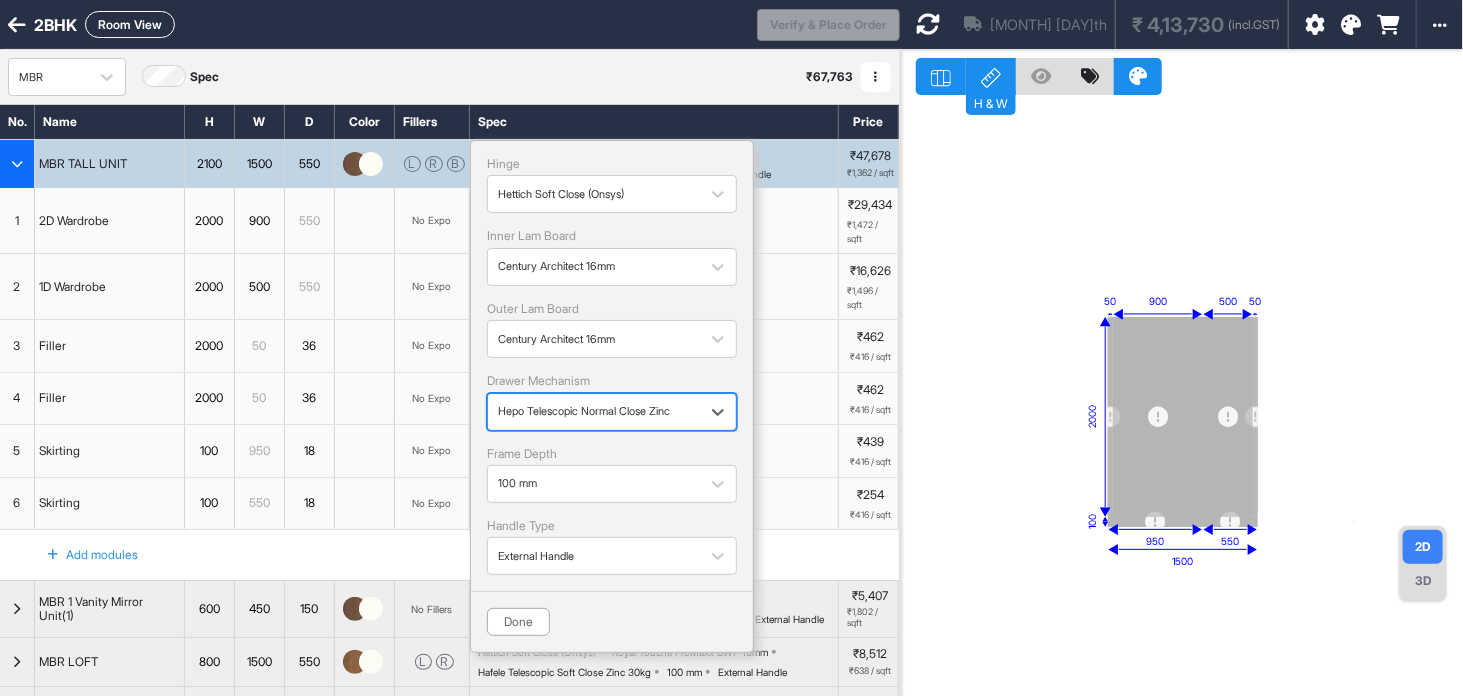 click at bounding box center [594, 411] 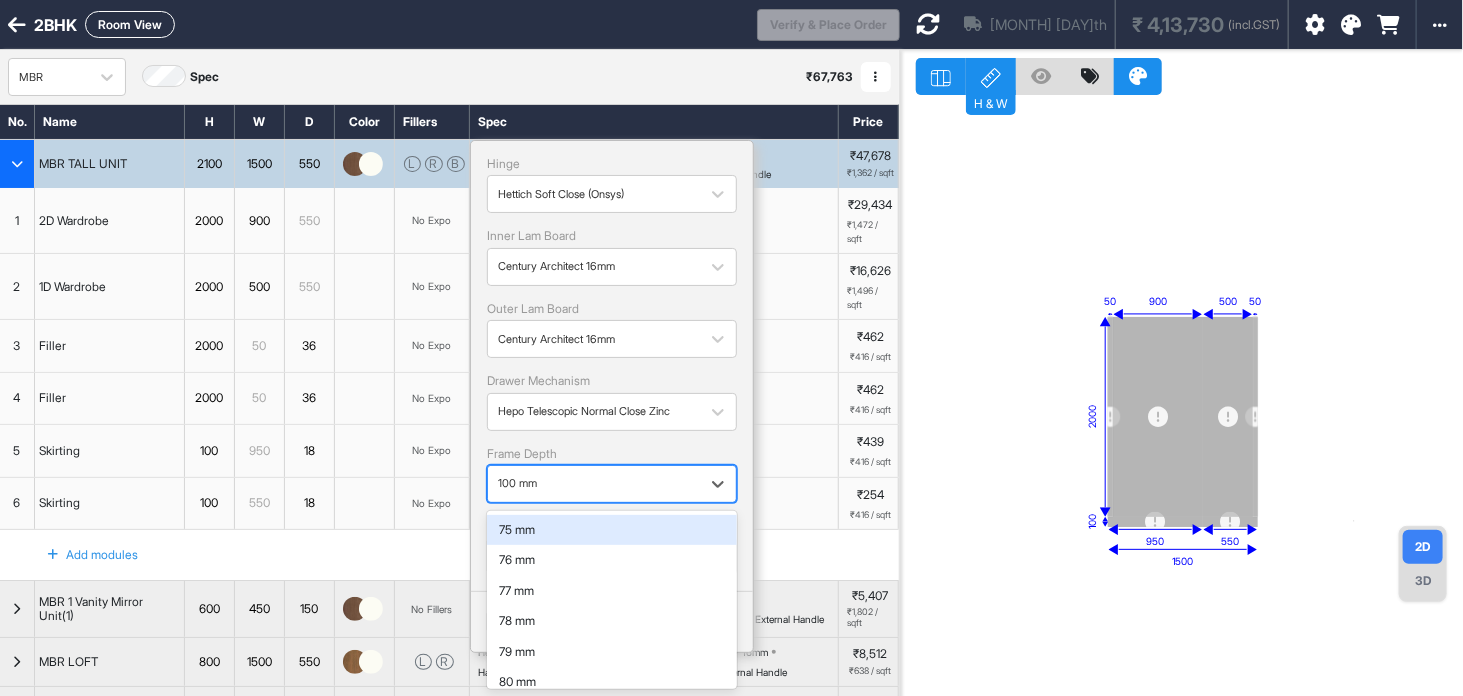 click at bounding box center [594, 484] 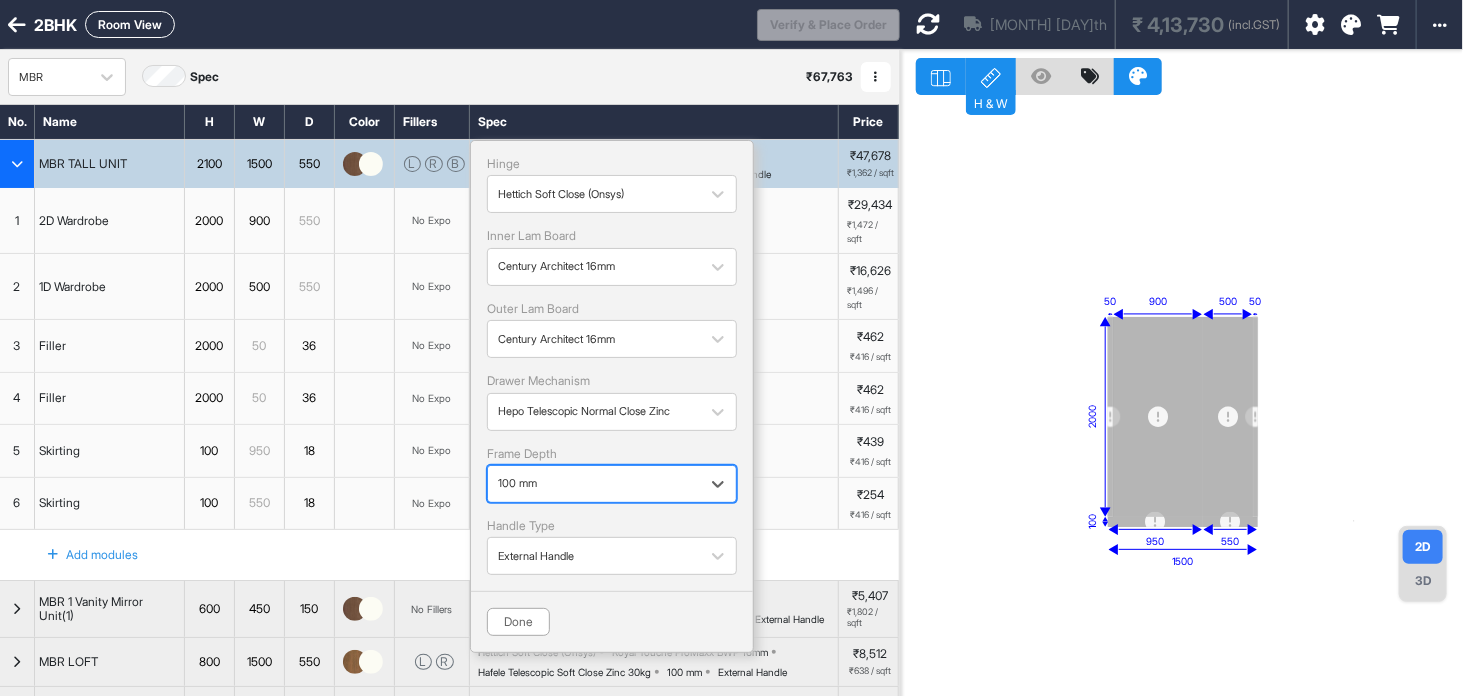 click at bounding box center [594, 484] 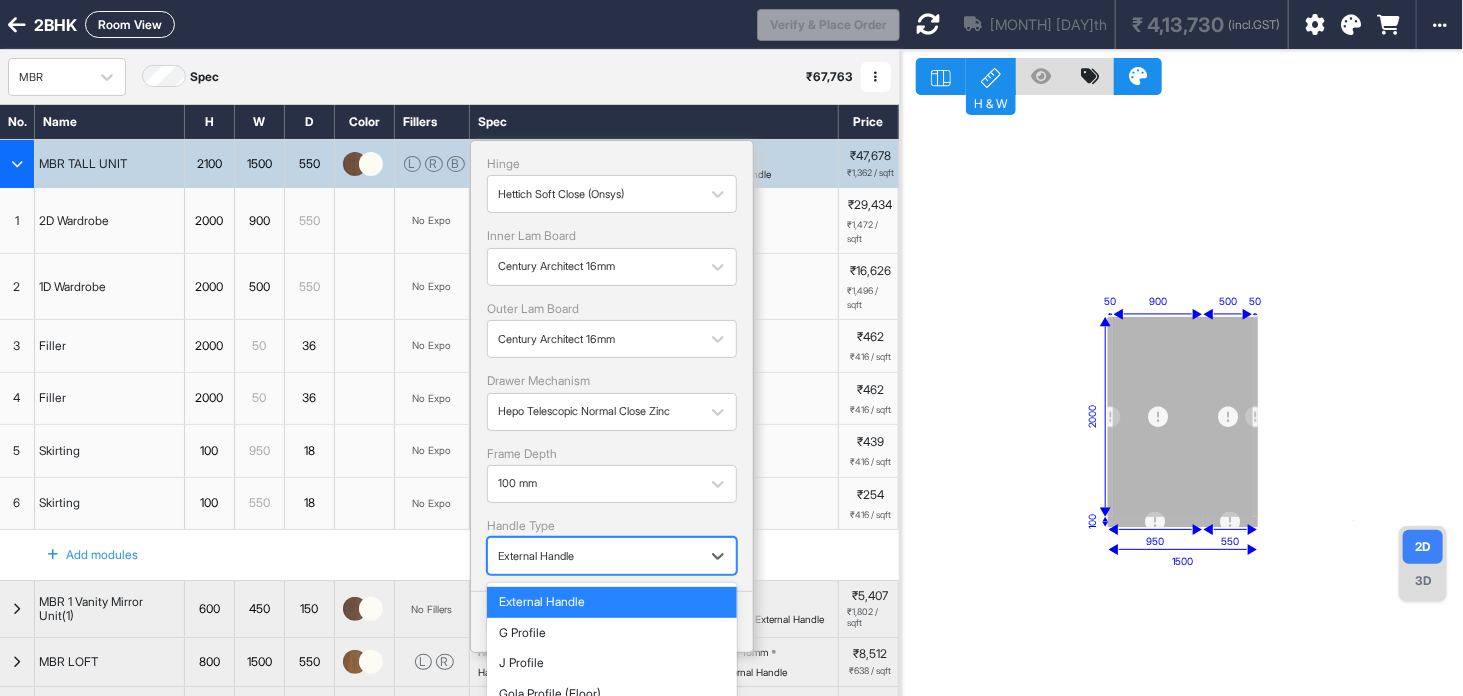 click at bounding box center (594, 556) 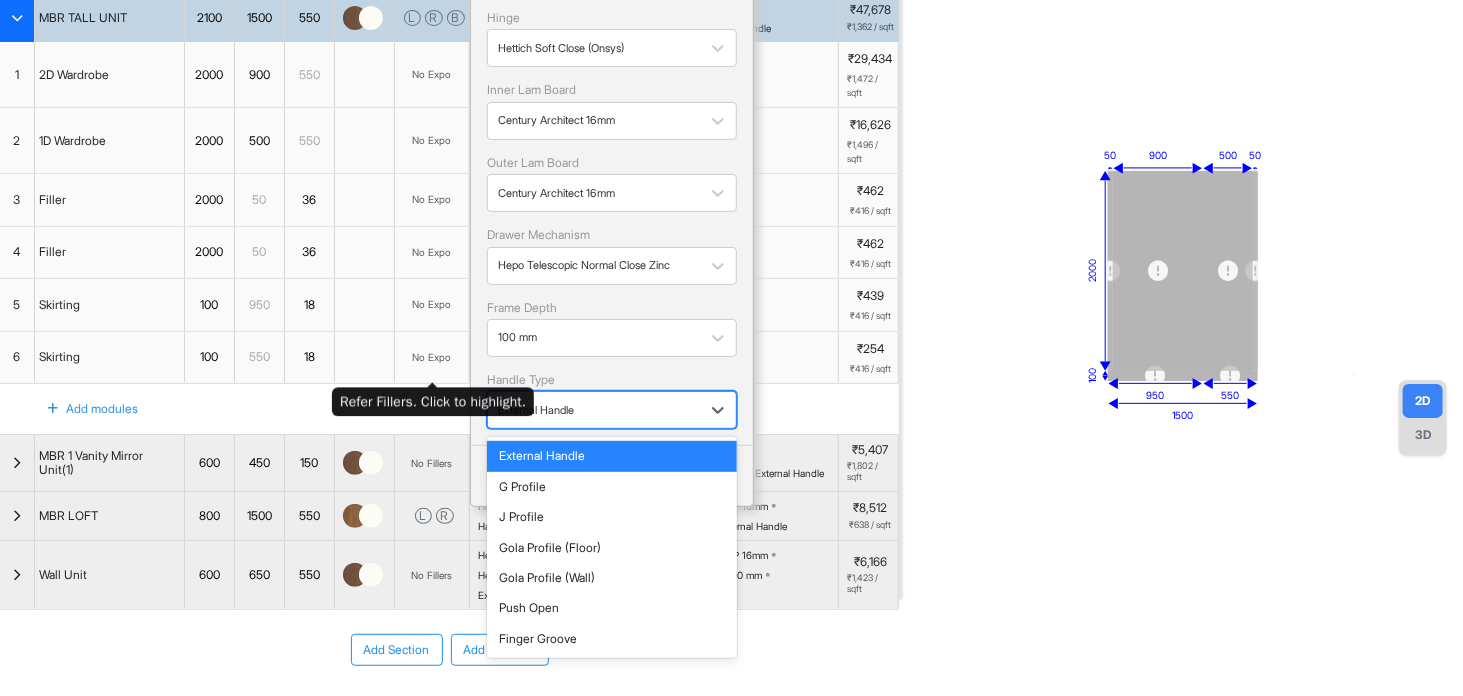 scroll, scrollTop: 272, scrollLeft: 0, axis: vertical 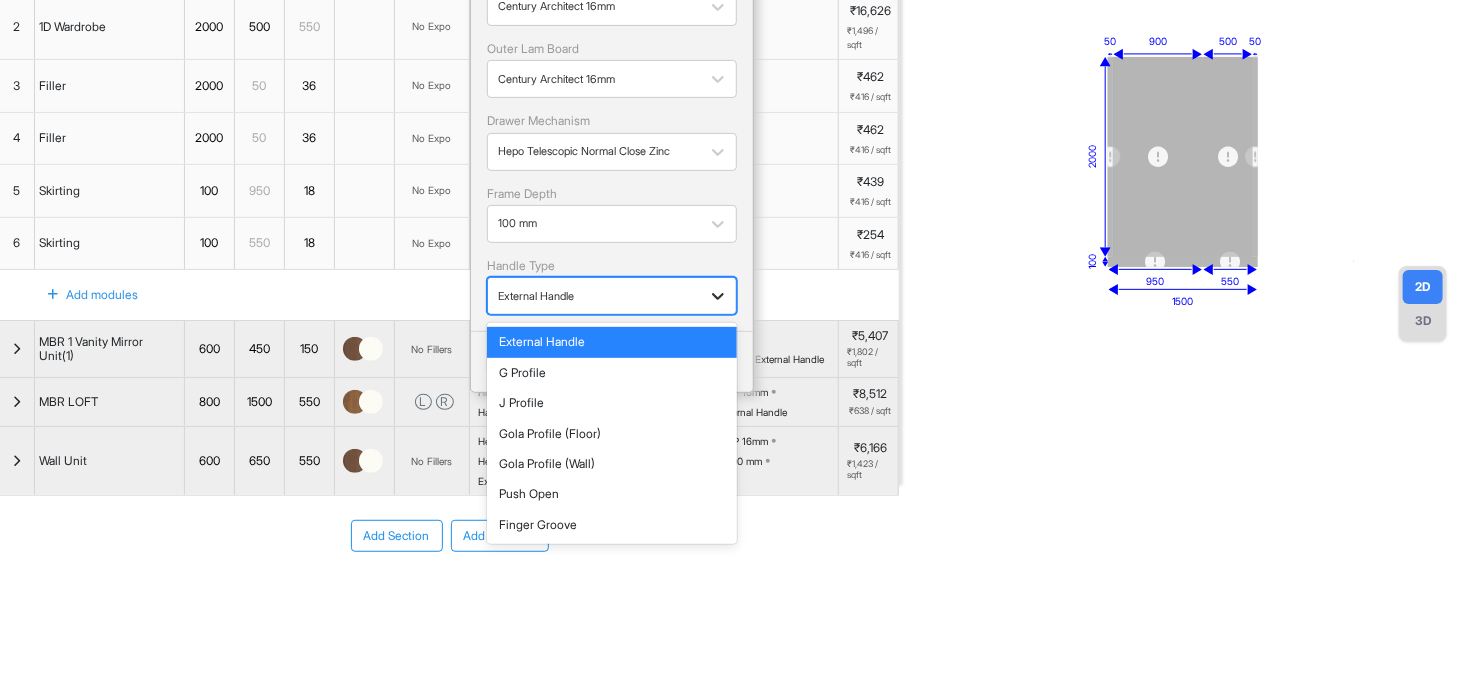 click 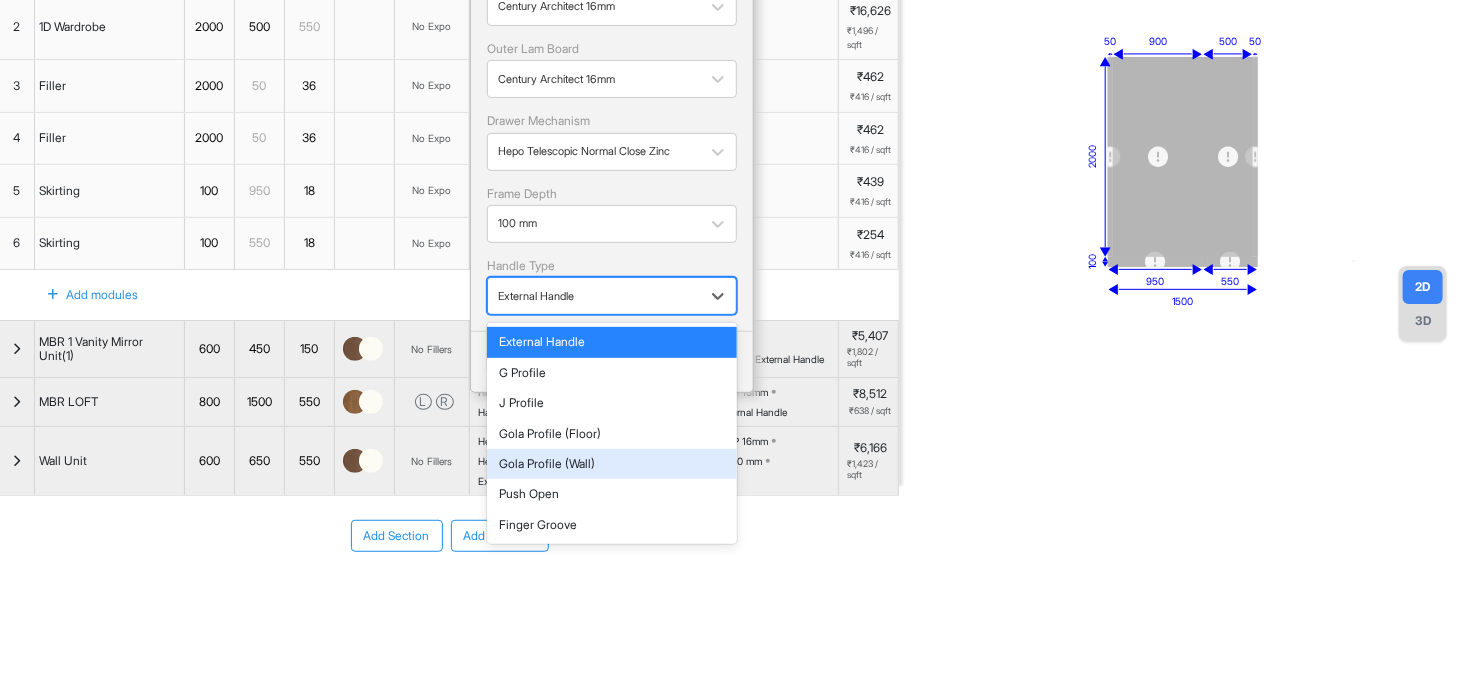 click on "Gola Profile (Wall)" at bounding box center [612, 464] 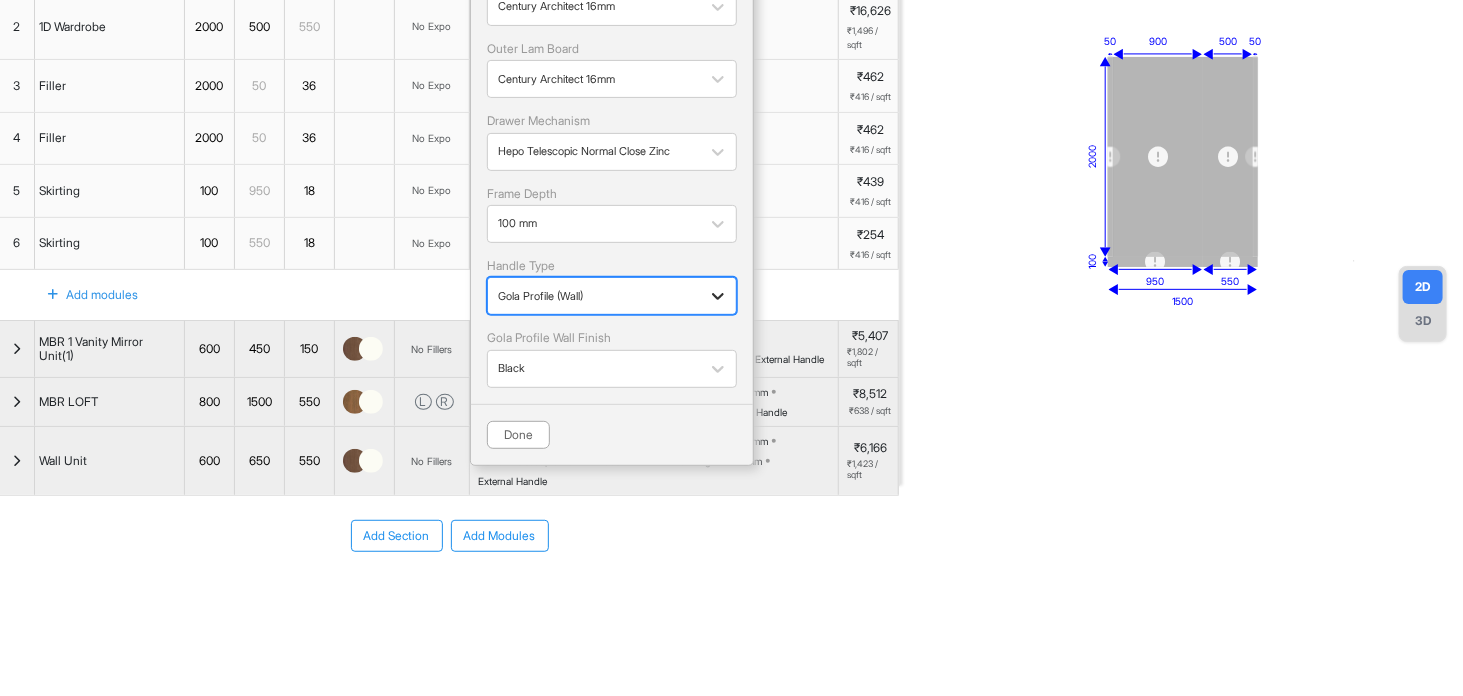 click at bounding box center (718, 296) 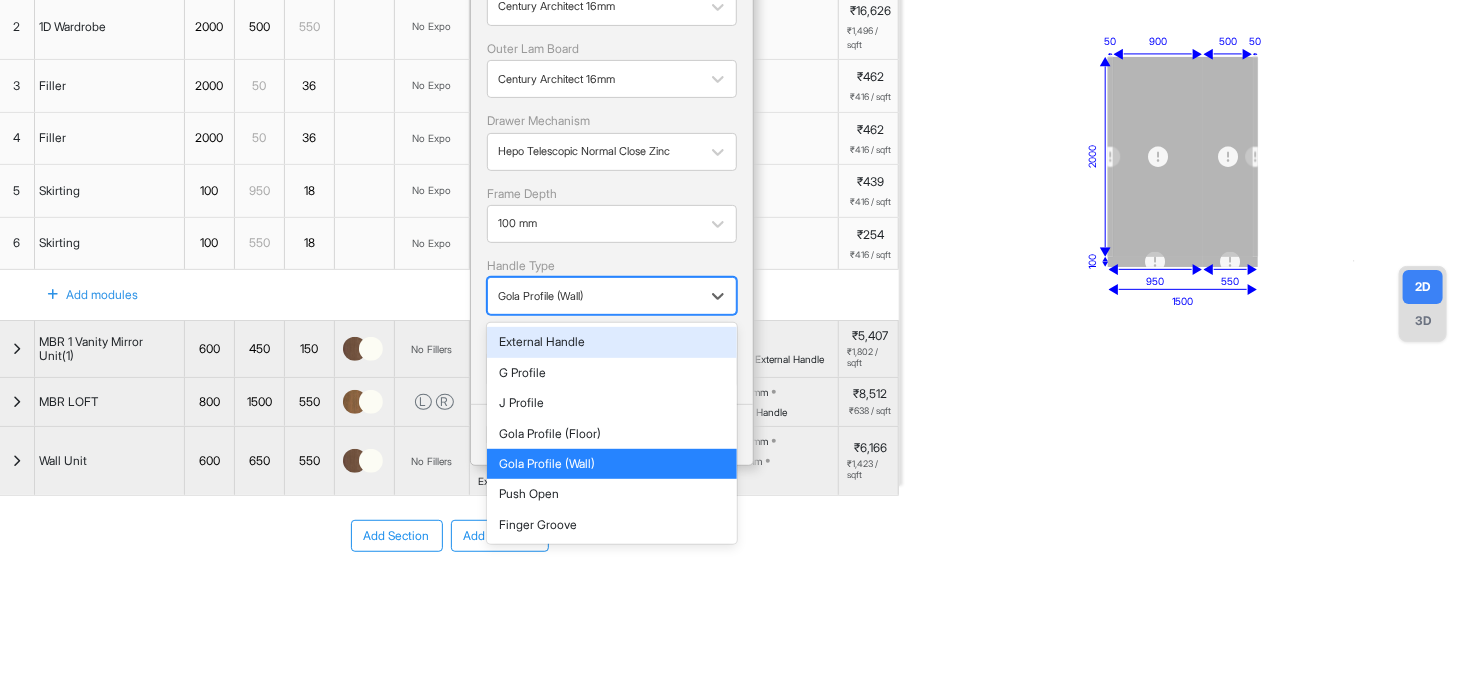 click on "External Handle" at bounding box center (612, 342) 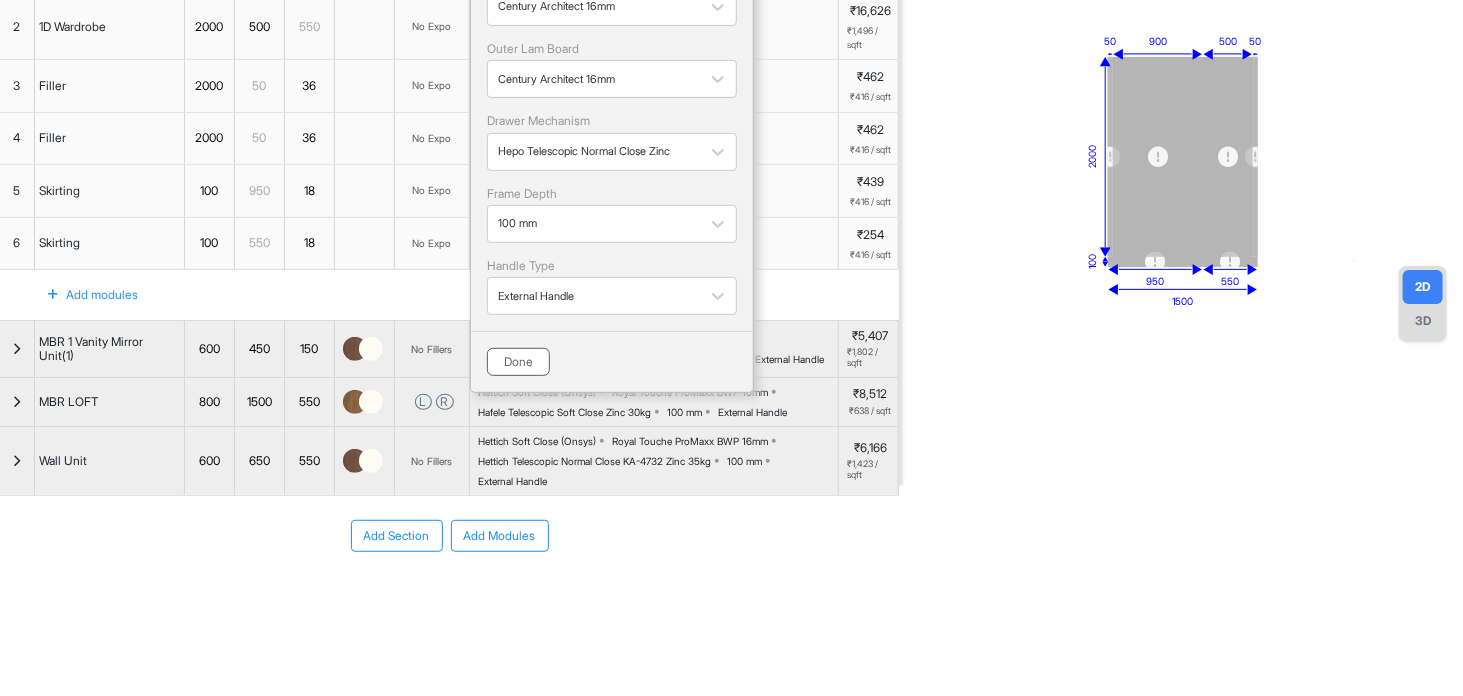 click on "Done" at bounding box center (518, 362) 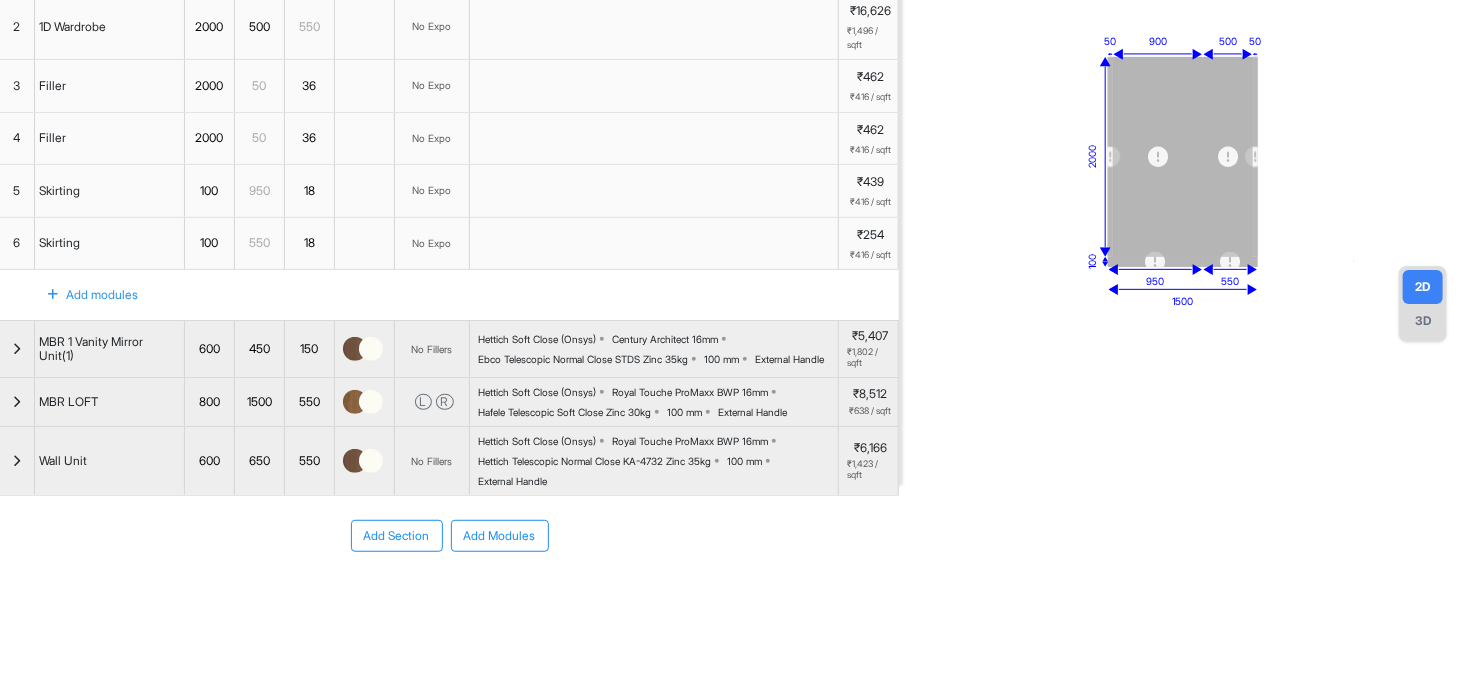 scroll, scrollTop: 0, scrollLeft: 0, axis: both 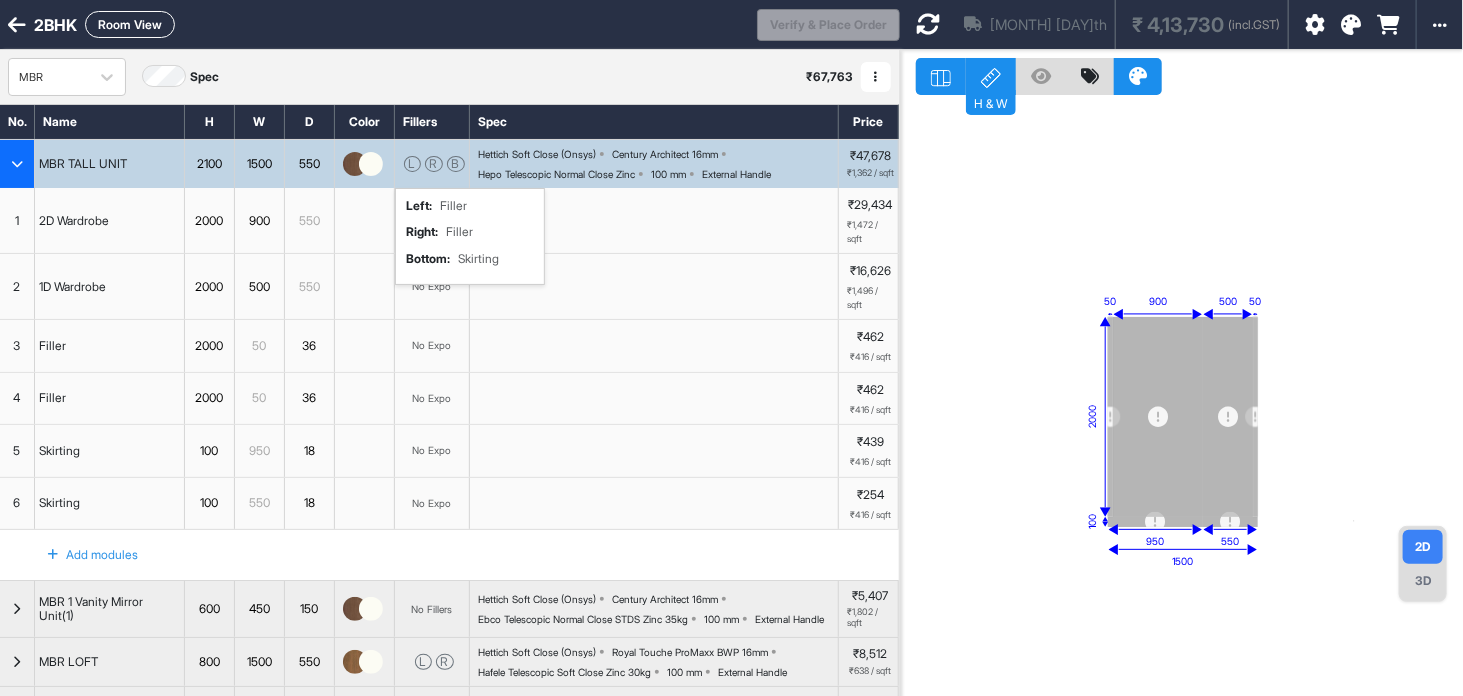 click on "L R B left : Filler right : Filler bottom : Skirting" at bounding box center (432, 164) 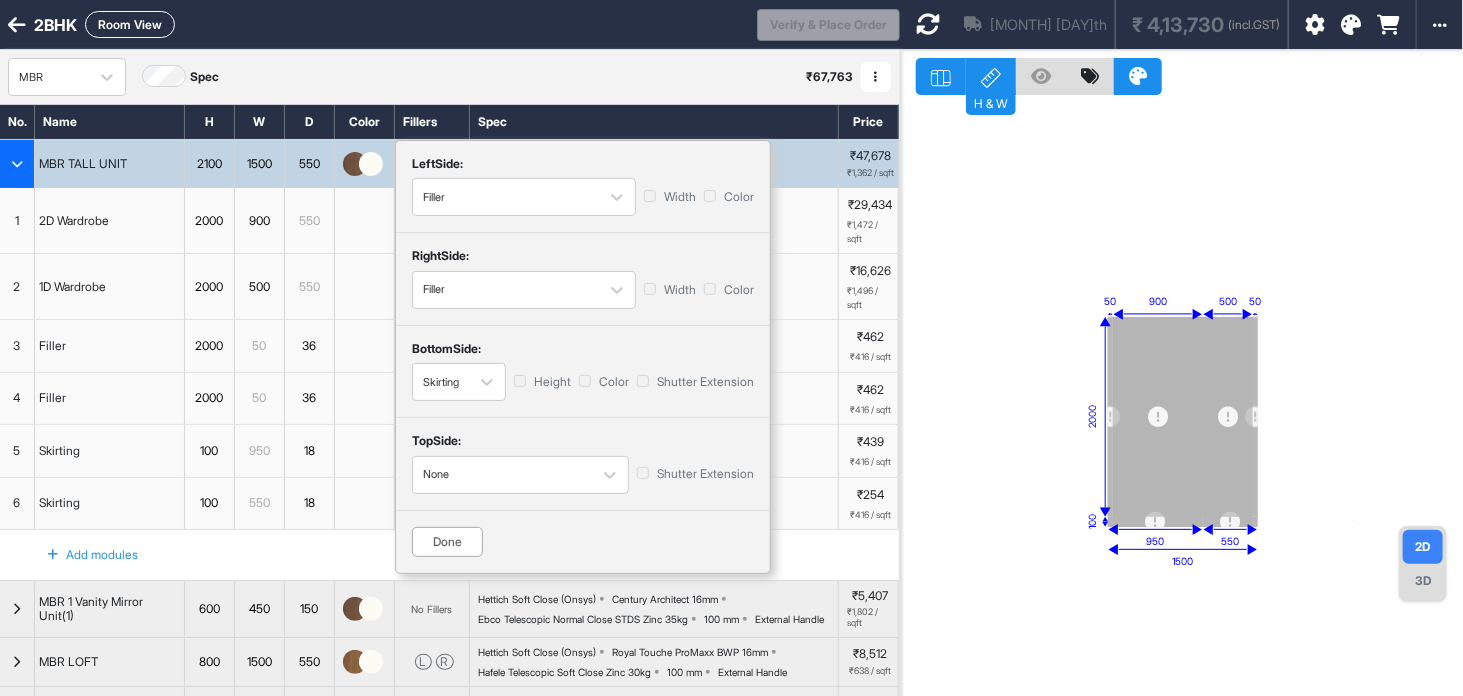 click on "3D" at bounding box center (1423, 581) 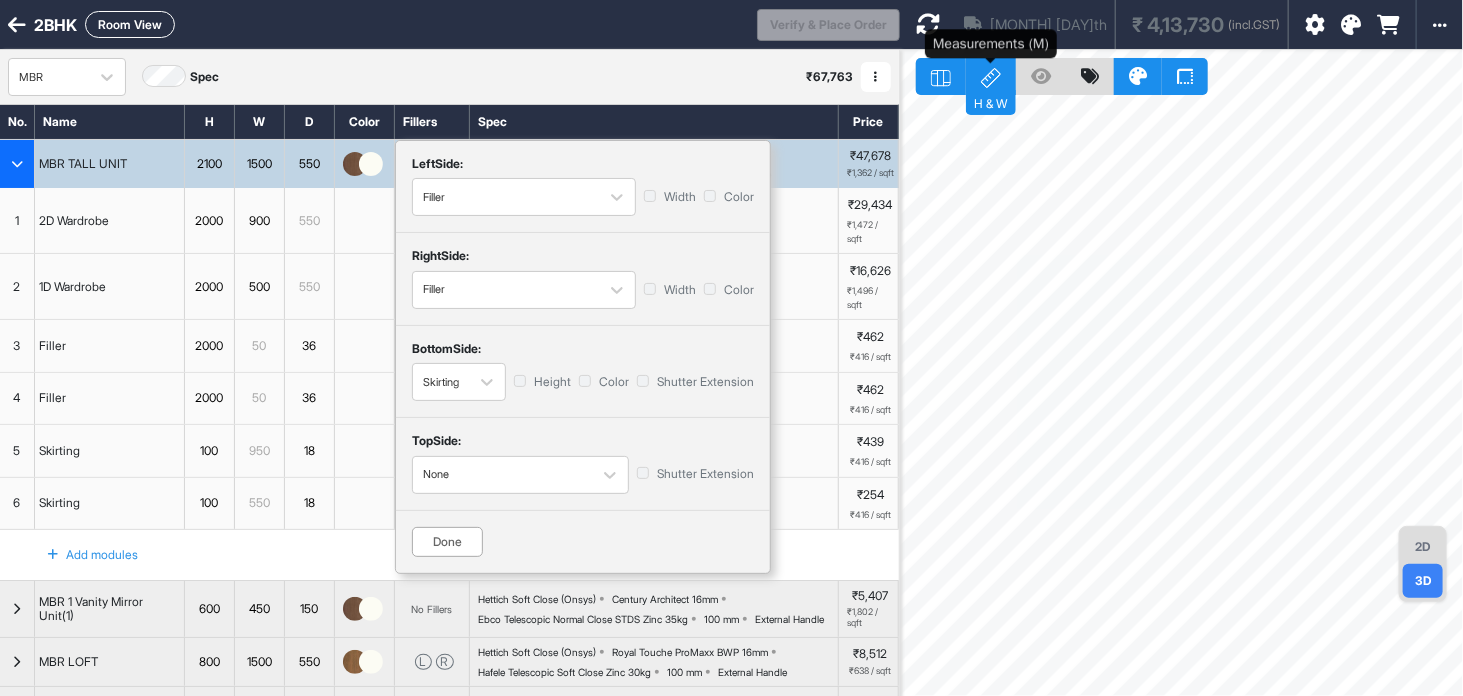 click on "H & W" at bounding box center (991, 76) 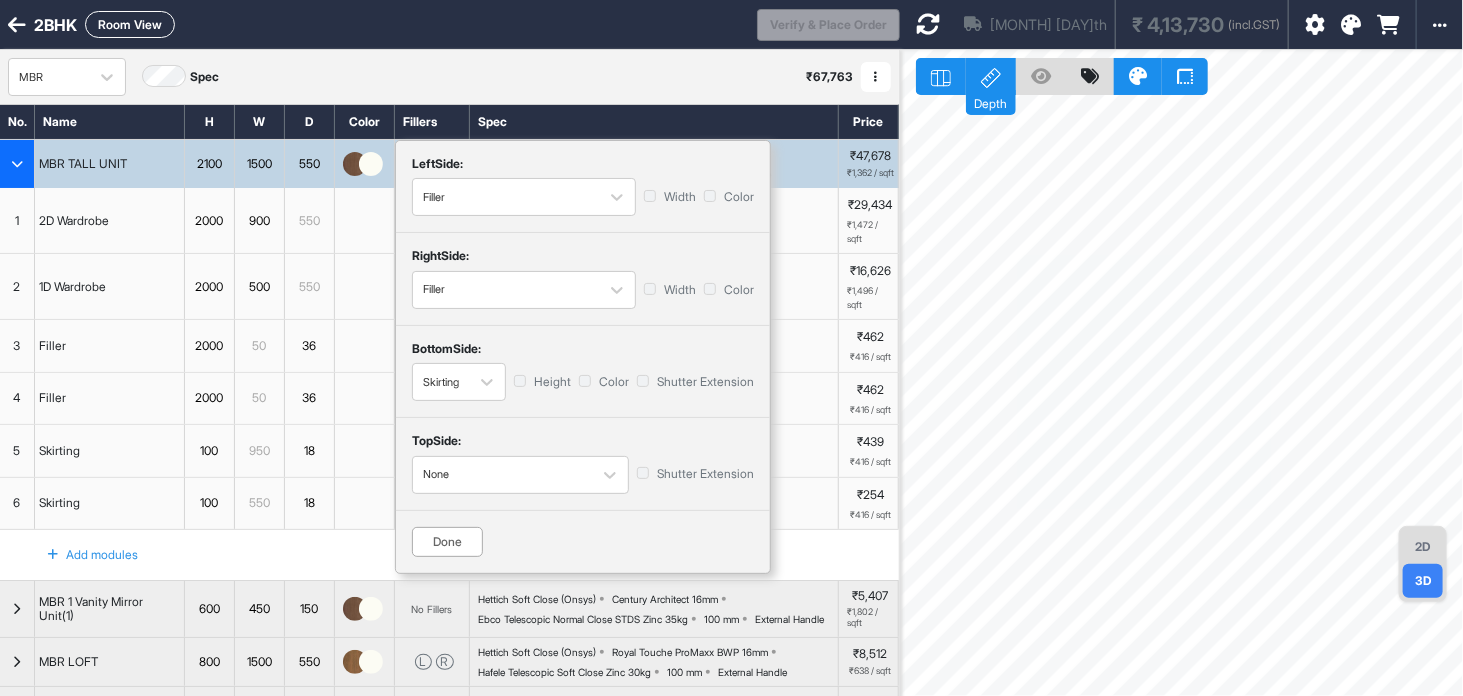 drag, startPoint x: 984, startPoint y: 81, endPoint x: 945, endPoint y: 71, distance: 40.261642 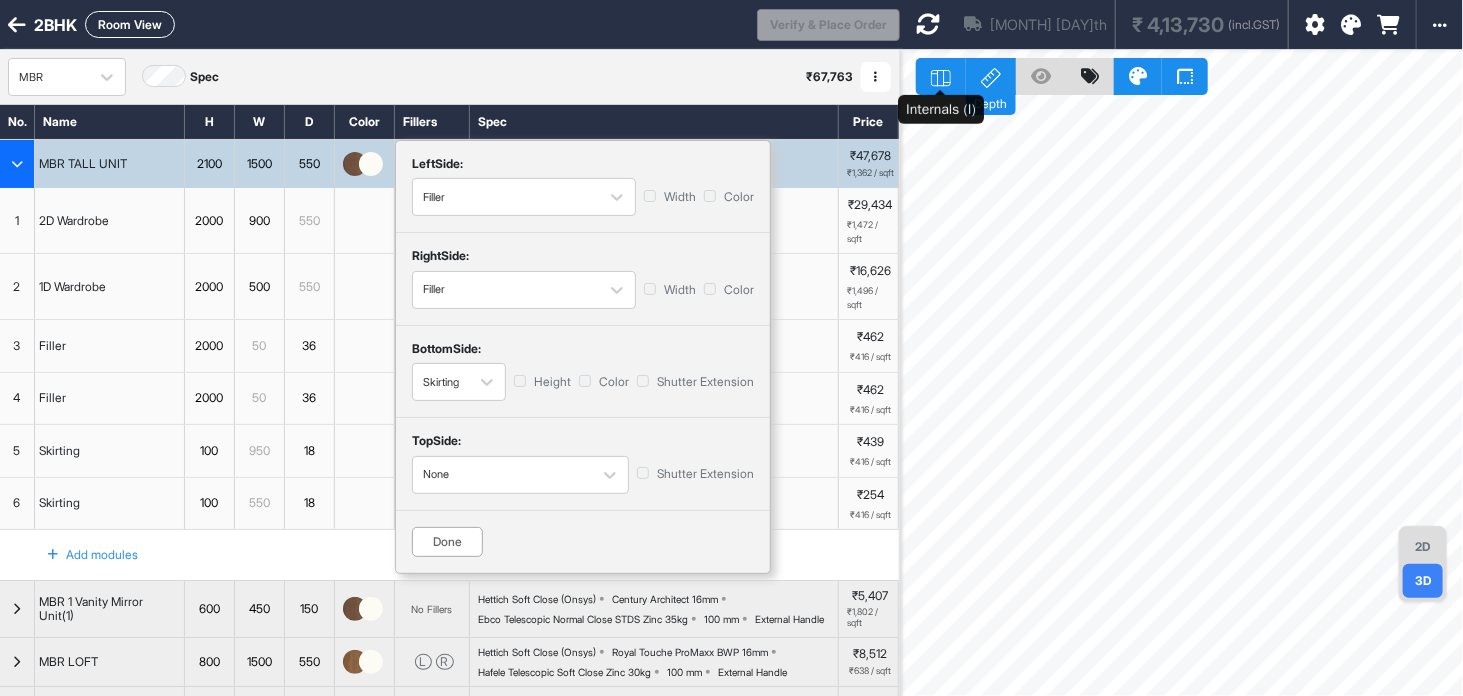 click 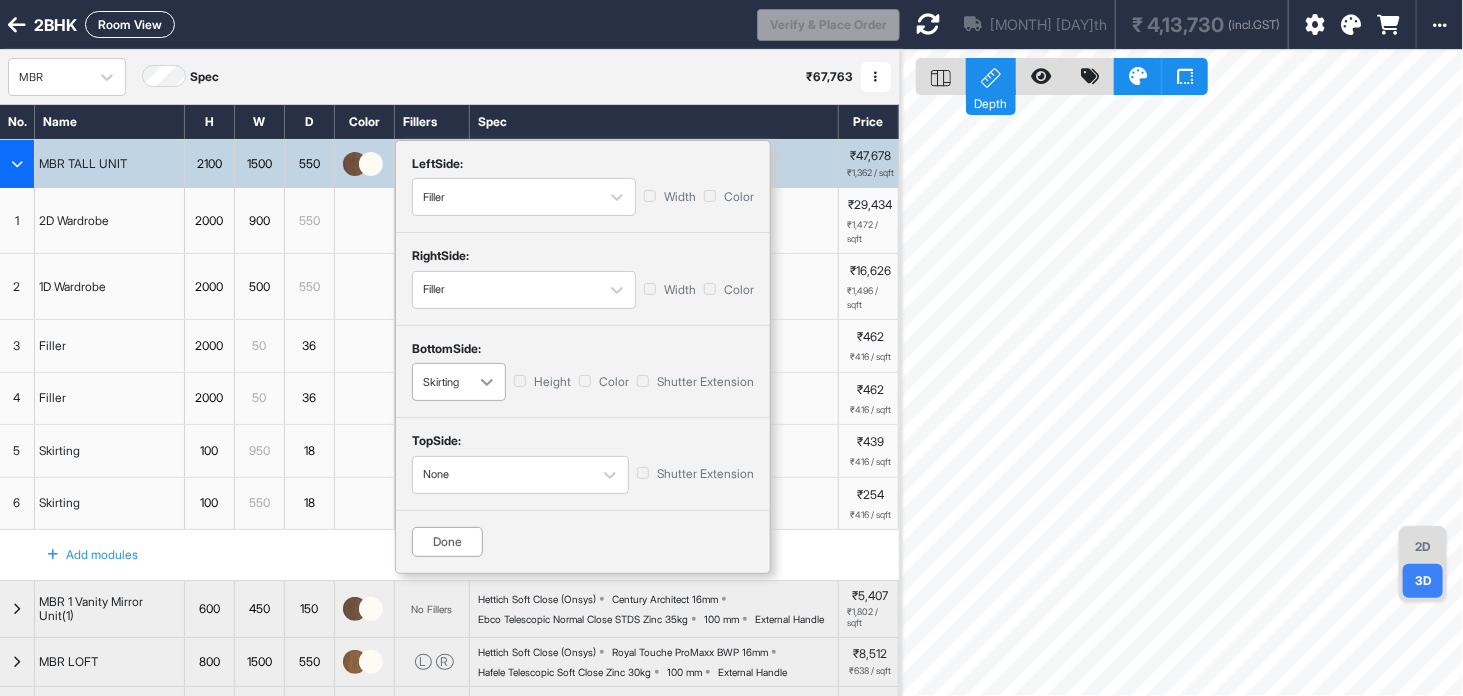 click 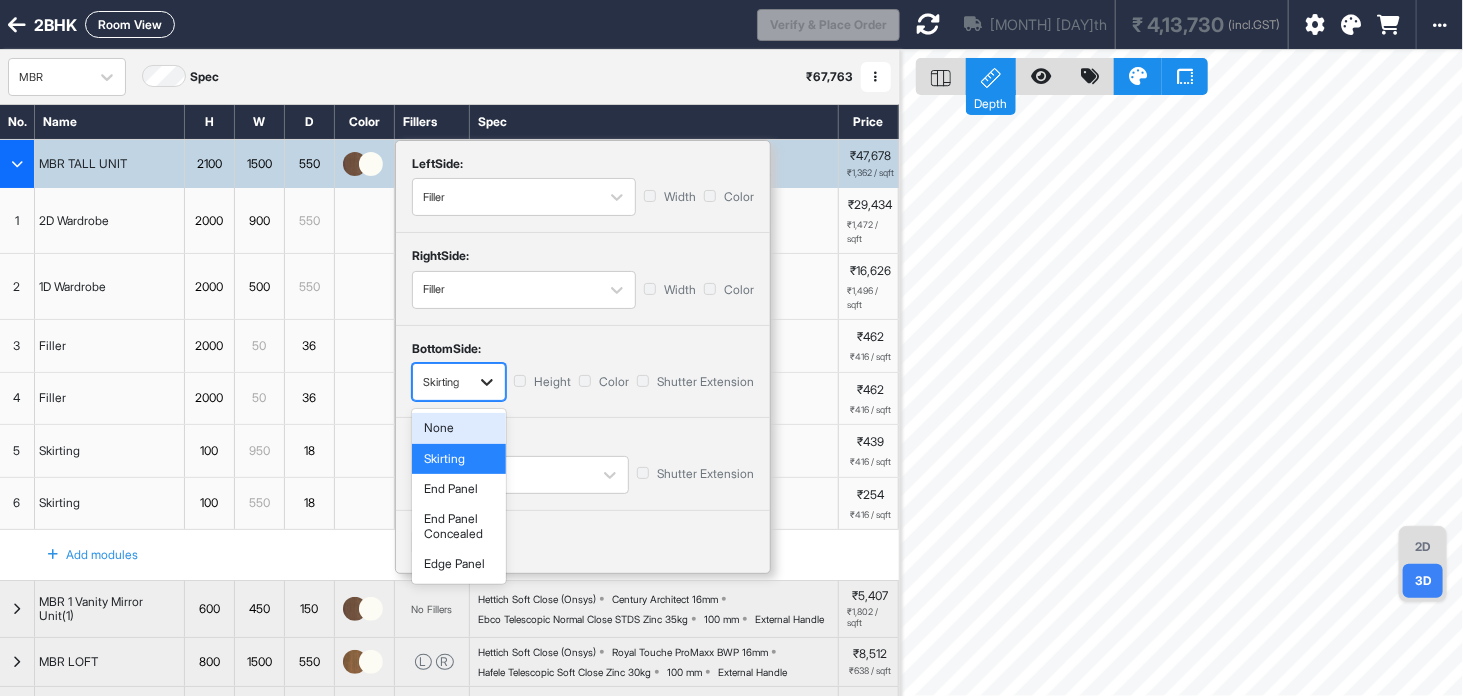 click 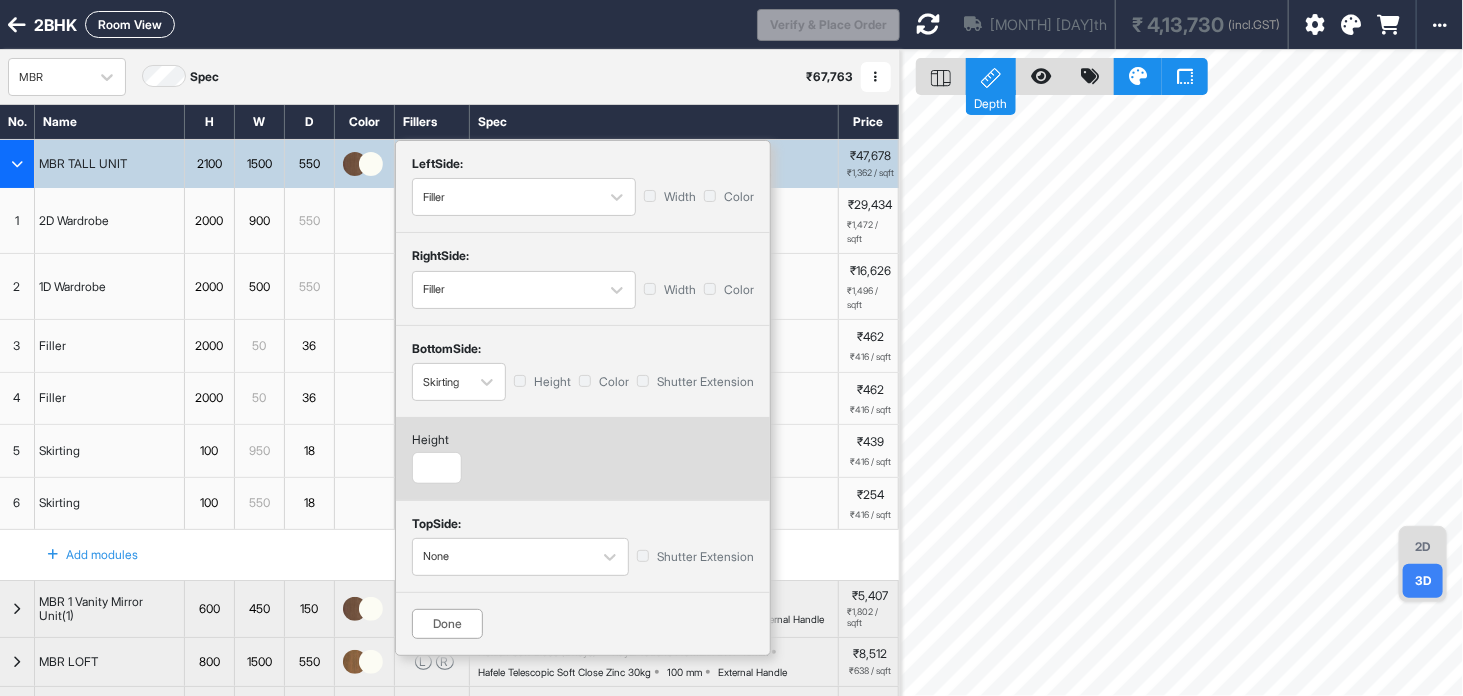 click on "Height" at bounding box center [542, 382] 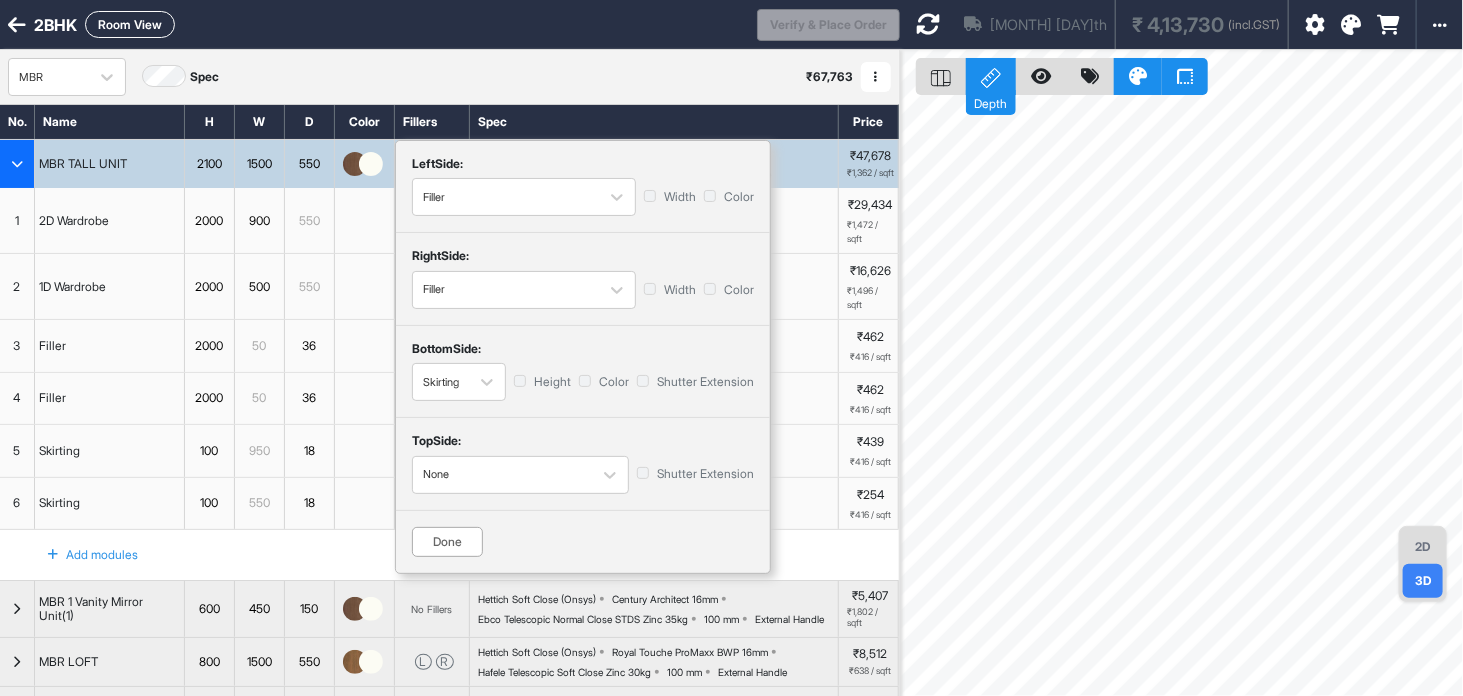 click on "Done" at bounding box center (447, 542) 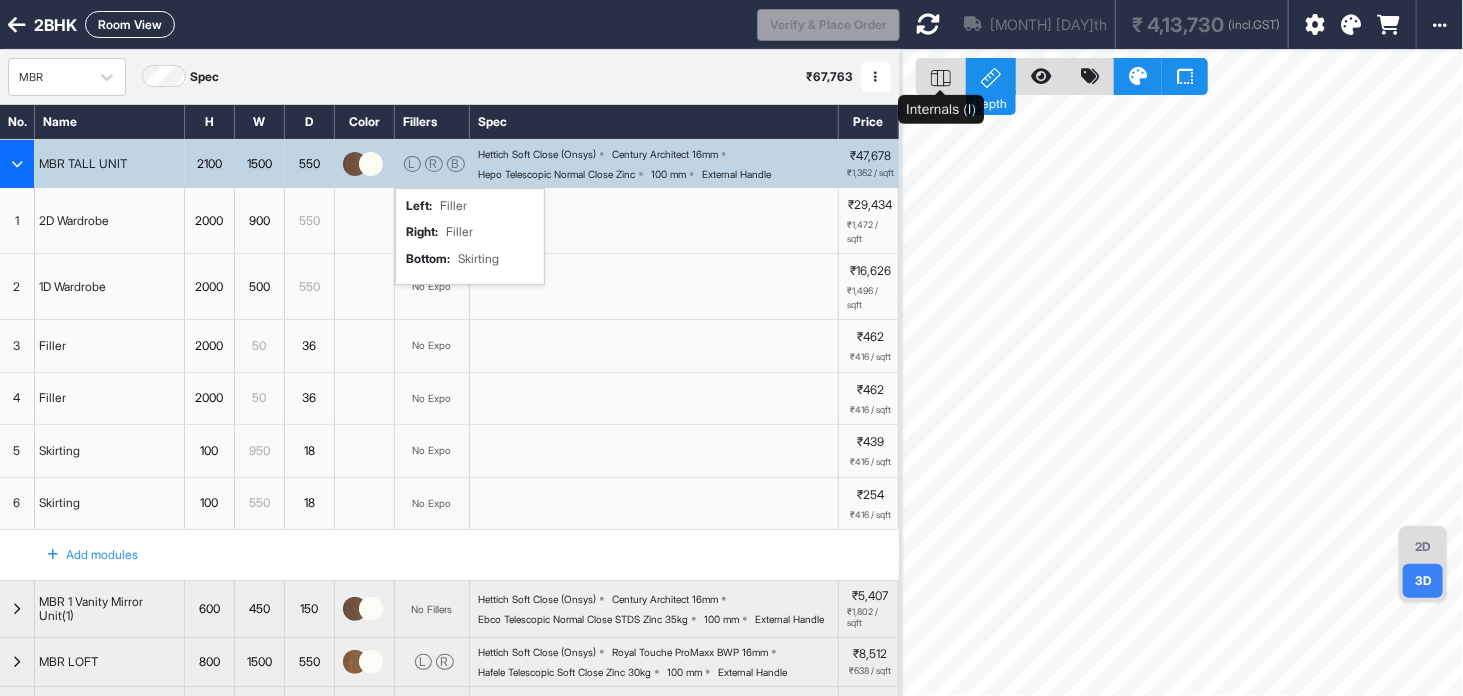 click at bounding box center (941, 76) 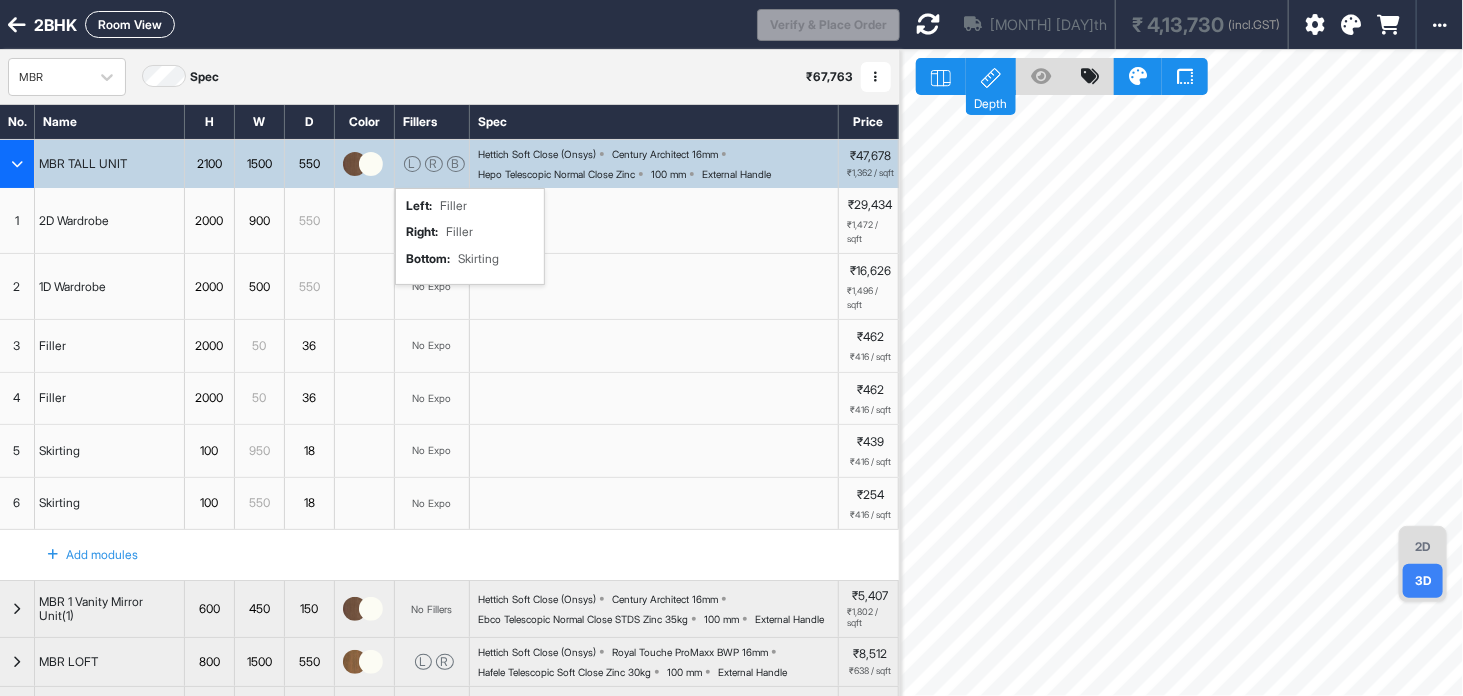 click on "2D" at bounding box center [1423, 547] 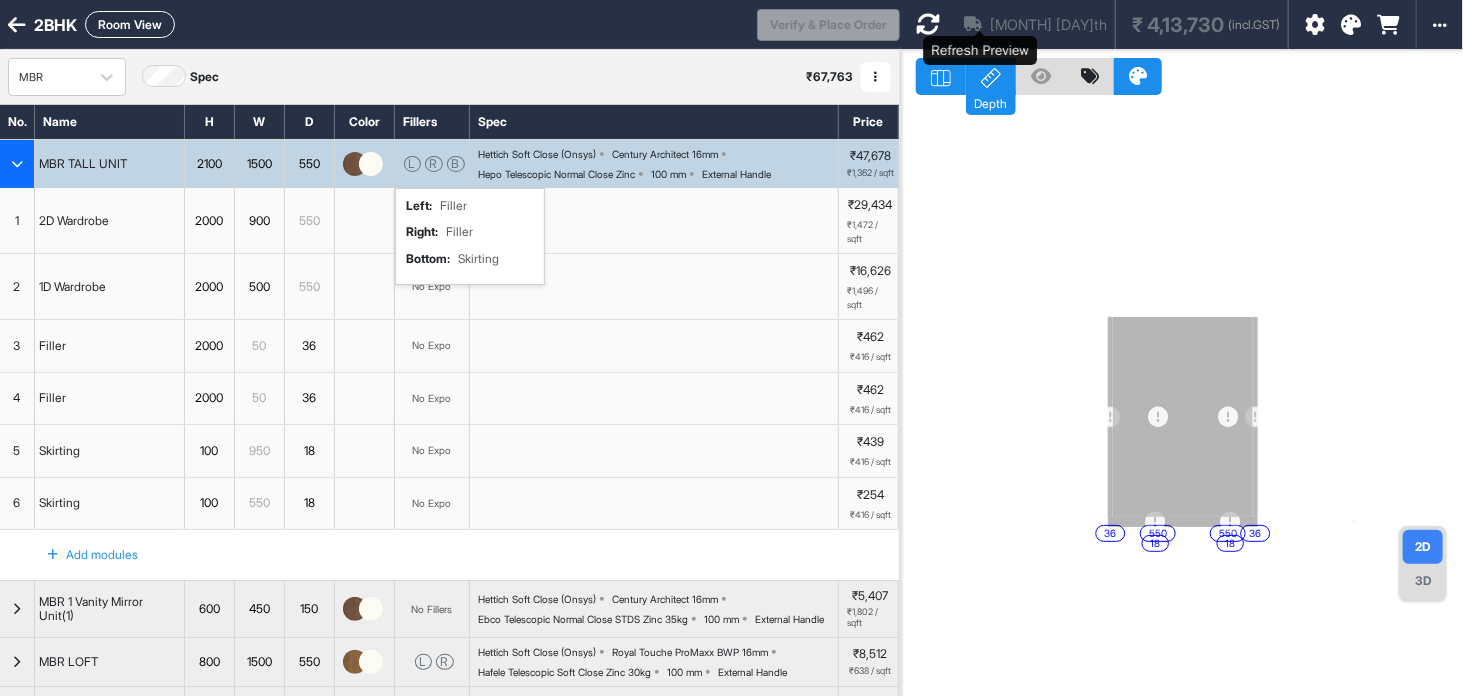 click at bounding box center (928, 24) 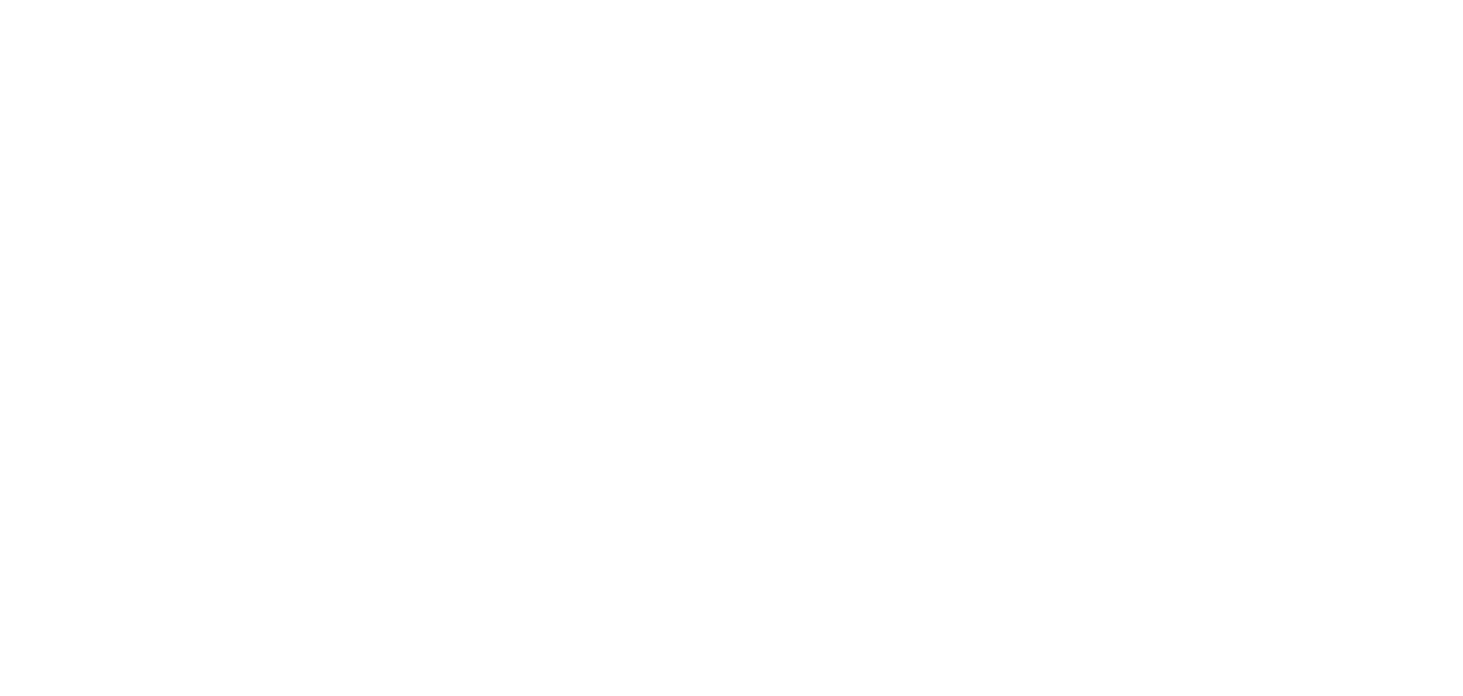 scroll, scrollTop: 0, scrollLeft: 0, axis: both 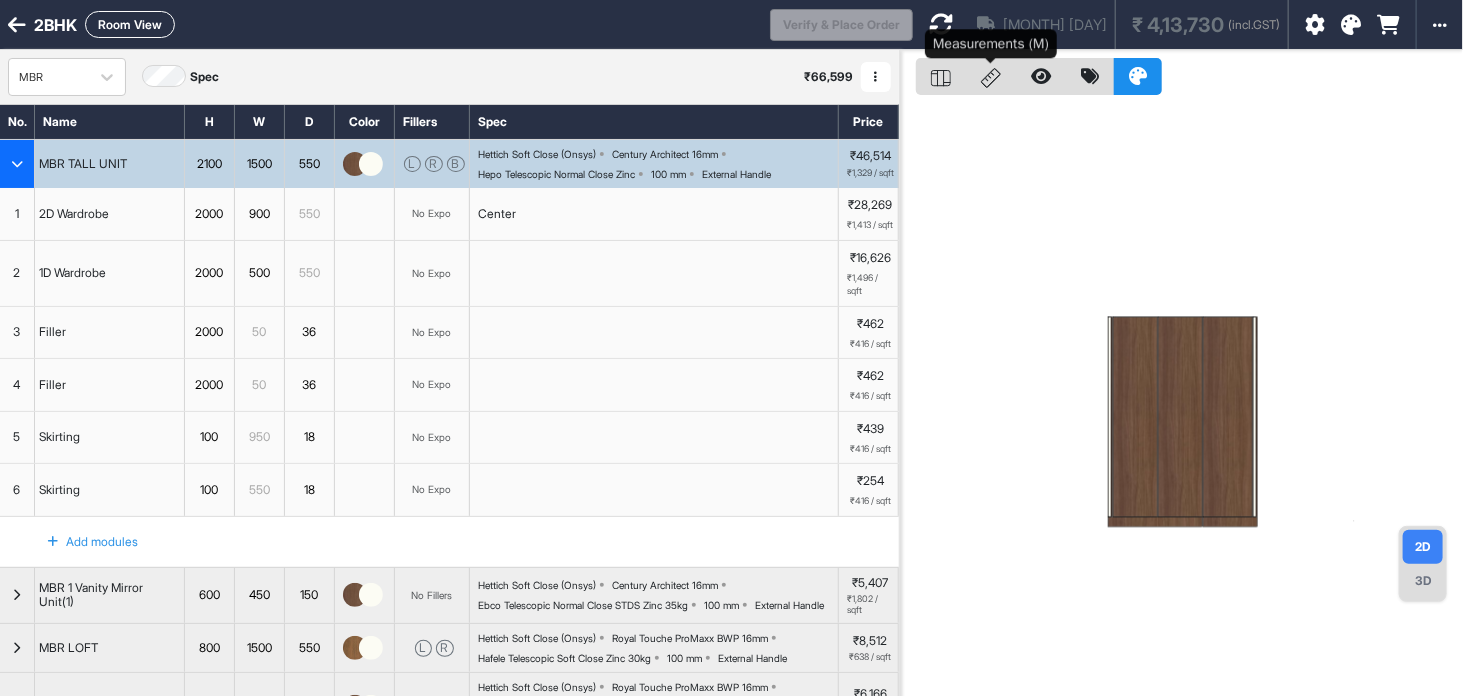 click at bounding box center [991, 76] 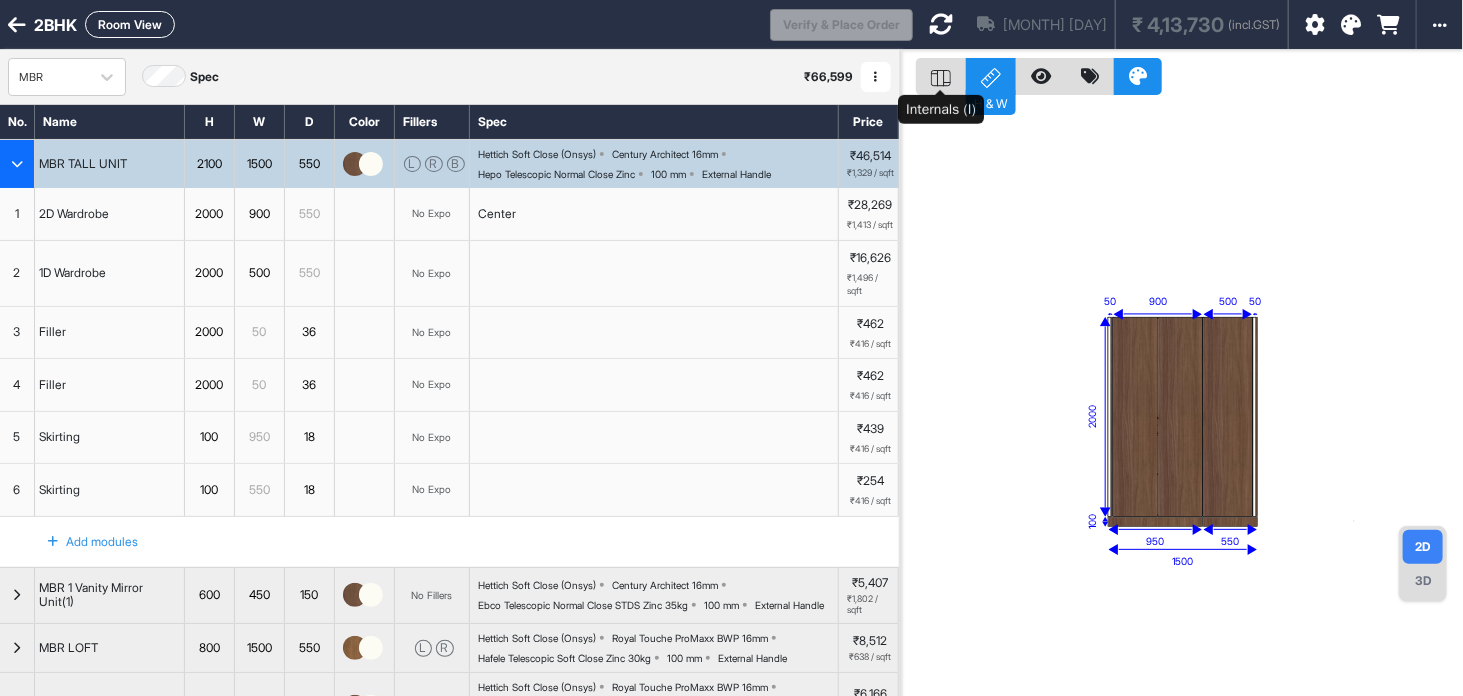 click 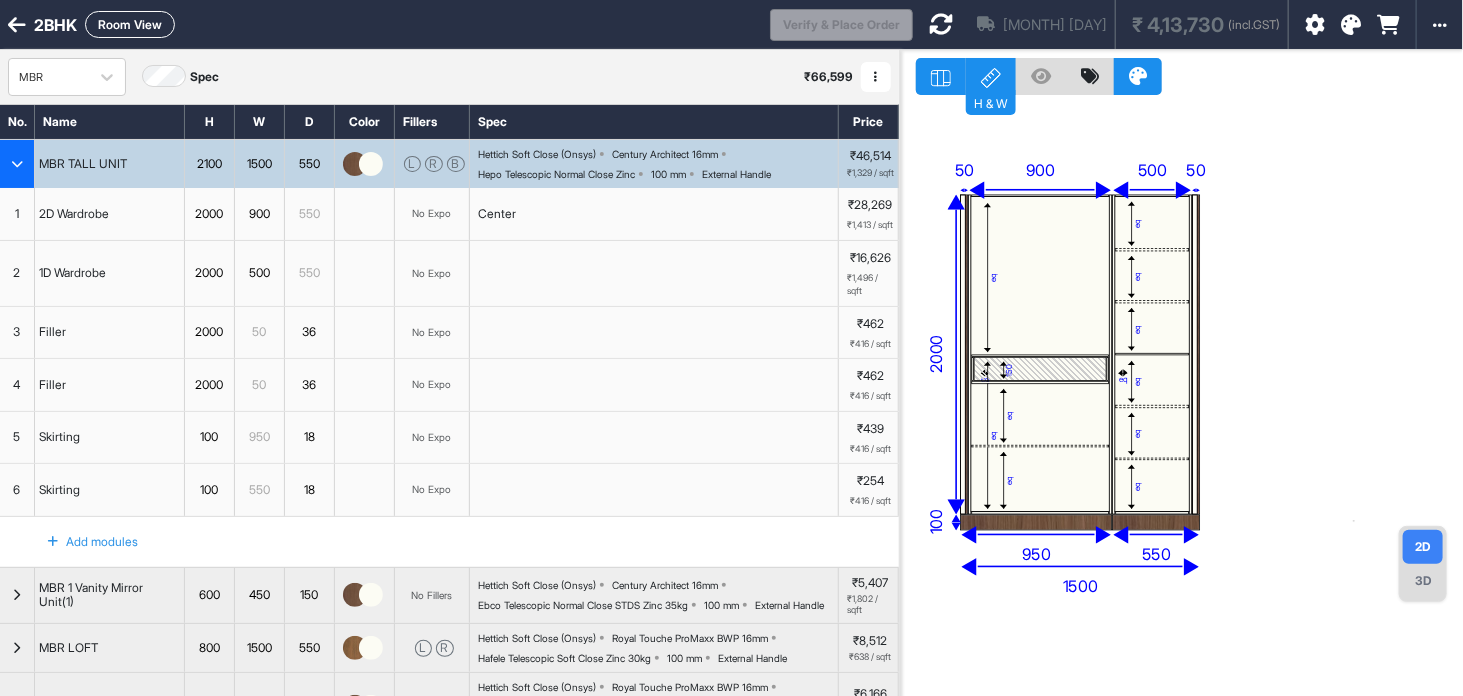 click on "eq" at bounding box center [1040, 277] 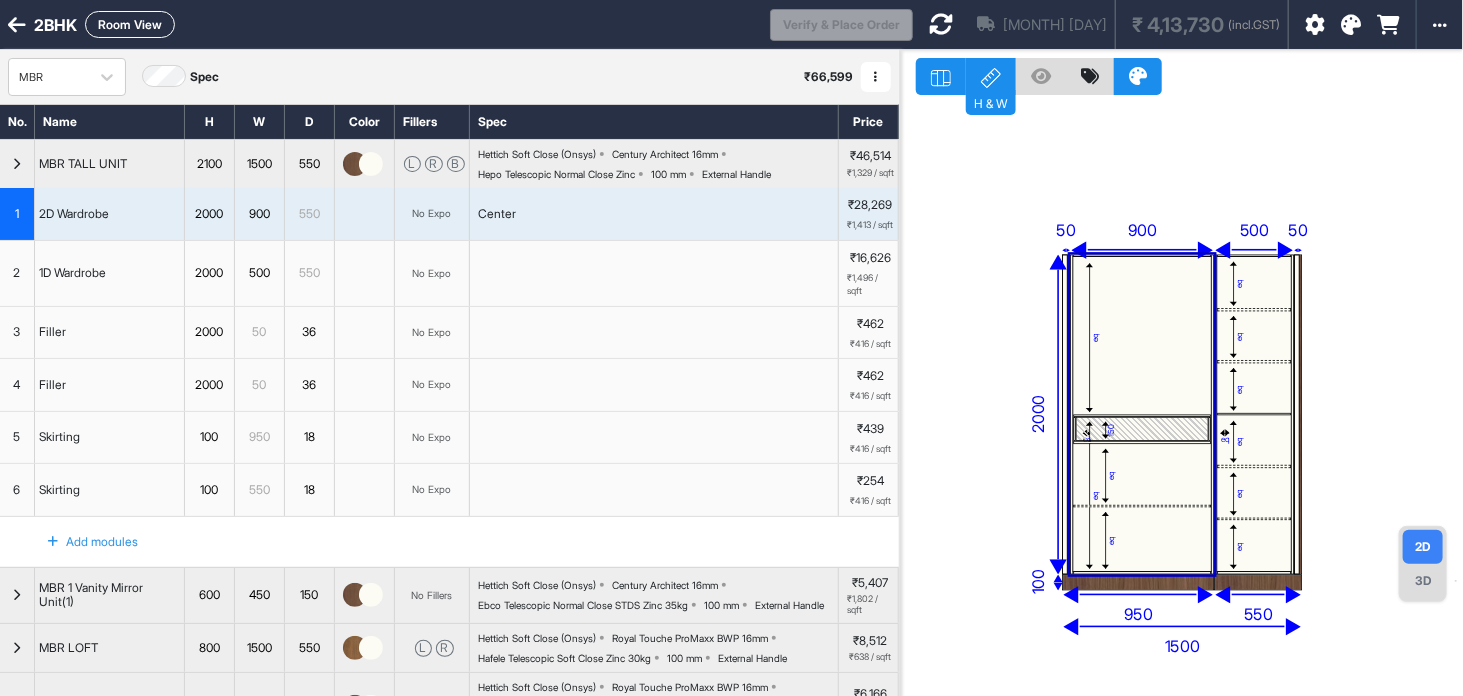 click on "eq" at bounding box center (1143, 336) 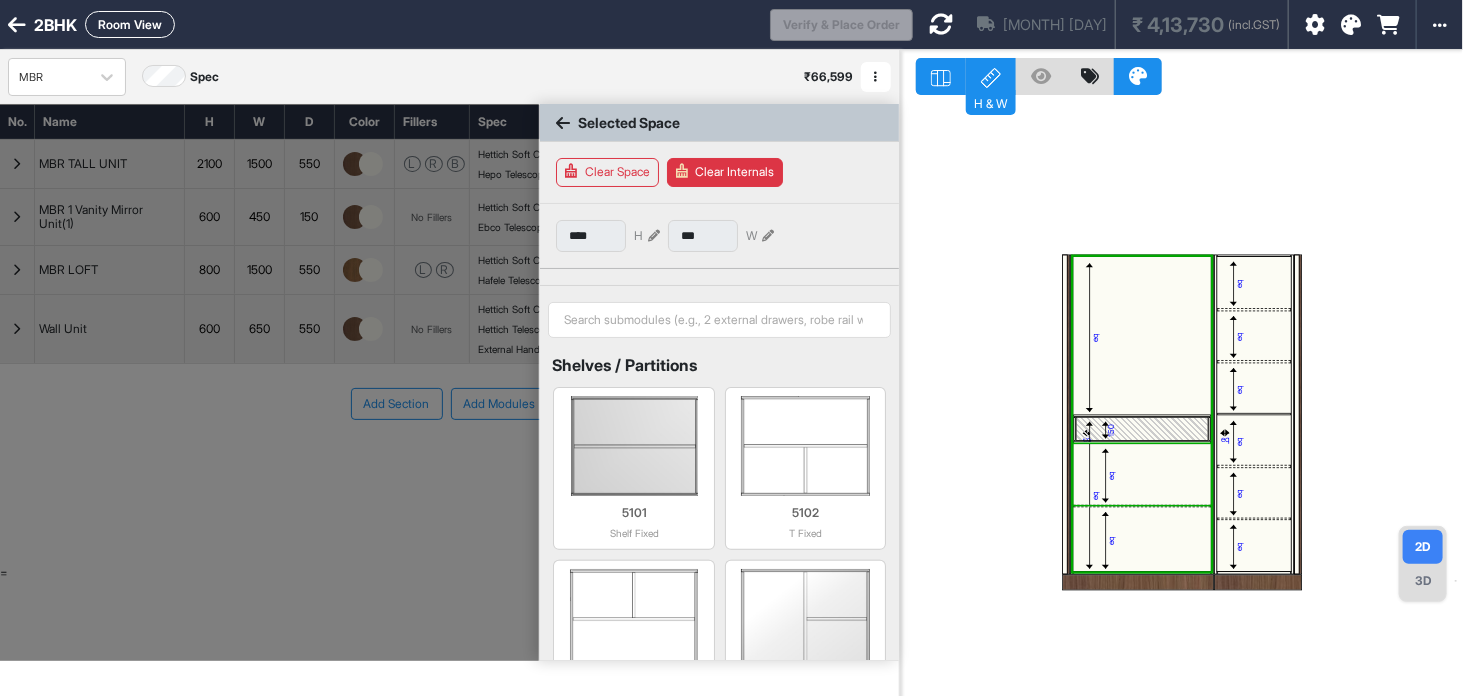 click on "eq" at bounding box center [1112, 475] 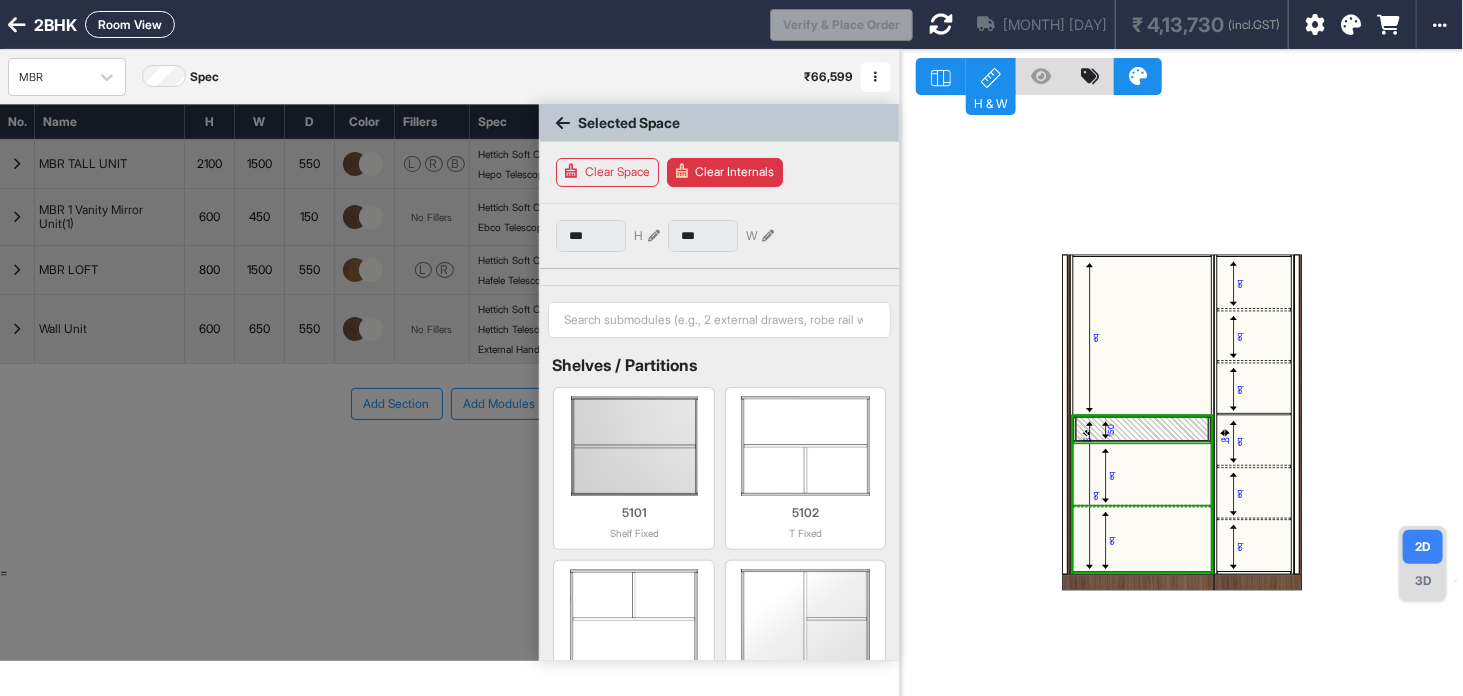 click on "eq" at bounding box center [1112, 475] 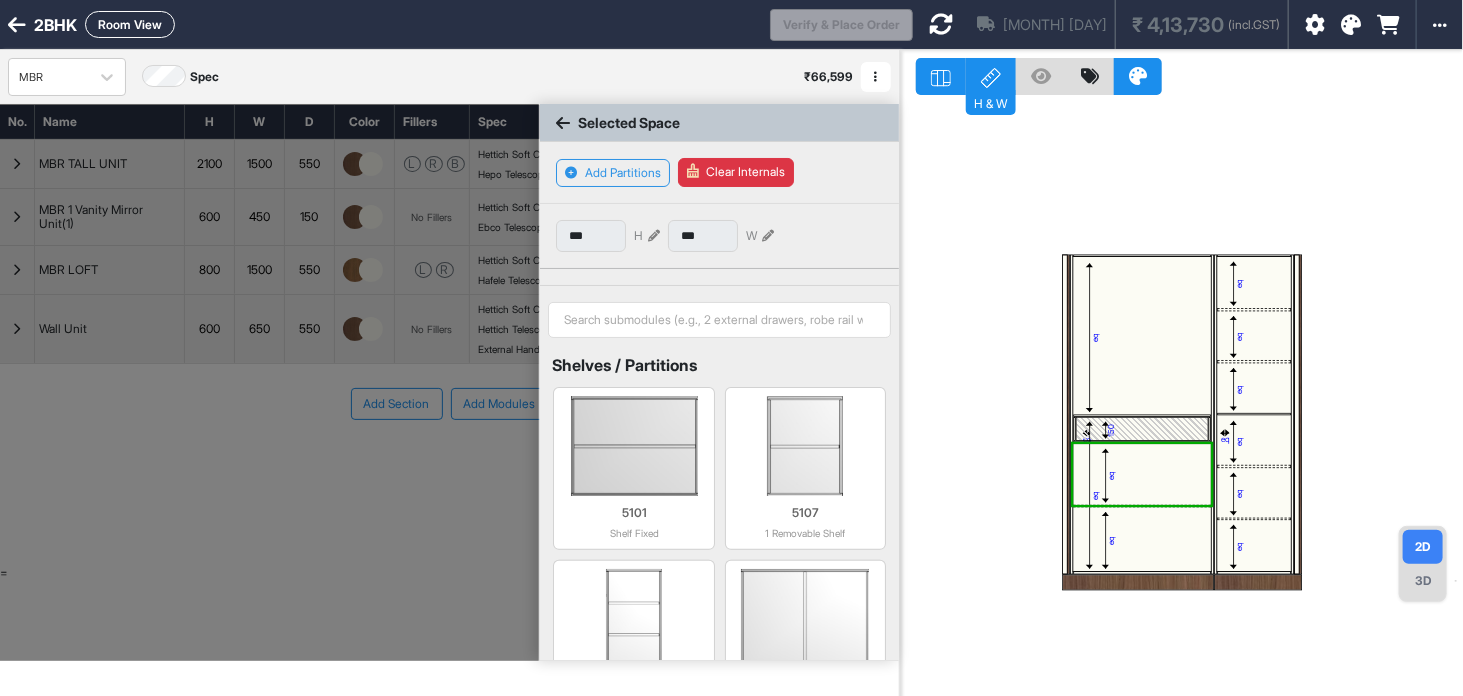 click on "eq" at bounding box center [1143, 336] 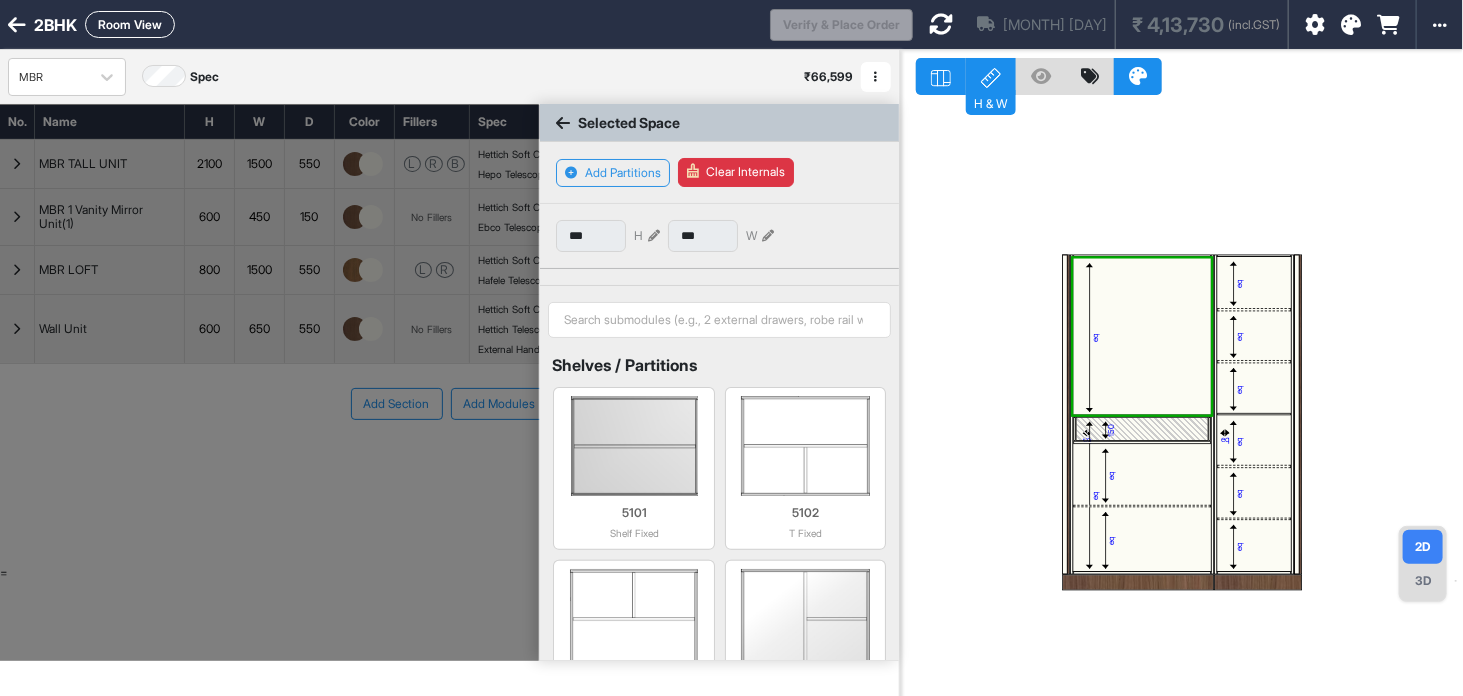 click on "eq" at bounding box center (1143, 336) 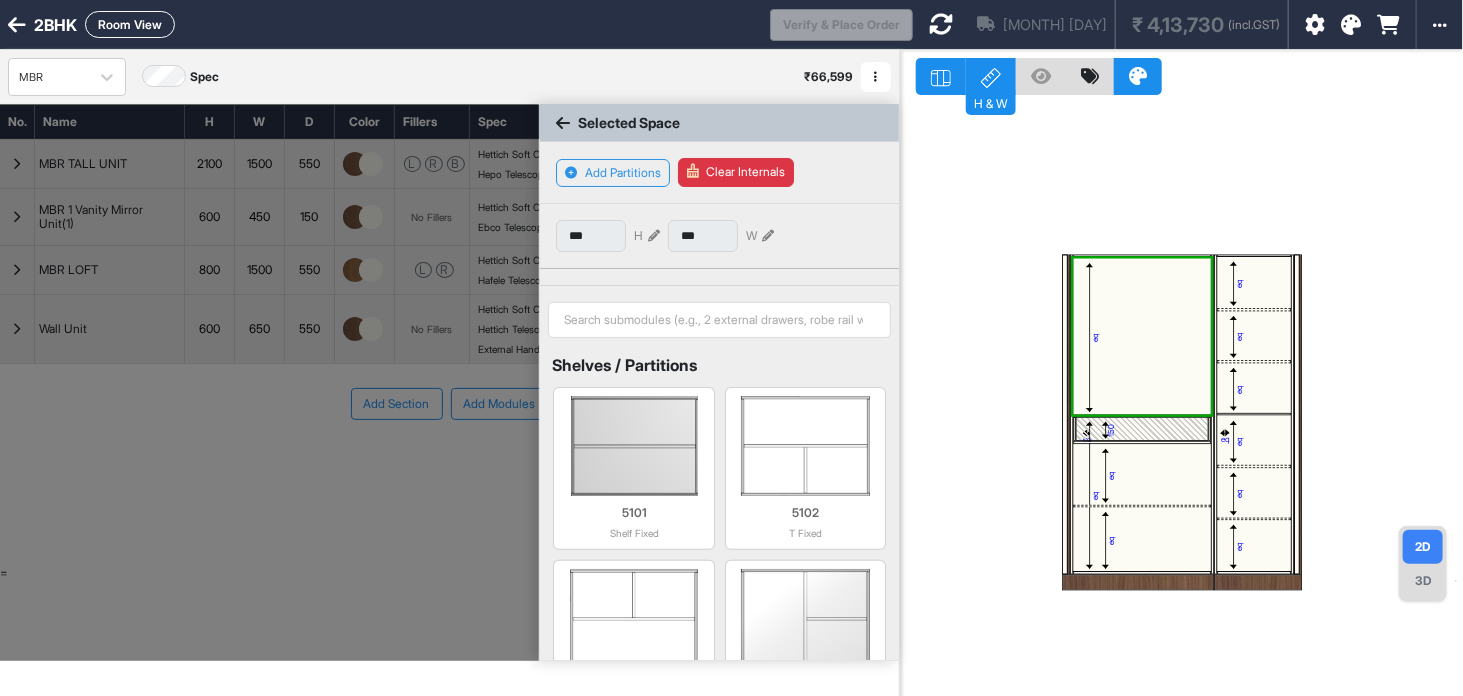 click at bounding box center [1142, 429] 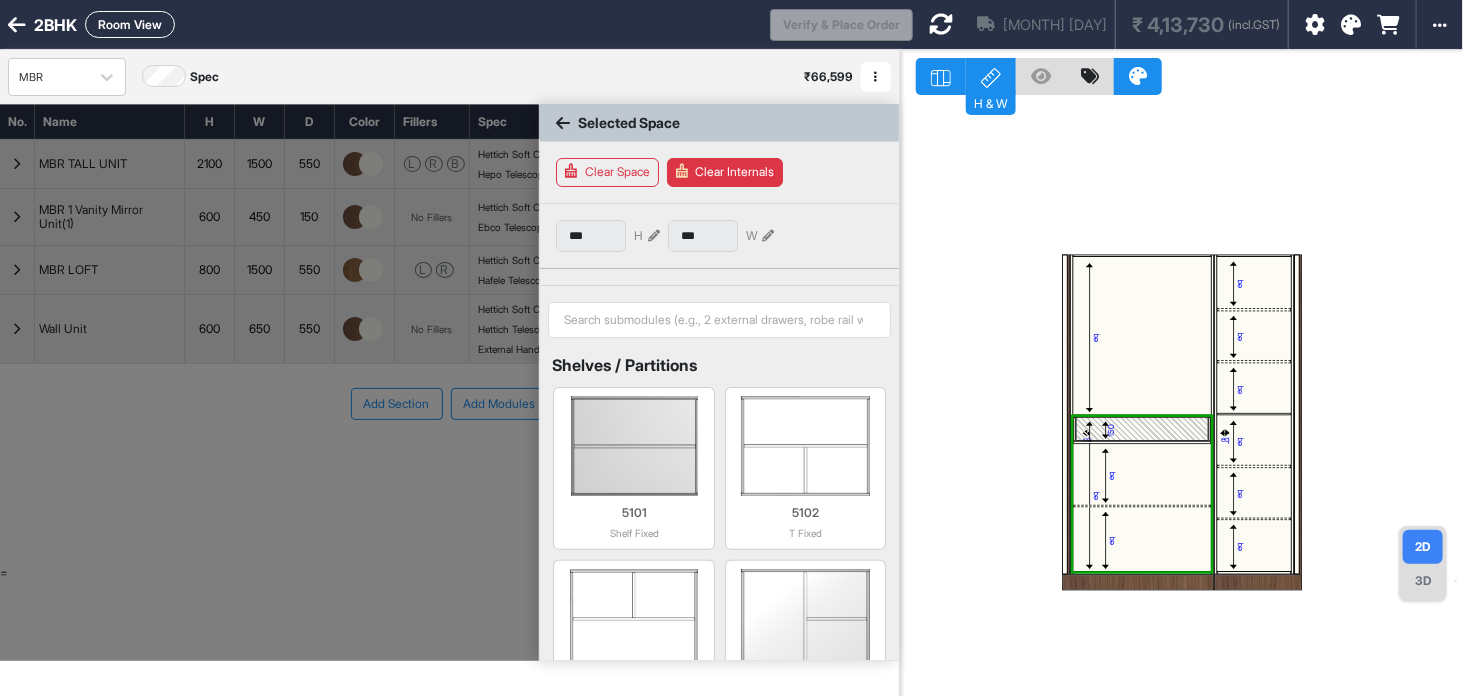 click at bounding box center [1142, 429] 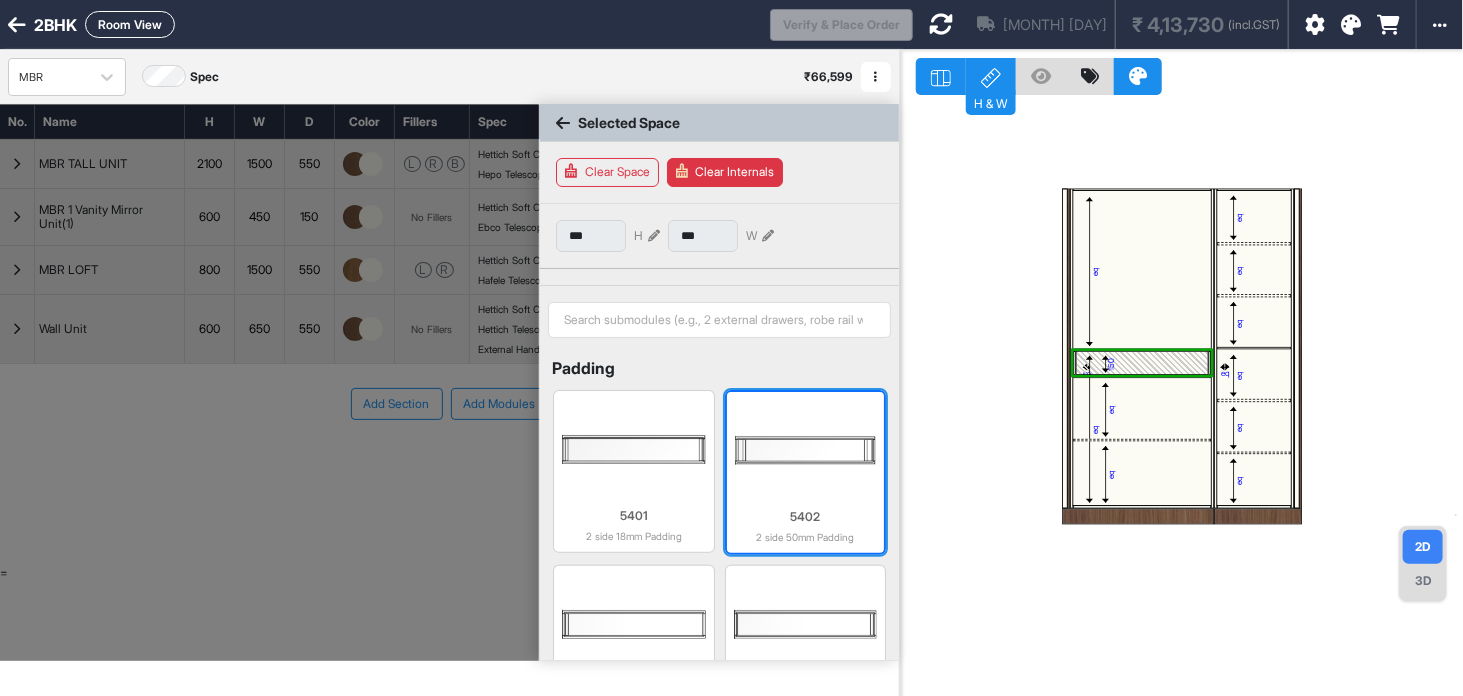 scroll, scrollTop: 829, scrollLeft: 0, axis: vertical 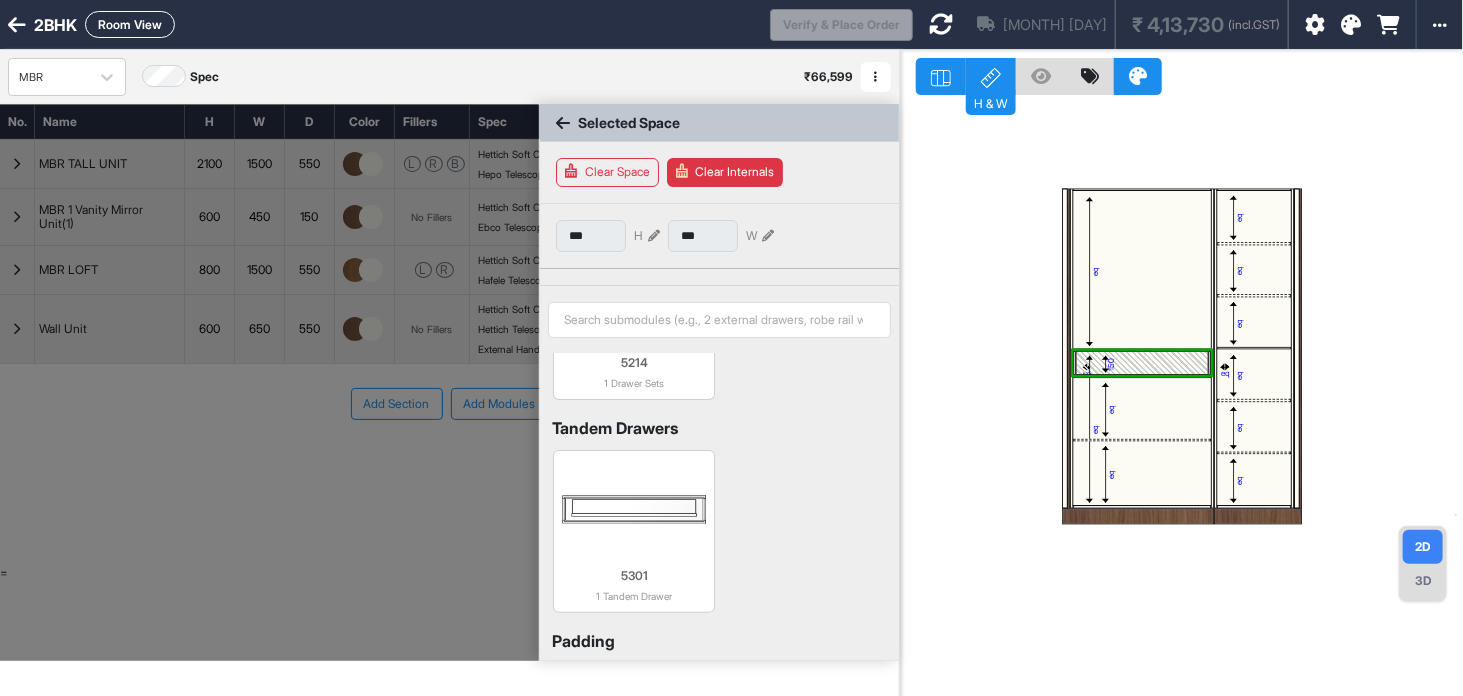 click on "Clear Internals" at bounding box center [725, 172] 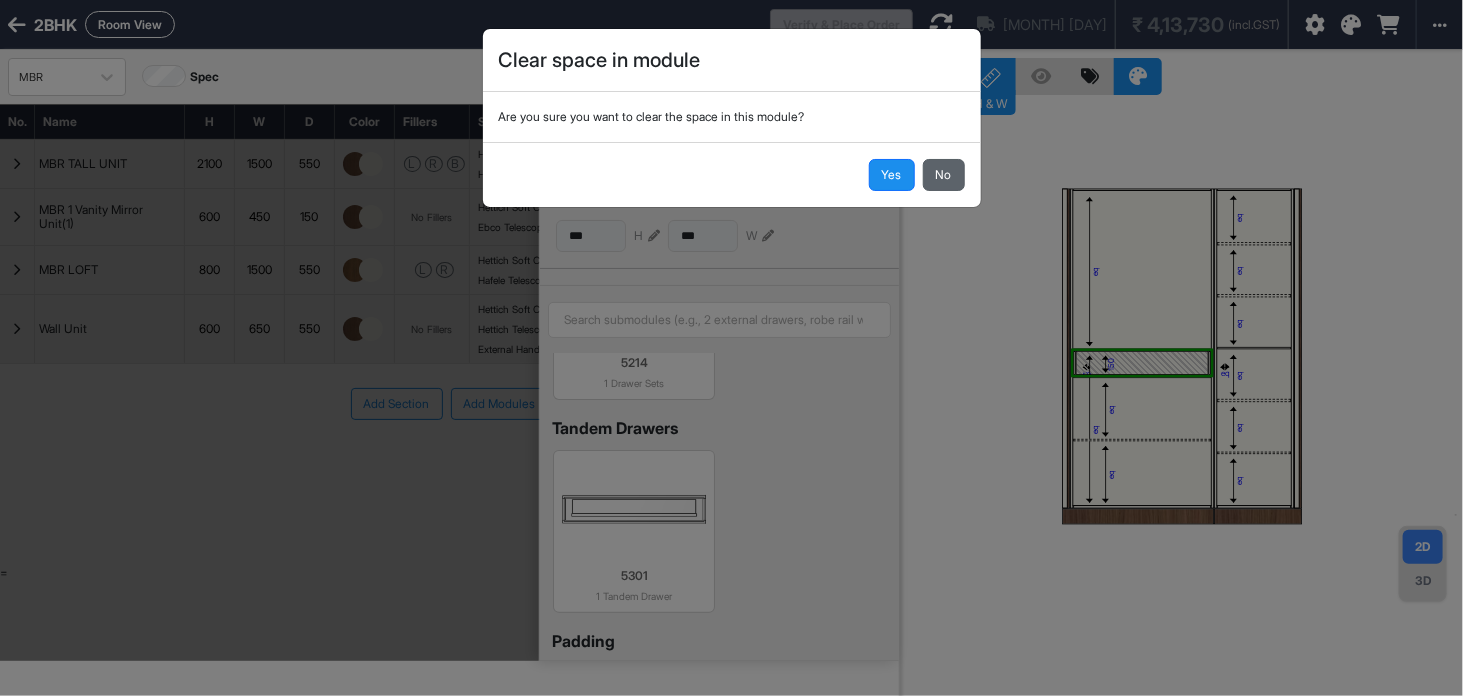 click on "No" at bounding box center [944, 175] 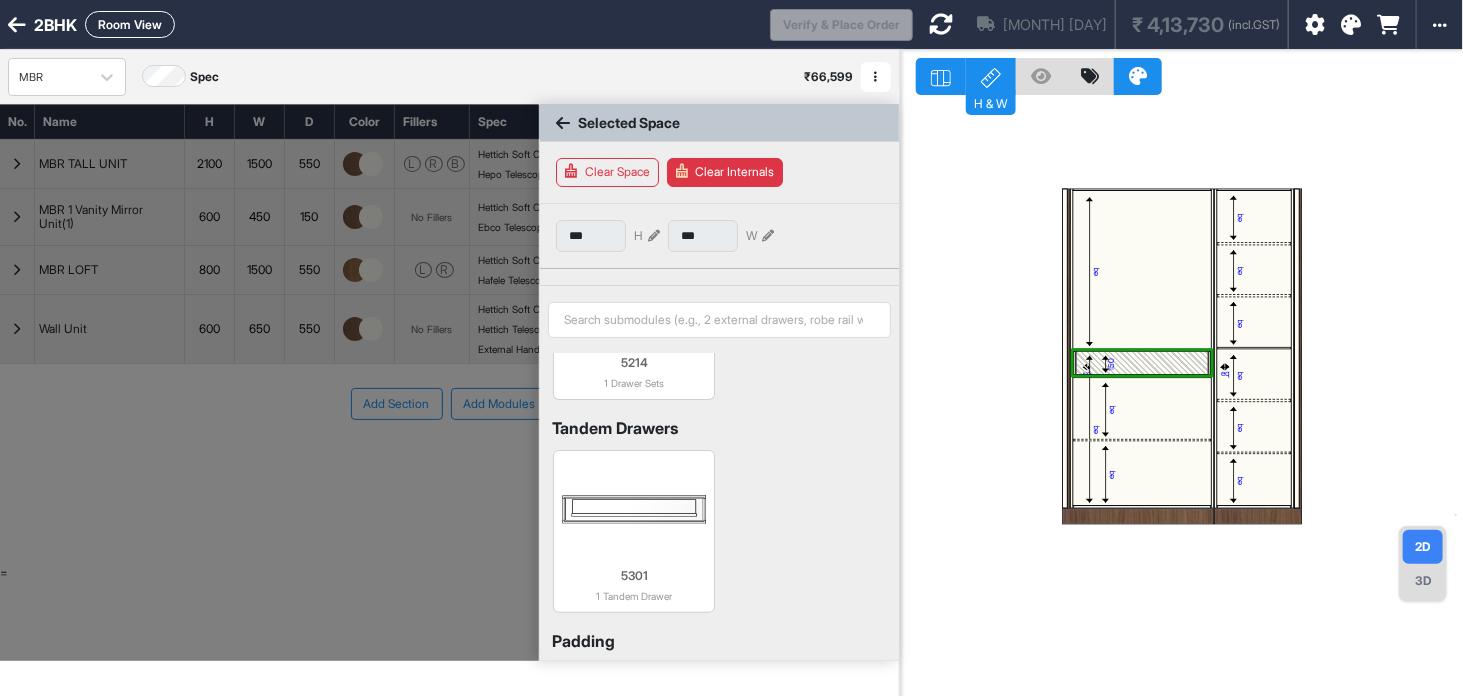 click on "Clear Space" at bounding box center [607, 172] 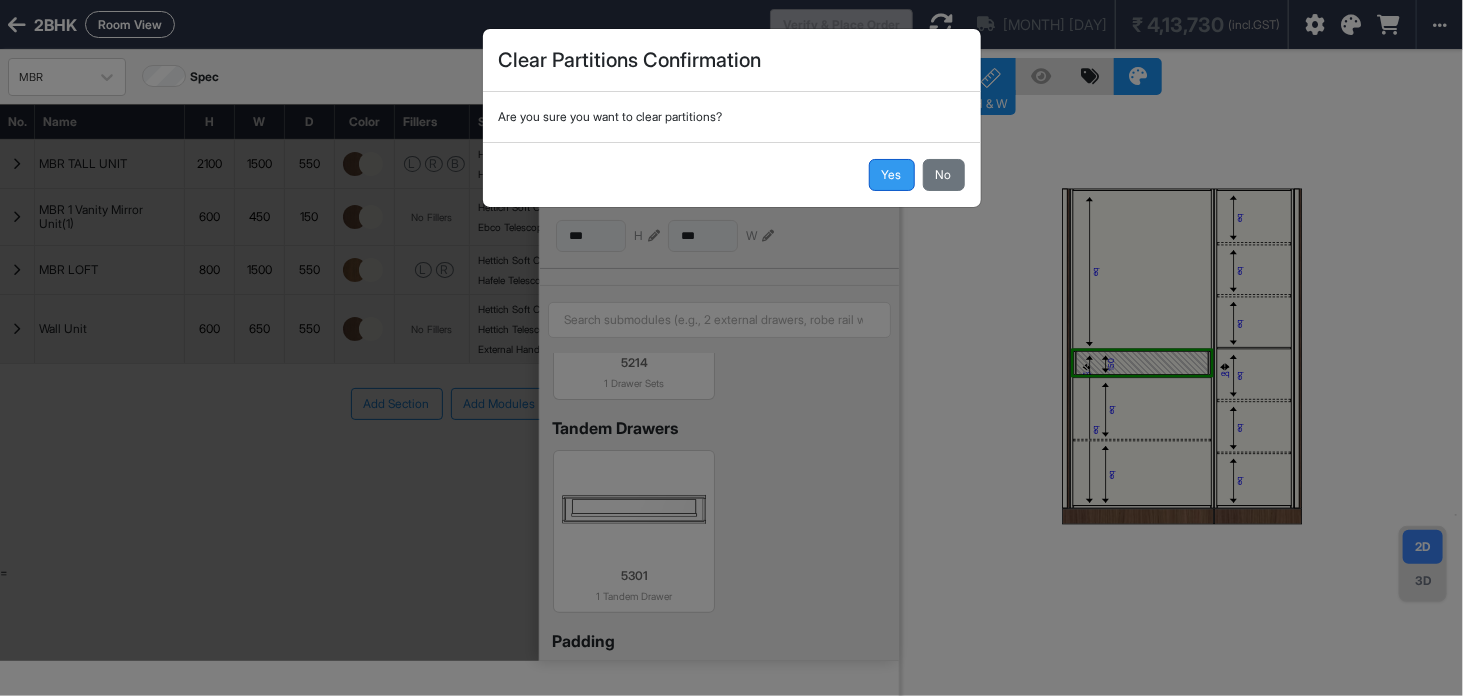 click on "Yes" at bounding box center [892, 175] 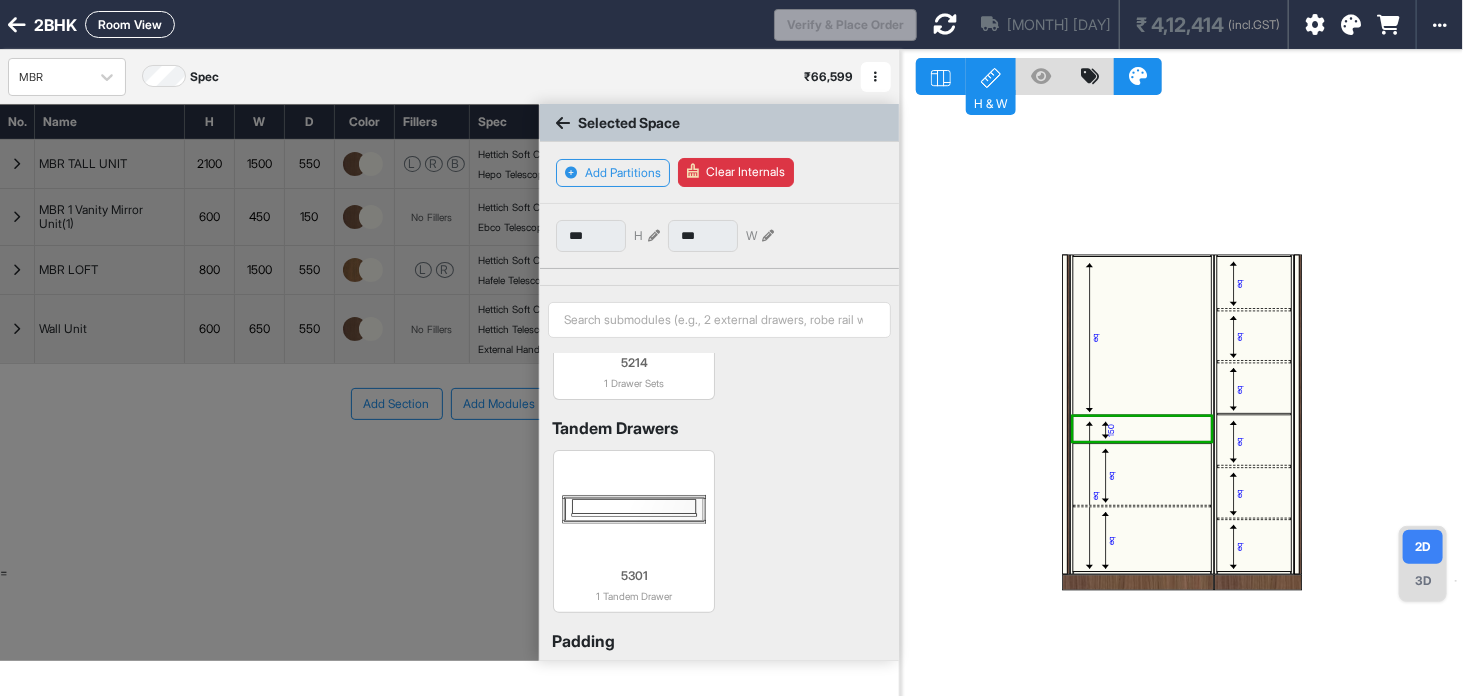 click on "150" at bounding box center (1112, 430) 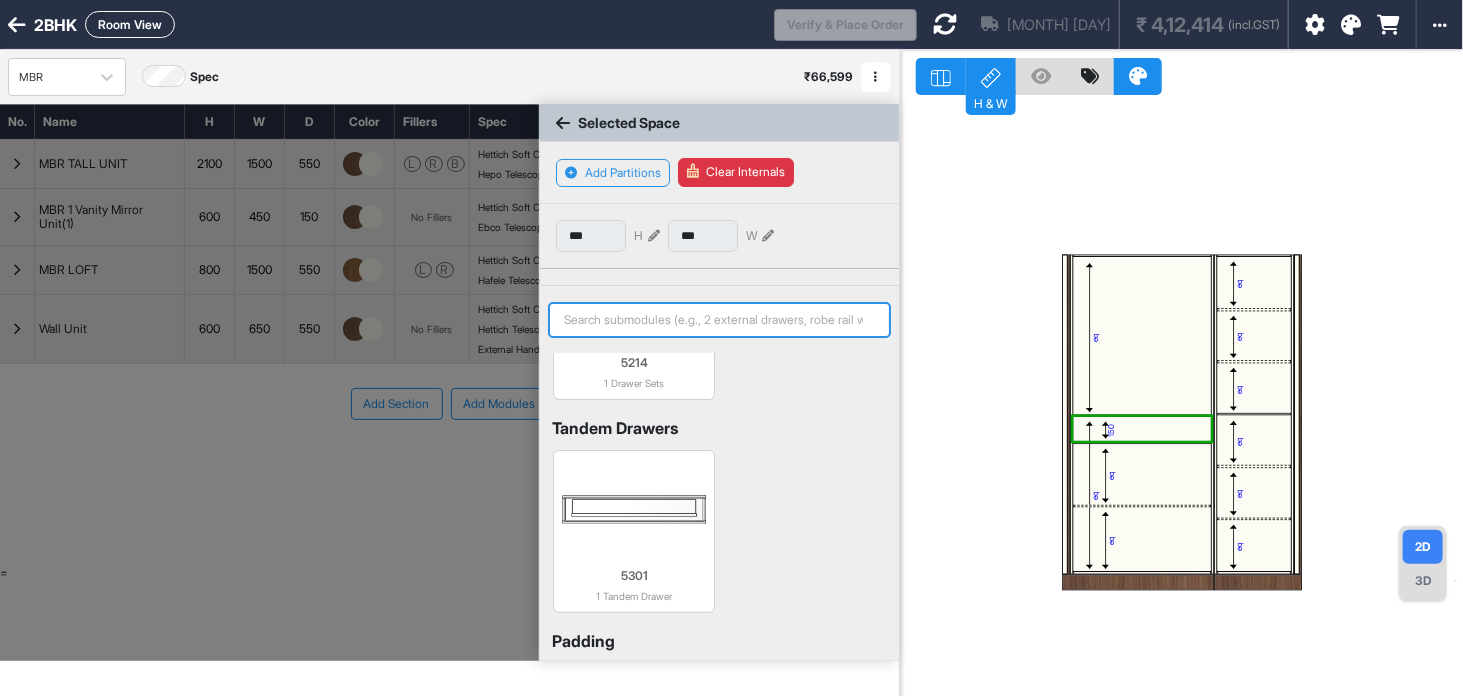 click at bounding box center [719, 320] 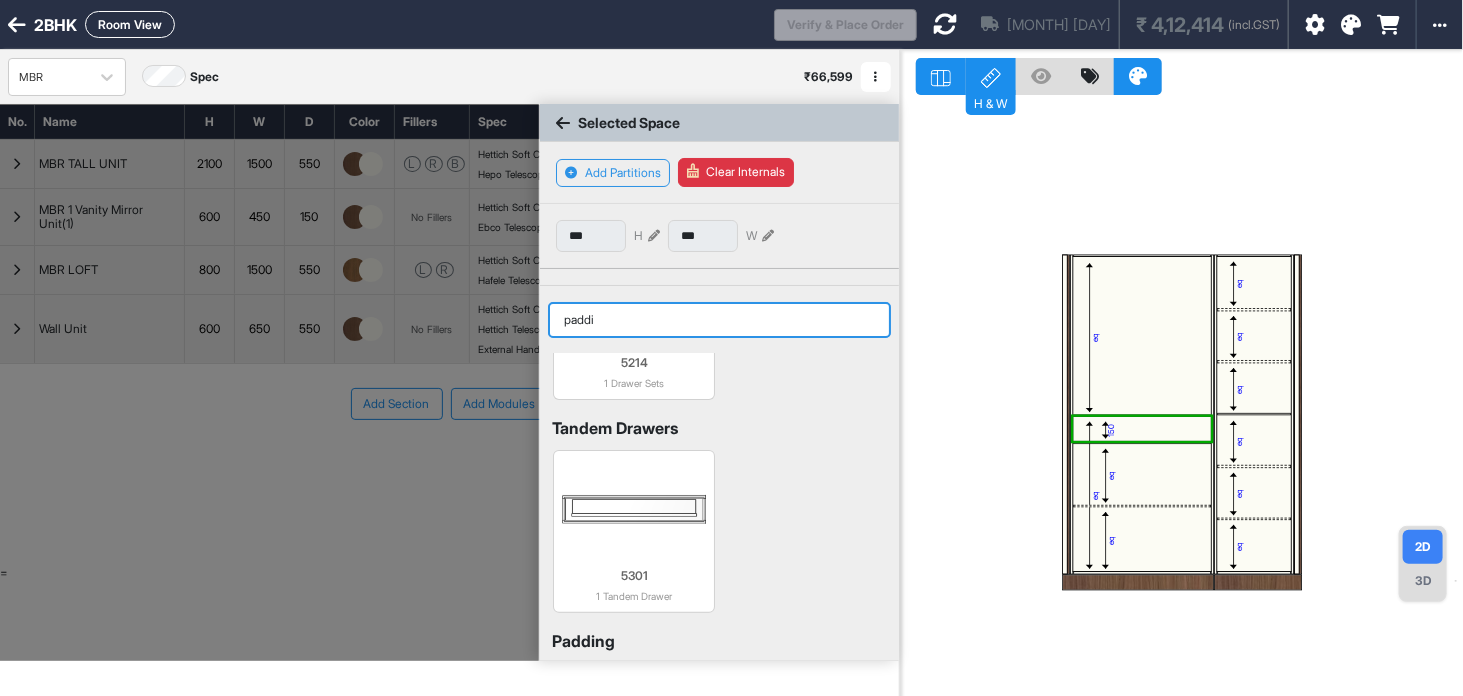type on "paddin" 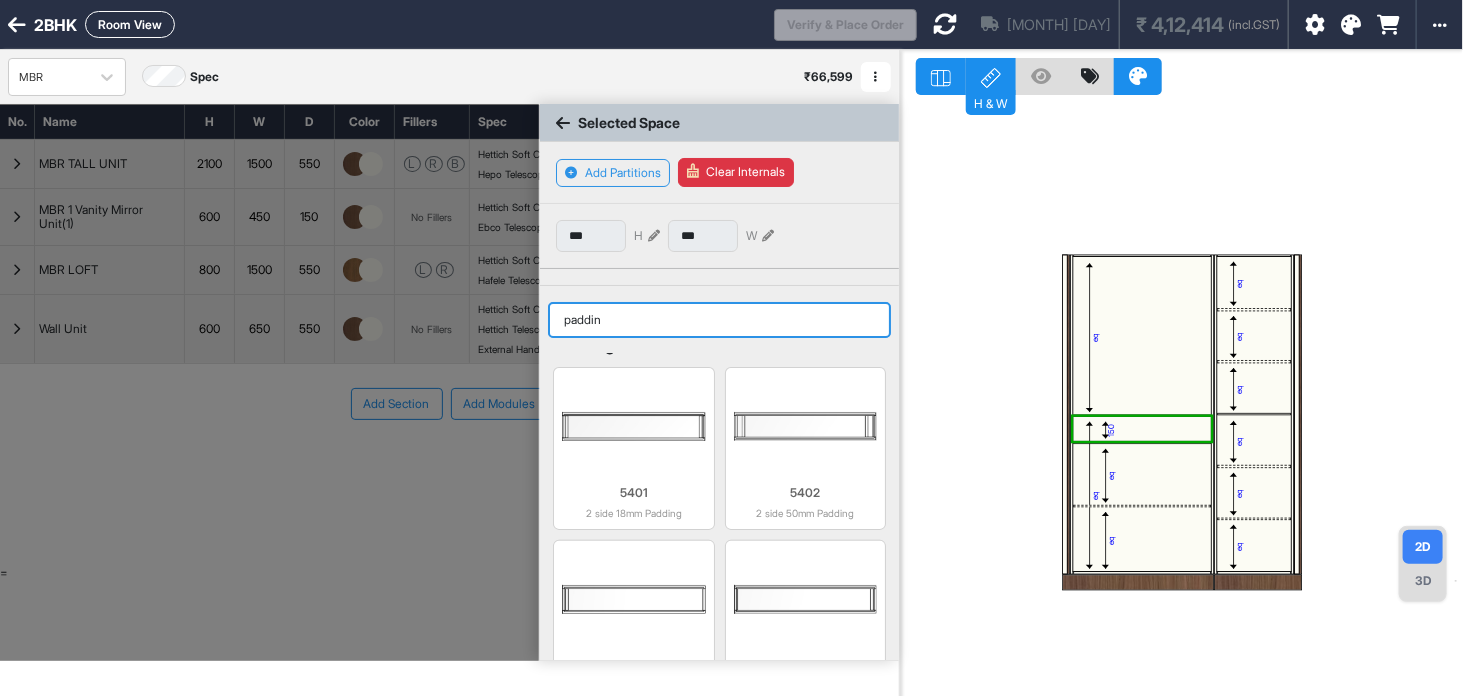 scroll, scrollTop: 18, scrollLeft: 0, axis: vertical 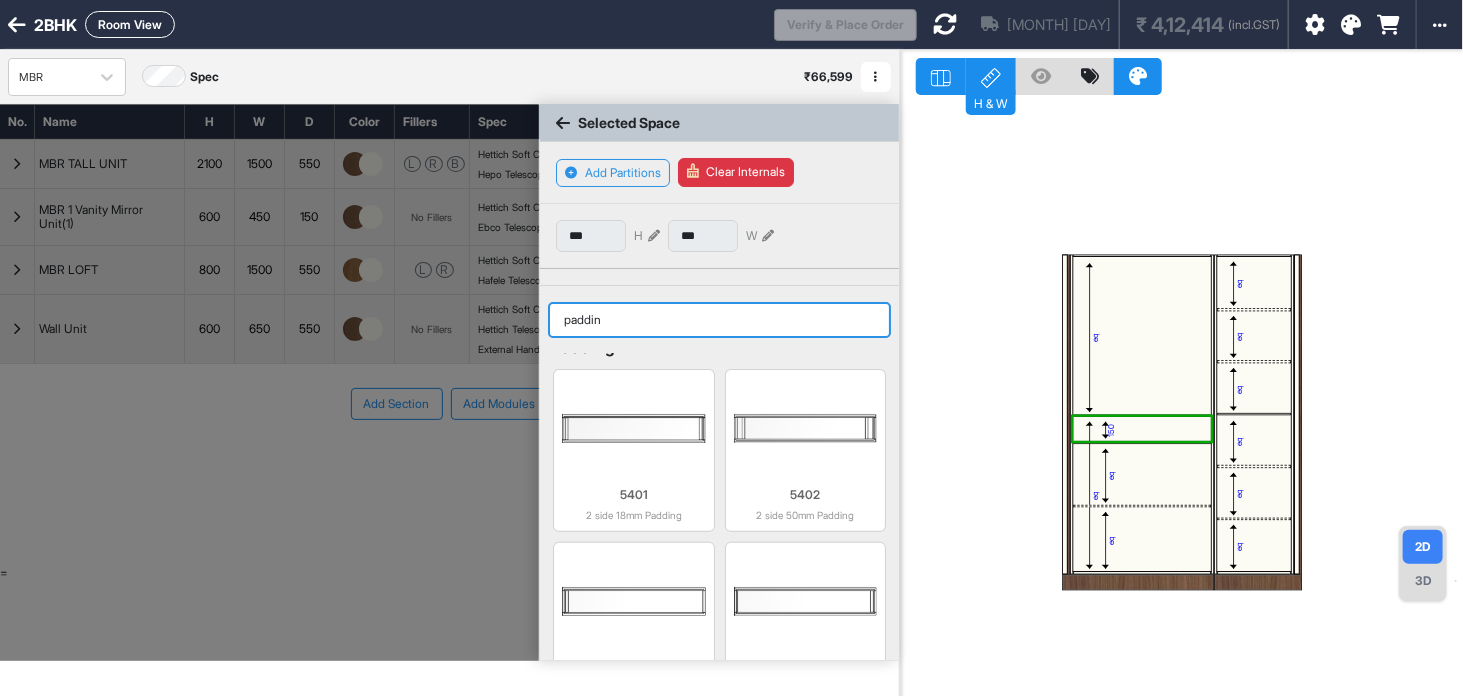 click on "paddin" at bounding box center (719, 320) 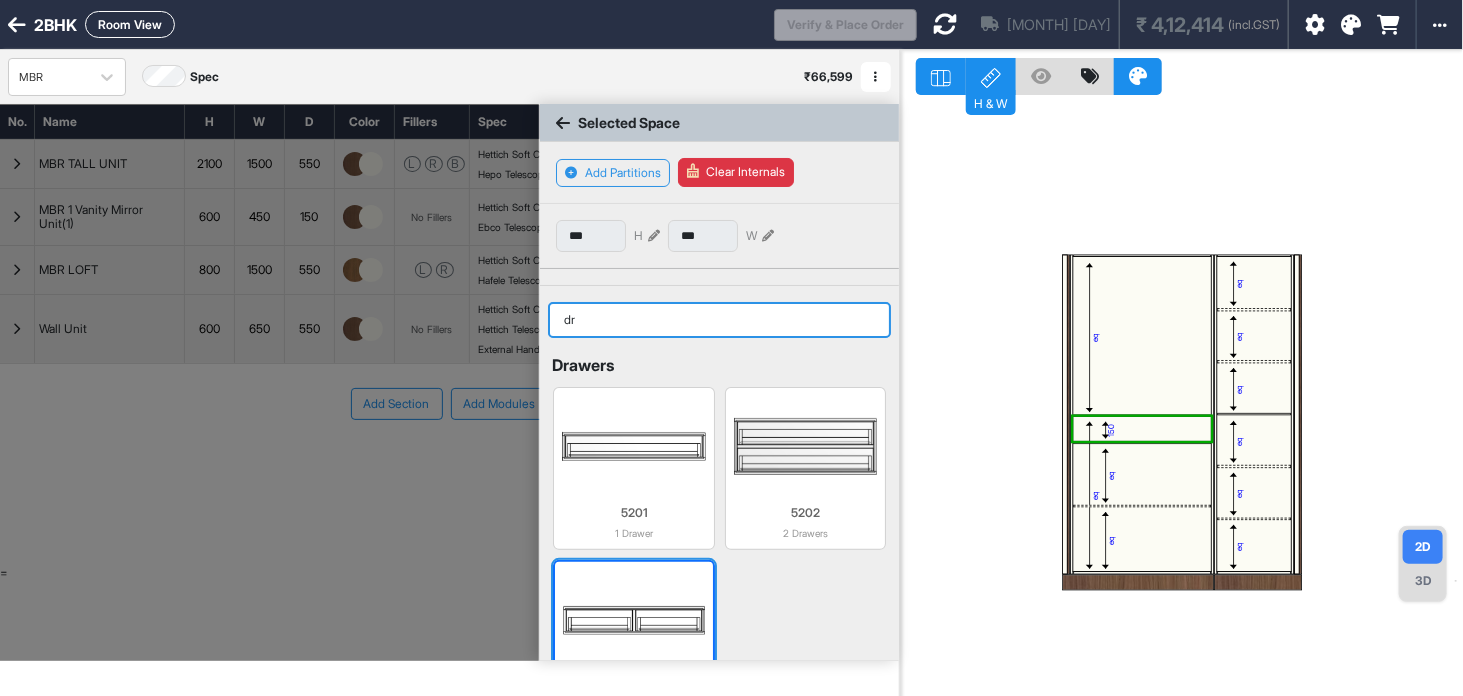 type on "dr" 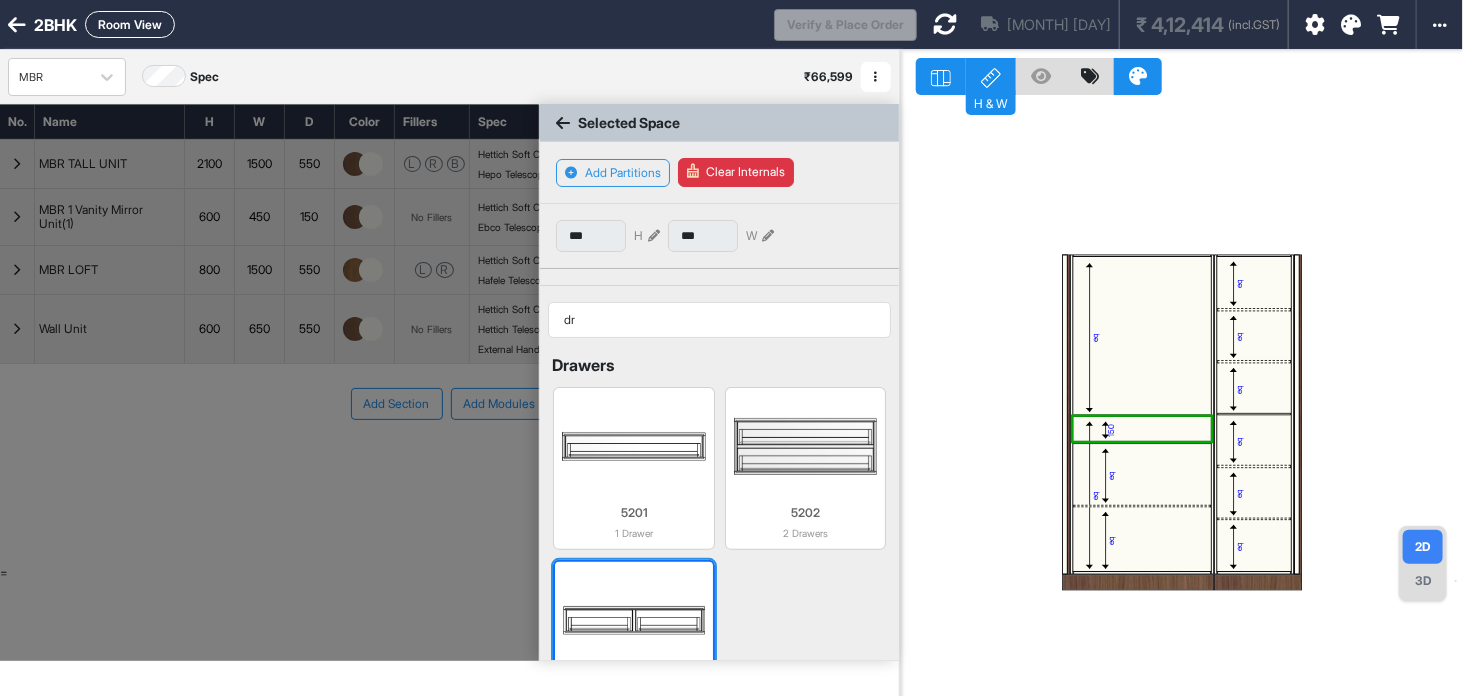 click at bounding box center [633, 620] 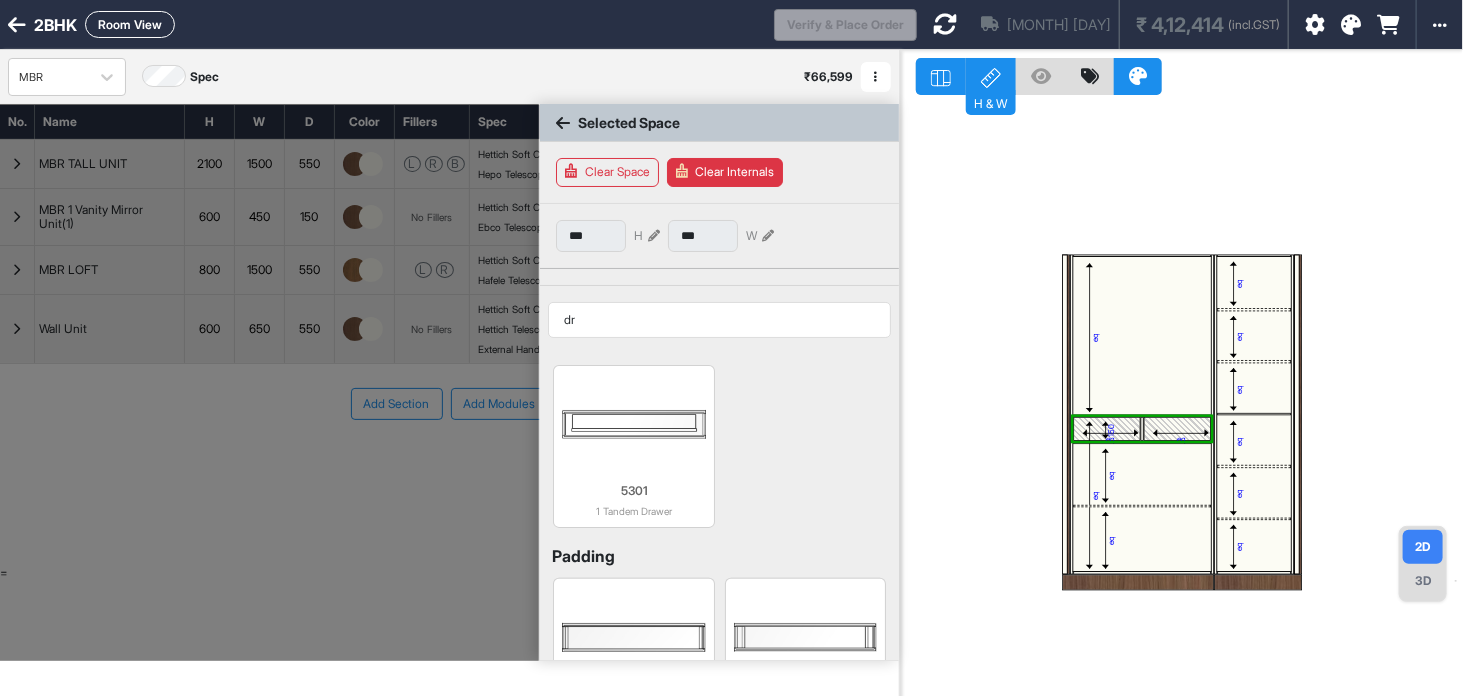 scroll, scrollTop: 391, scrollLeft: 0, axis: vertical 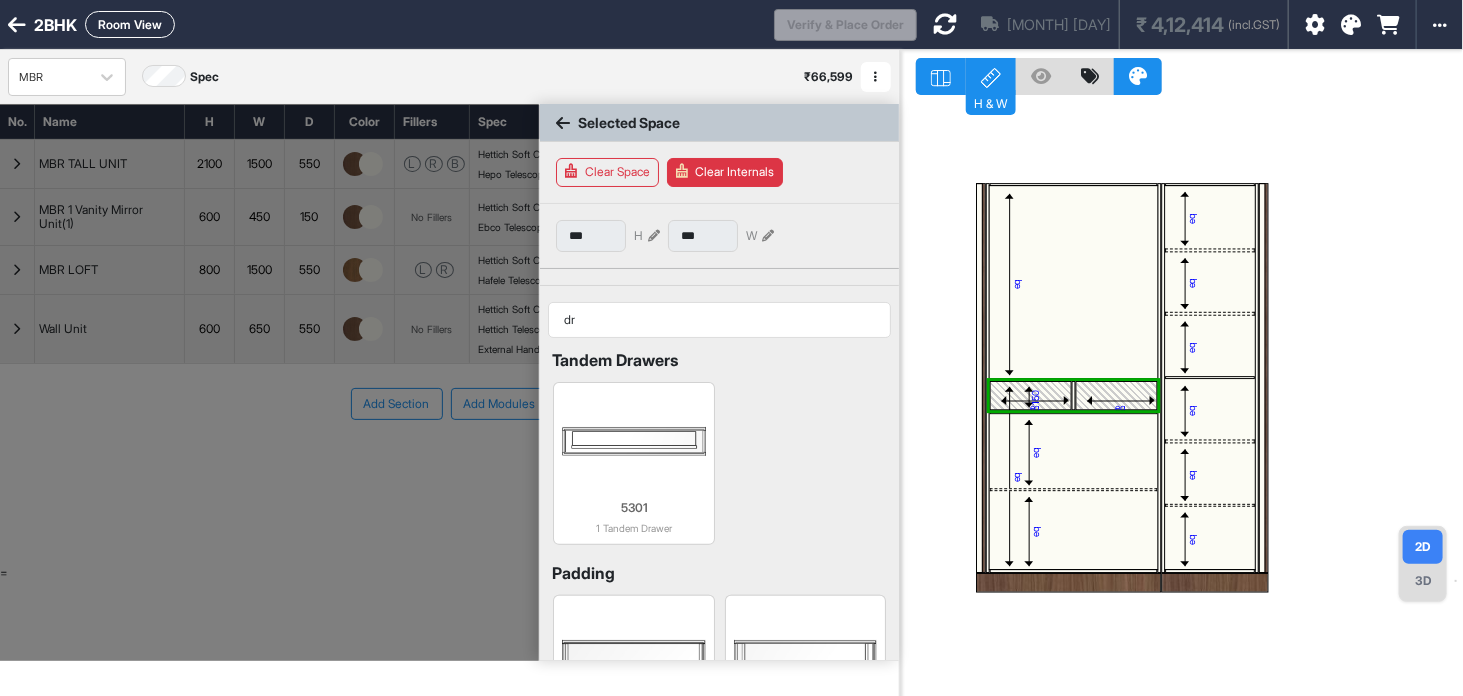 click on "3D" at bounding box center (1423, 581) 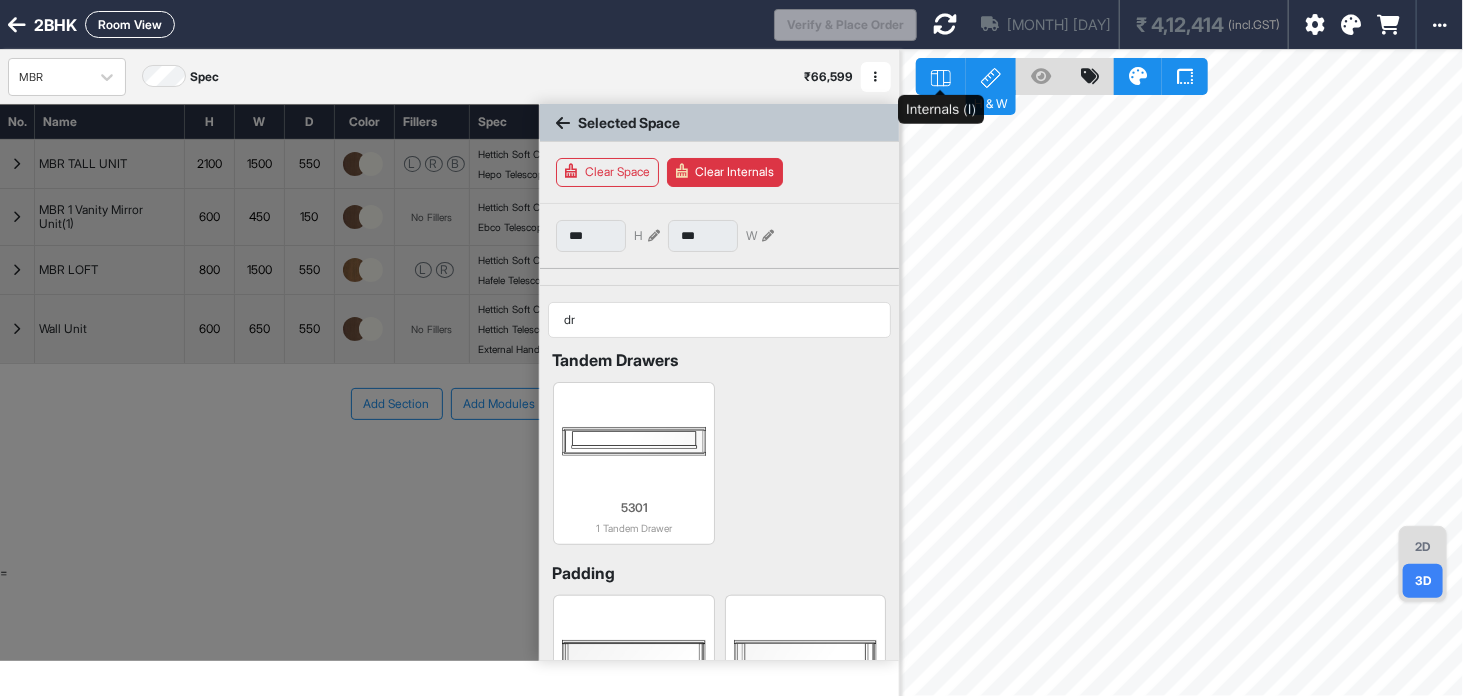 click at bounding box center (941, 76) 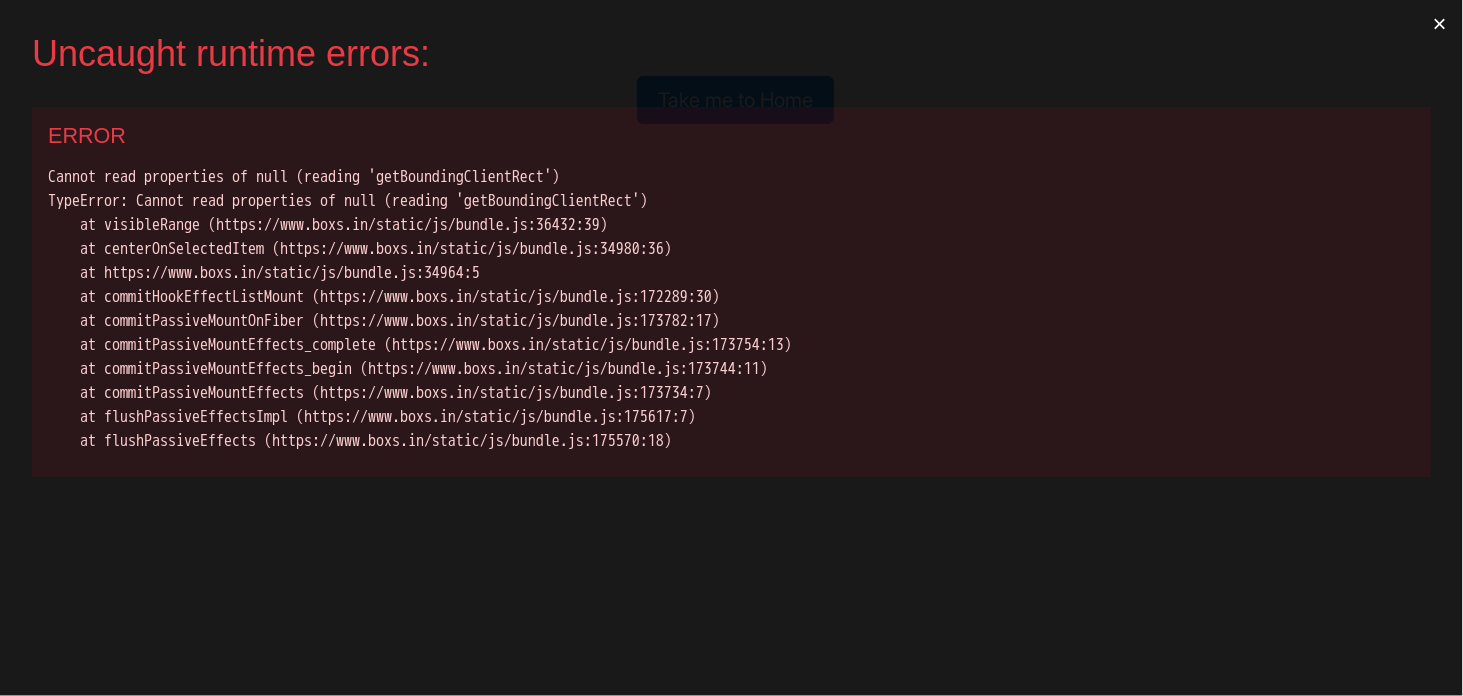 scroll, scrollTop: 0, scrollLeft: 0, axis: both 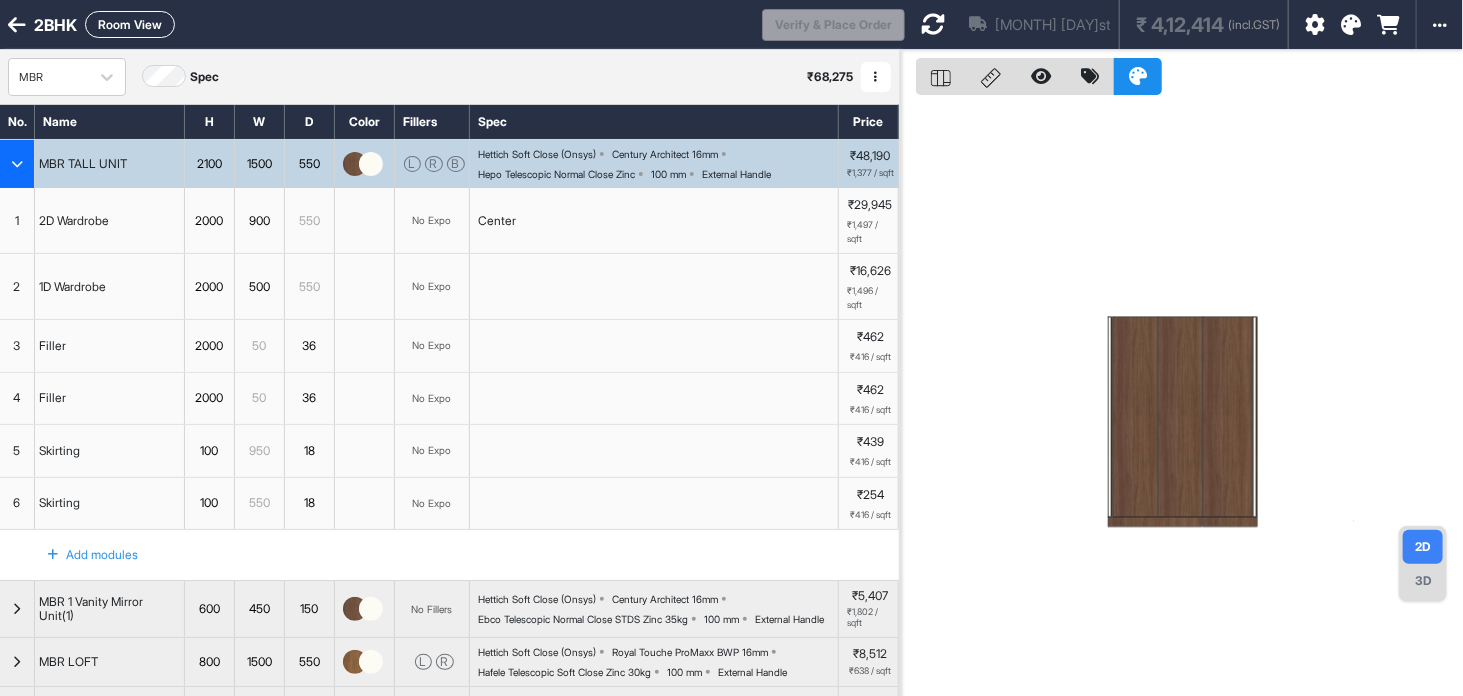 click 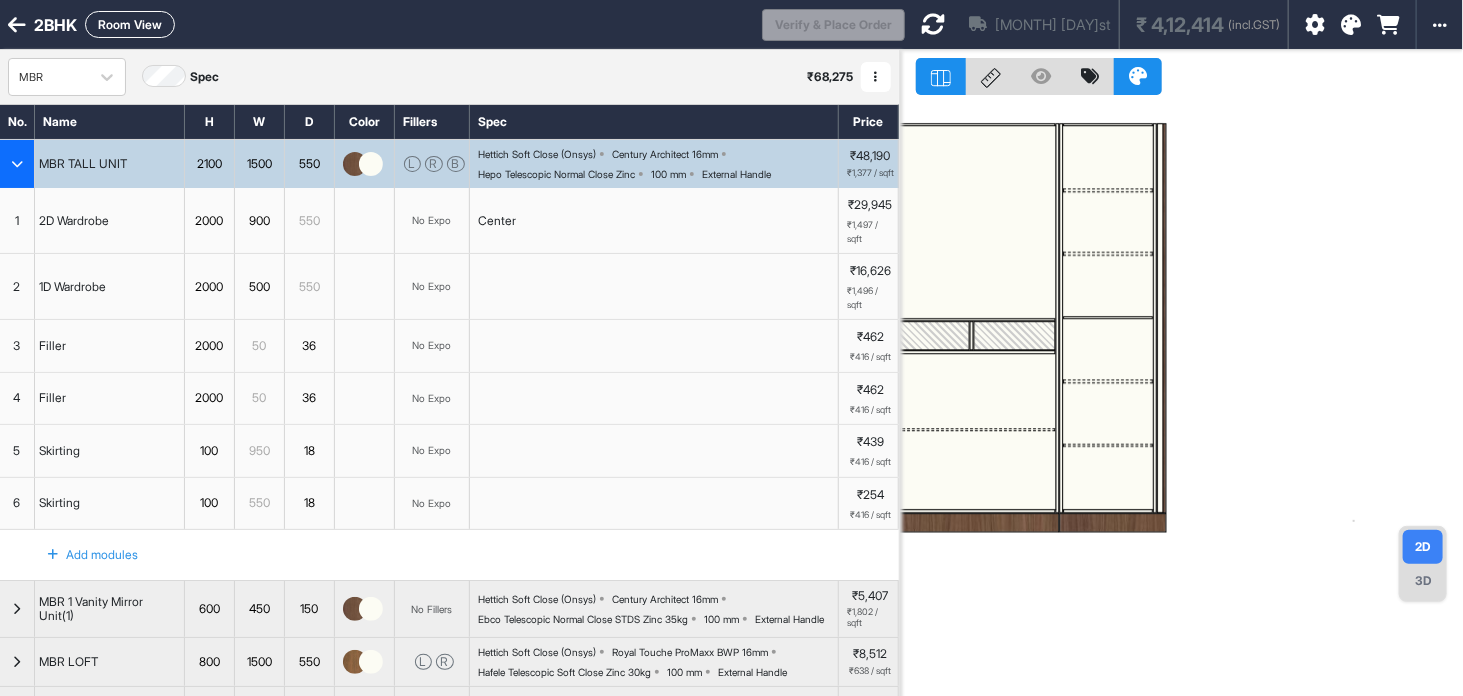 click at bounding box center [1014, 336] 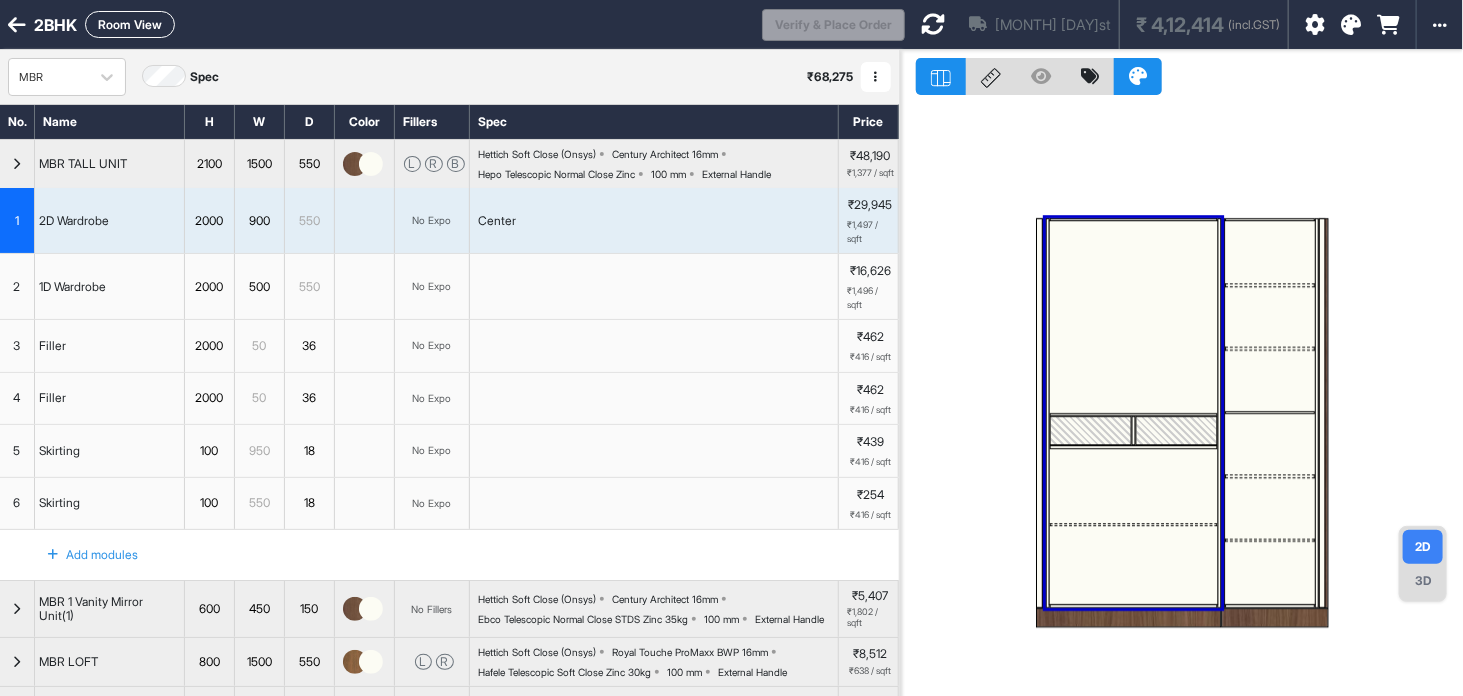 click at bounding box center [1091, 430] 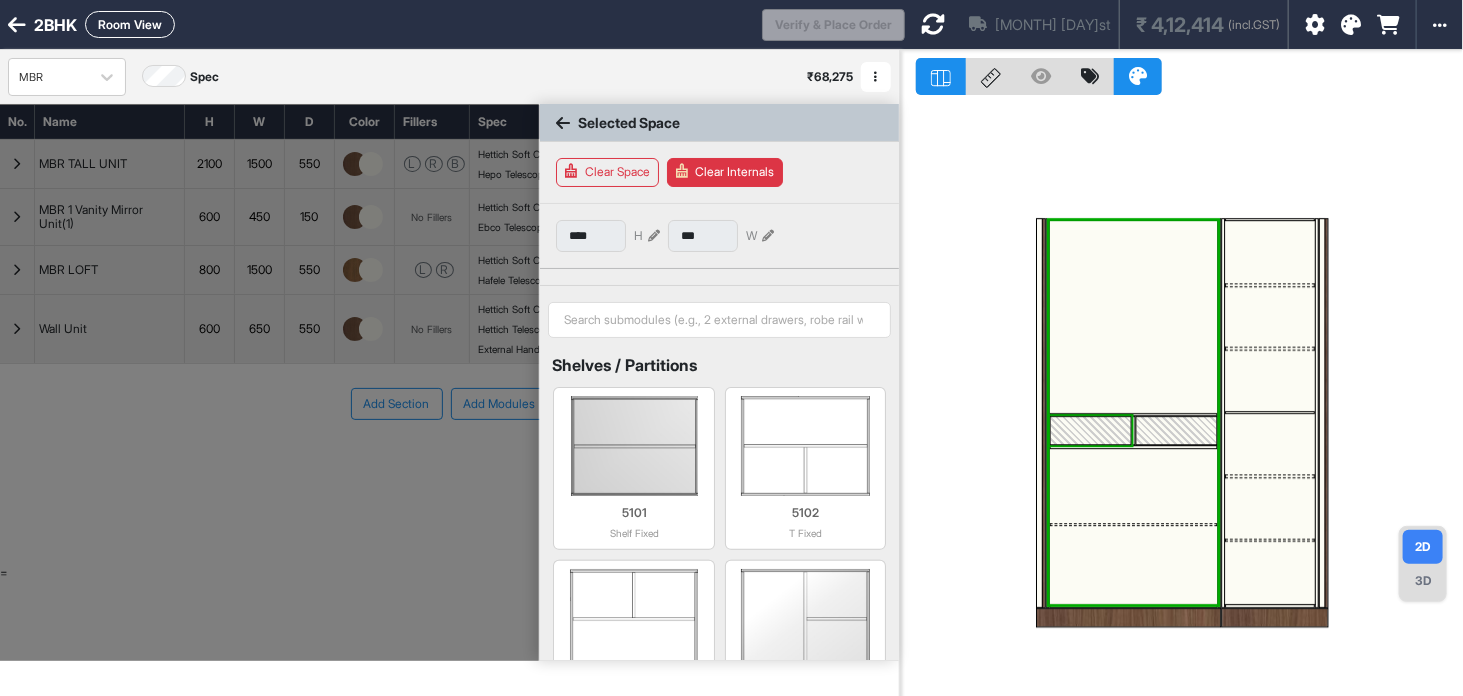 click at bounding box center (1091, 430) 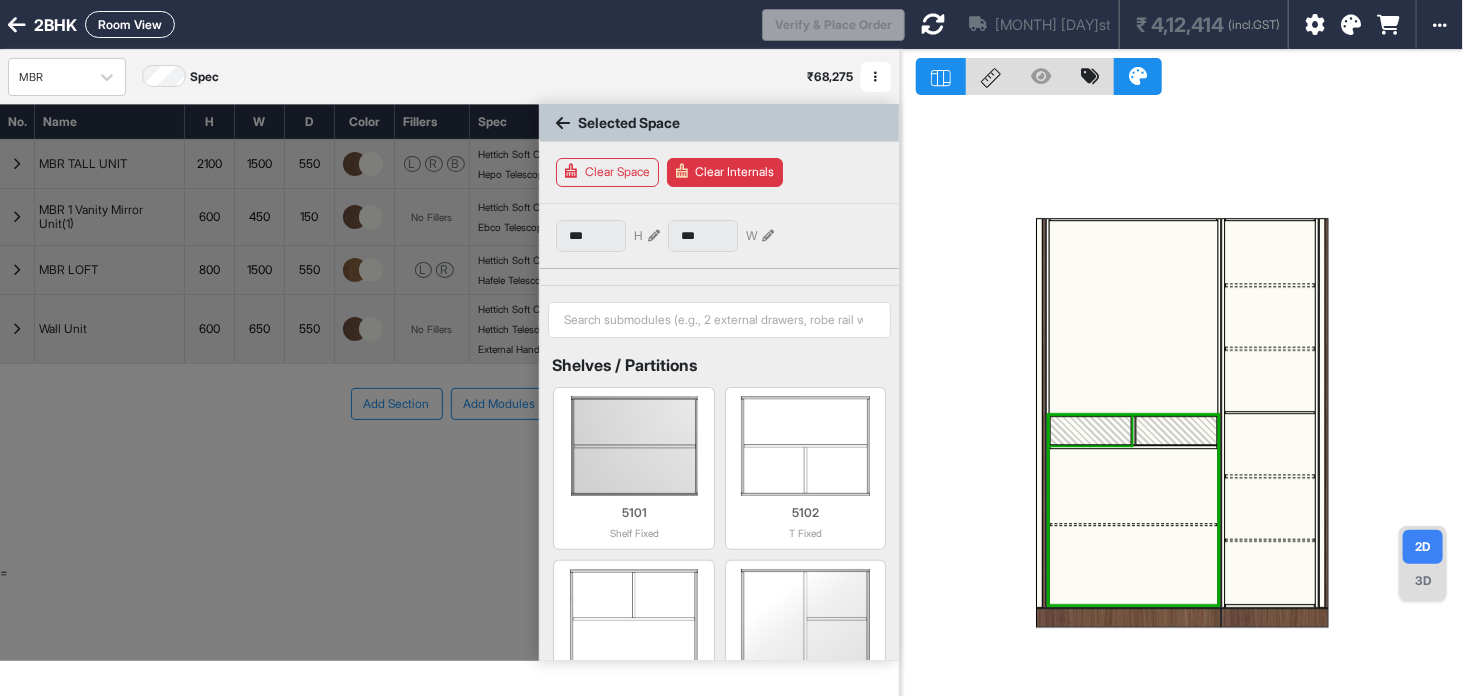 click at bounding box center [1091, 430] 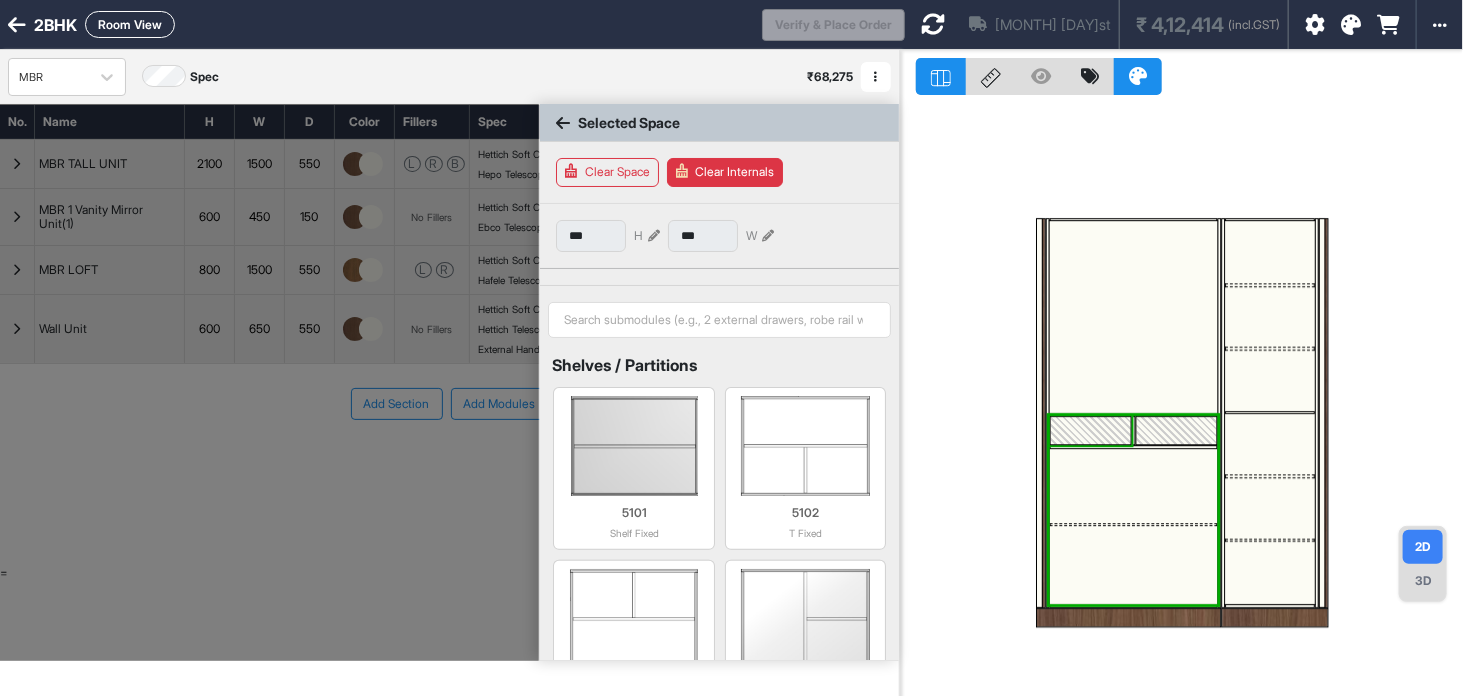 type on "***" 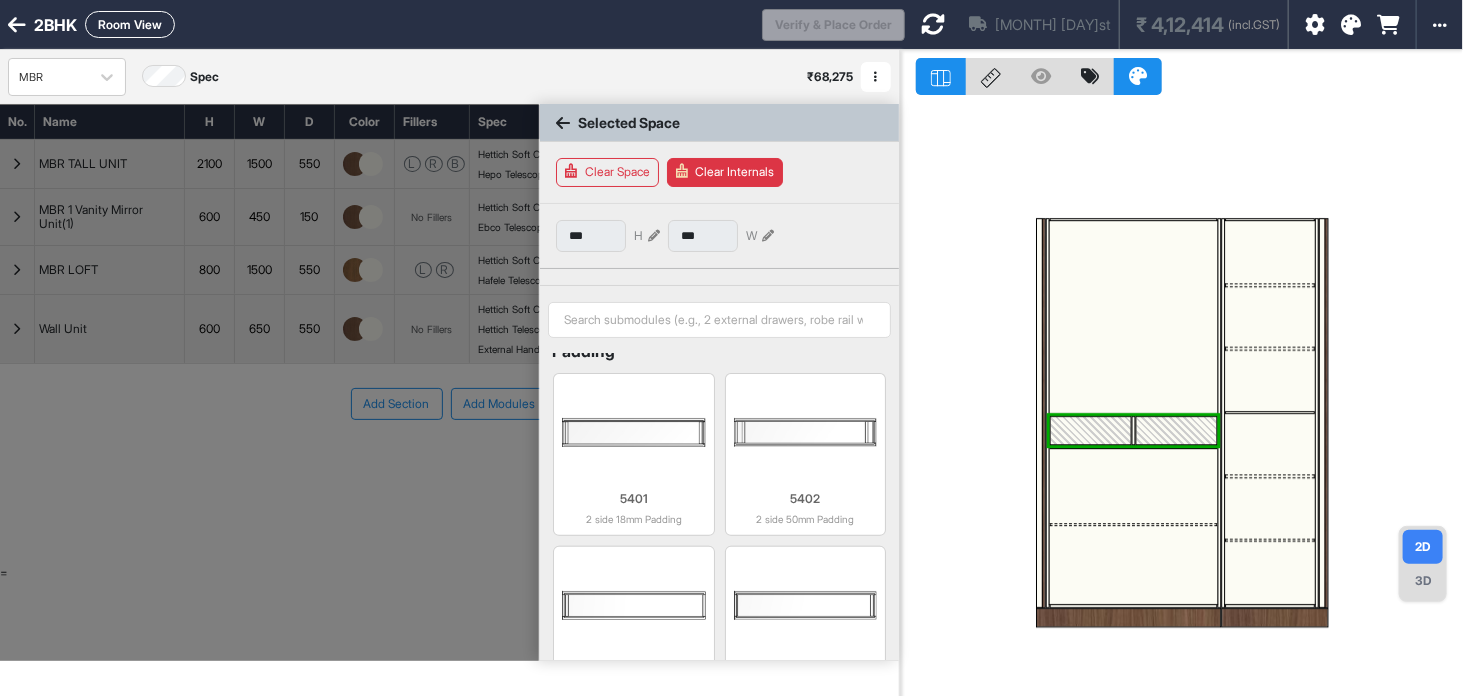 scroll, scrollTop: 819, scrollLeft: 0, axis: vertical 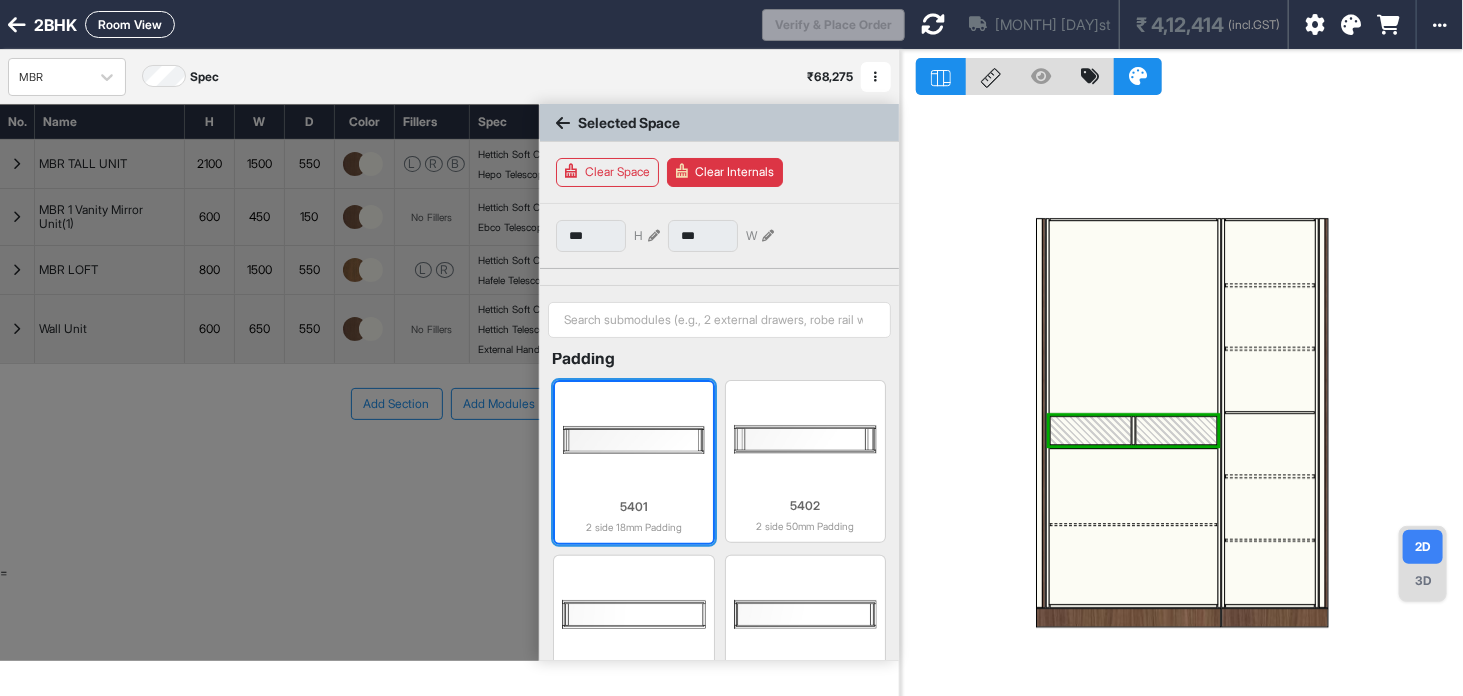 click at bounding box center (633, 440) 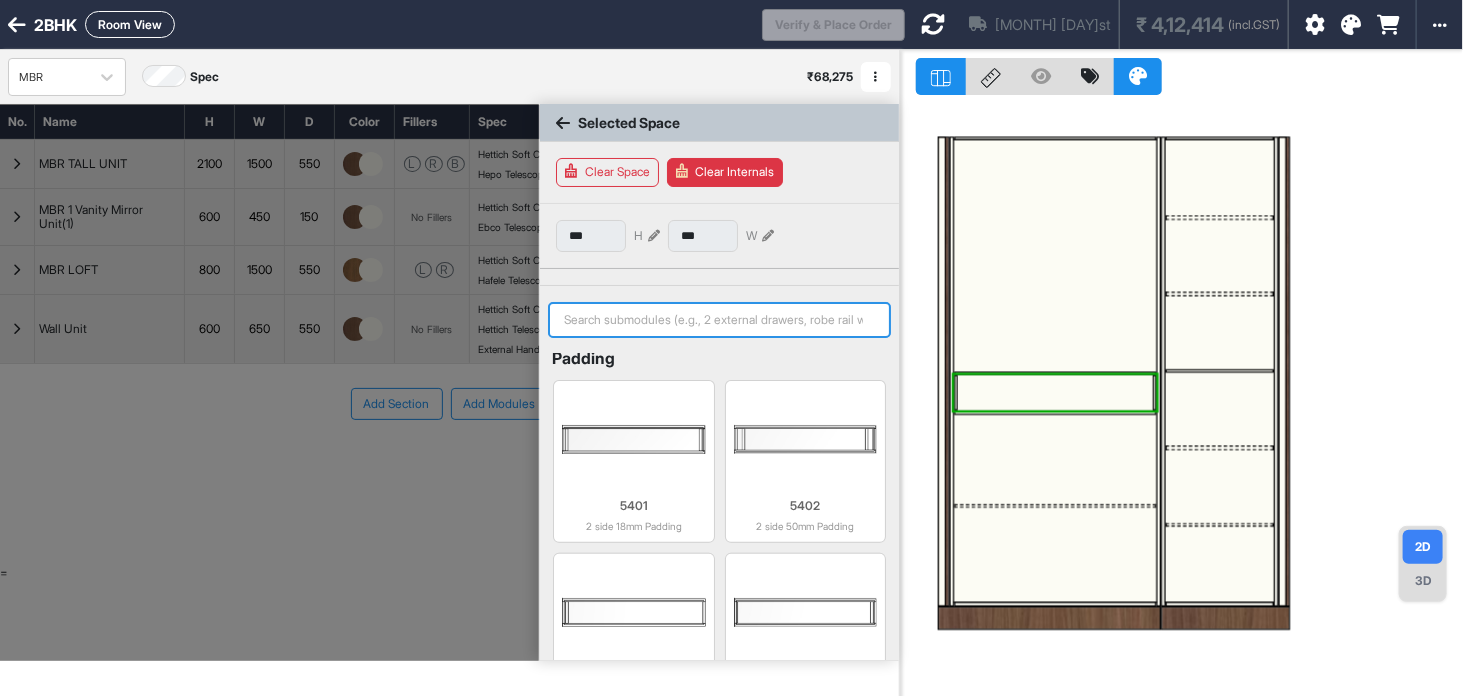 click at bounding box center (719, 320) 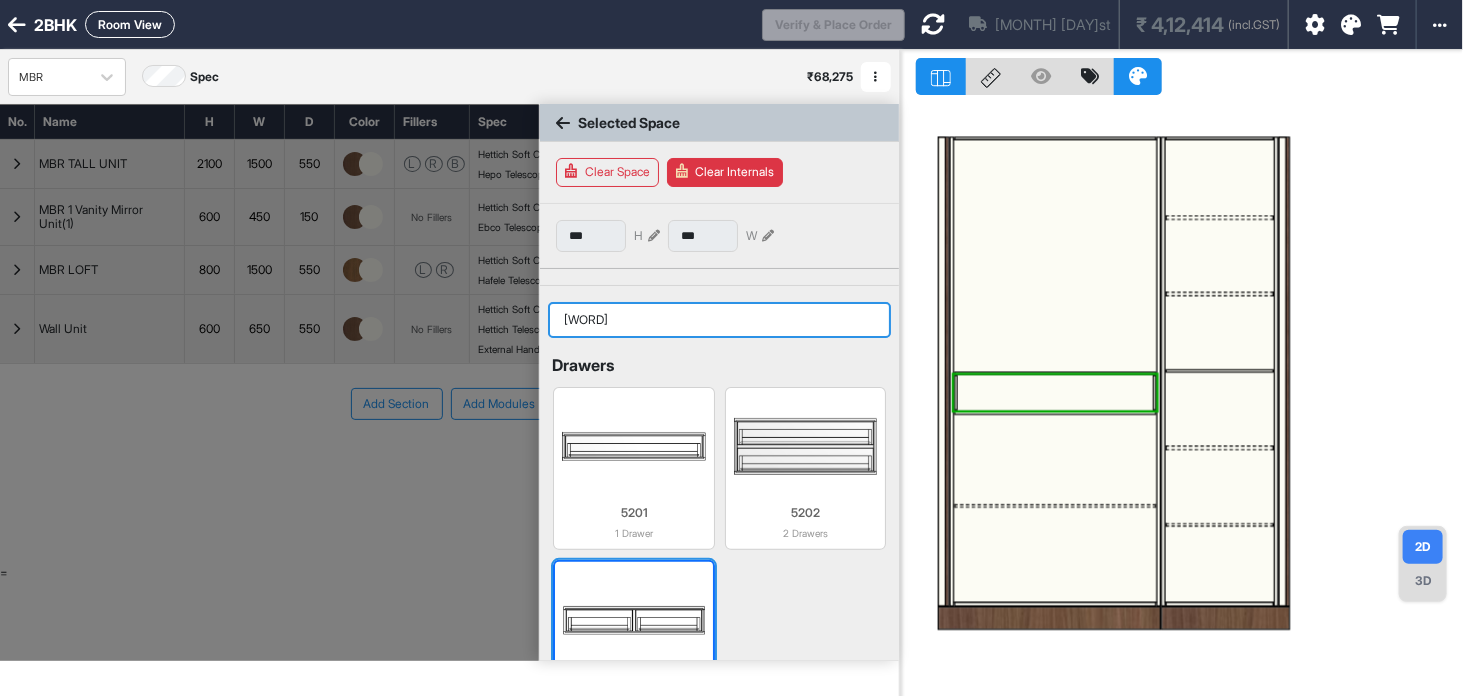 type on "draw" 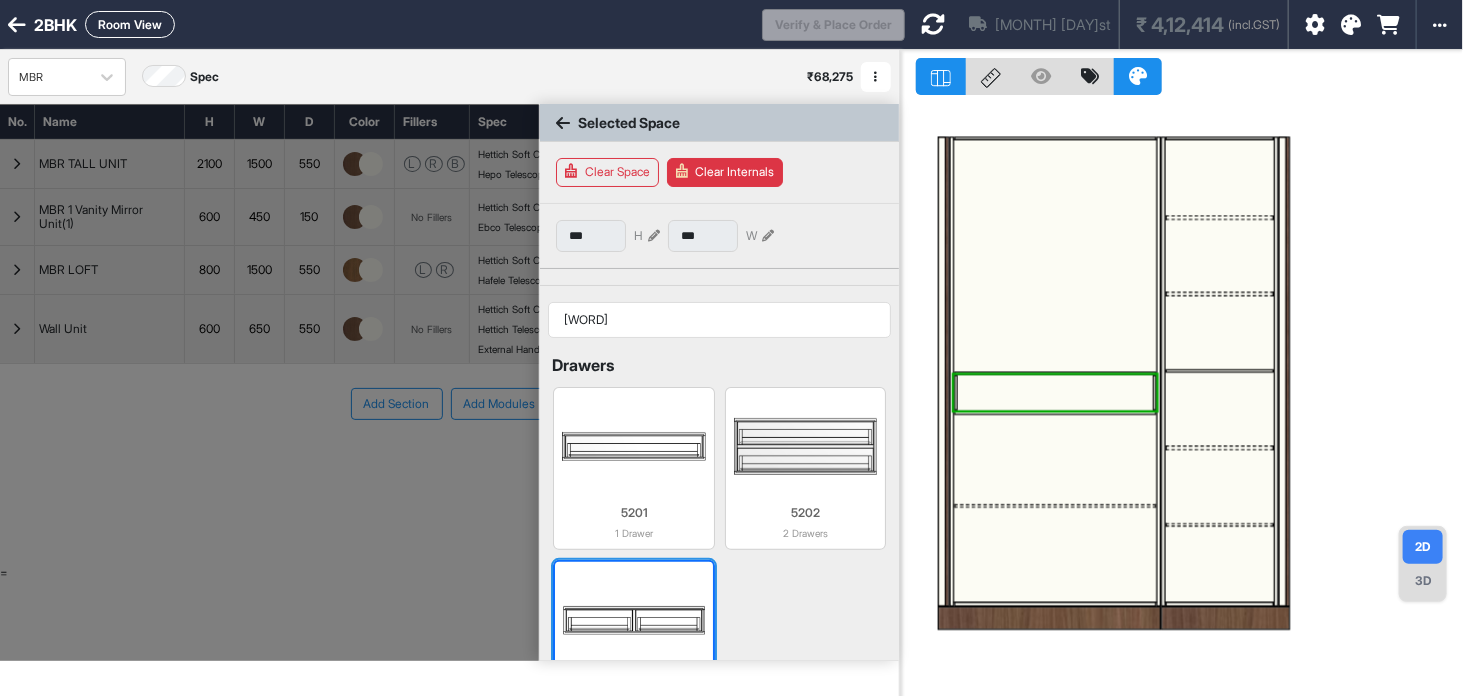 click at bounding box center (633, 620) 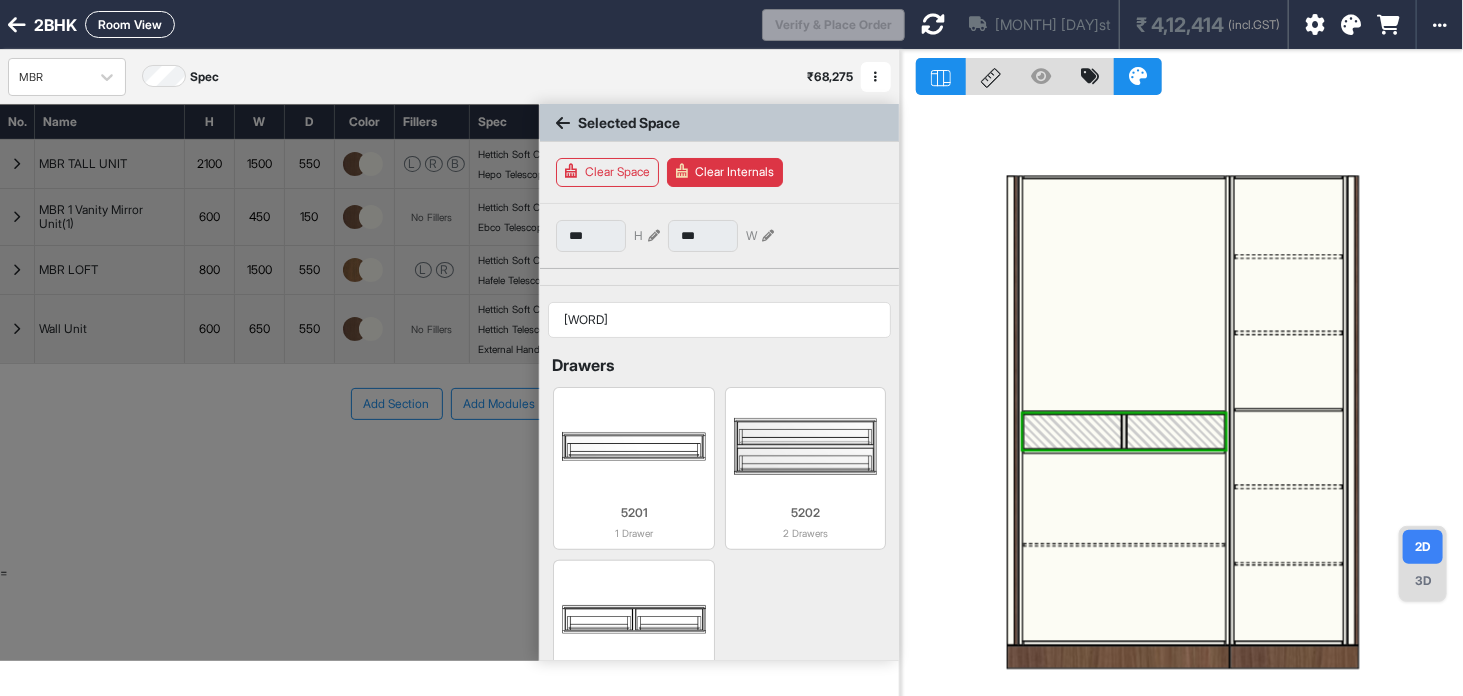 click at bounding box center (1123, 296) 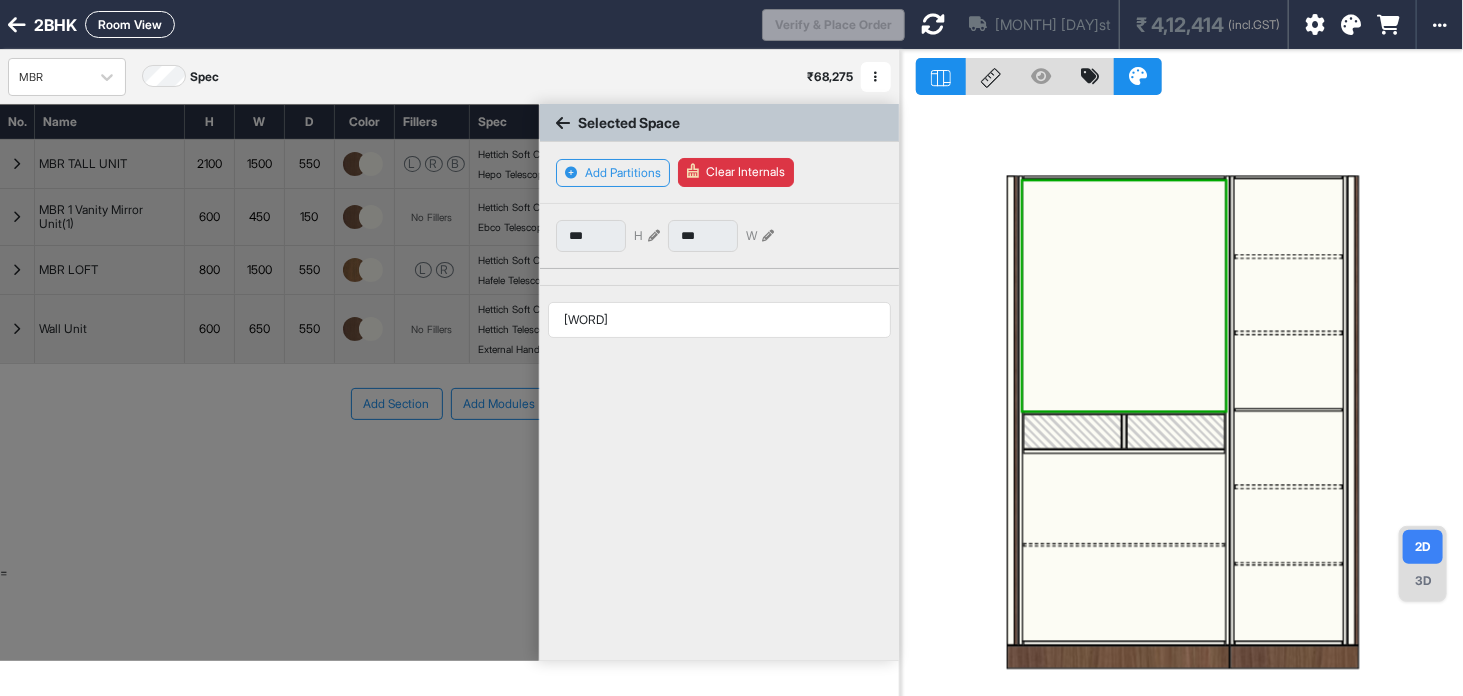 type on "***" 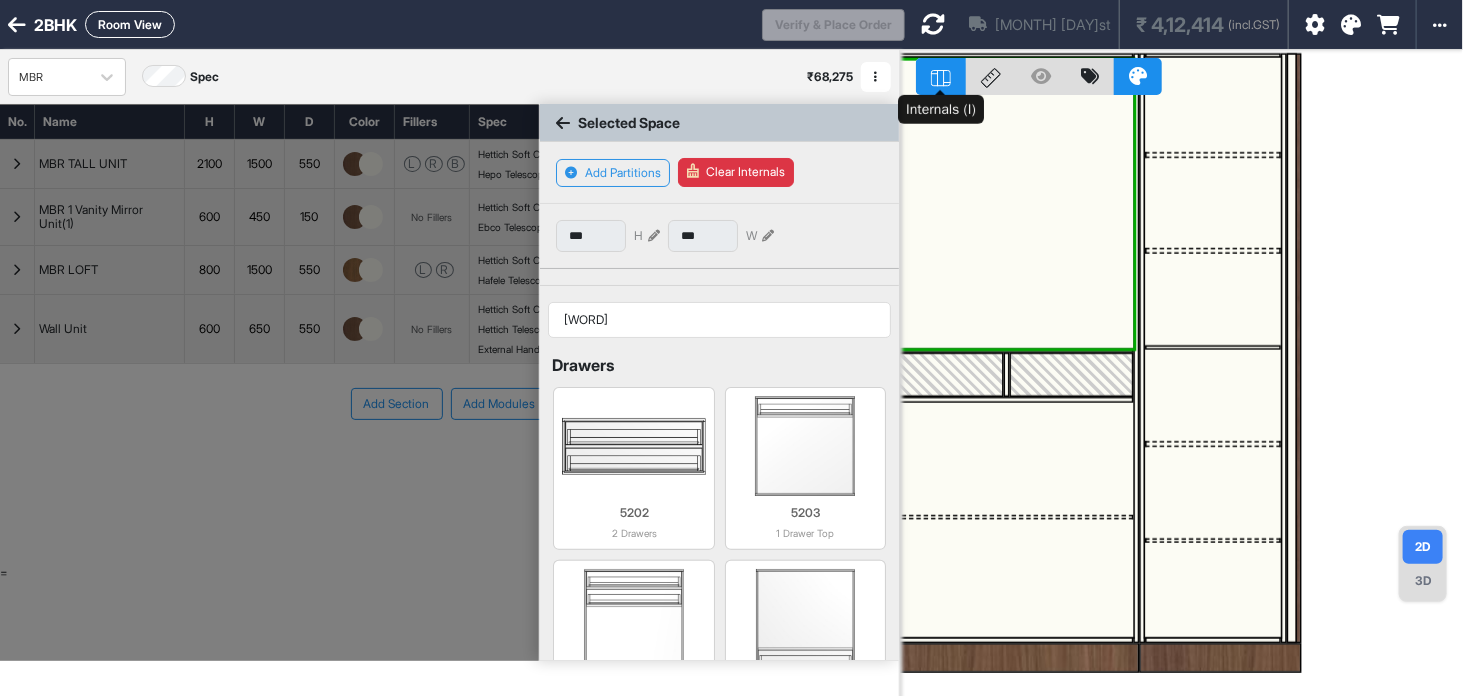click at bounding box center (941, 76) 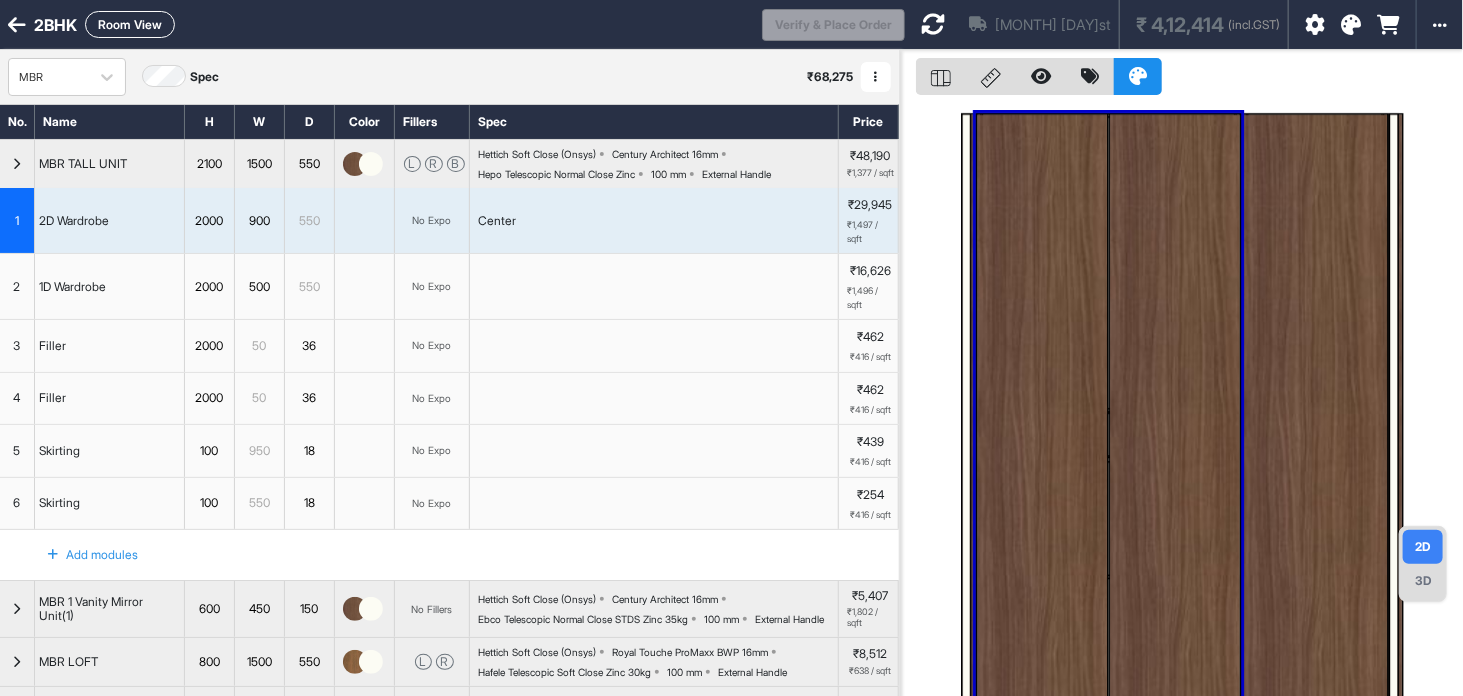 click 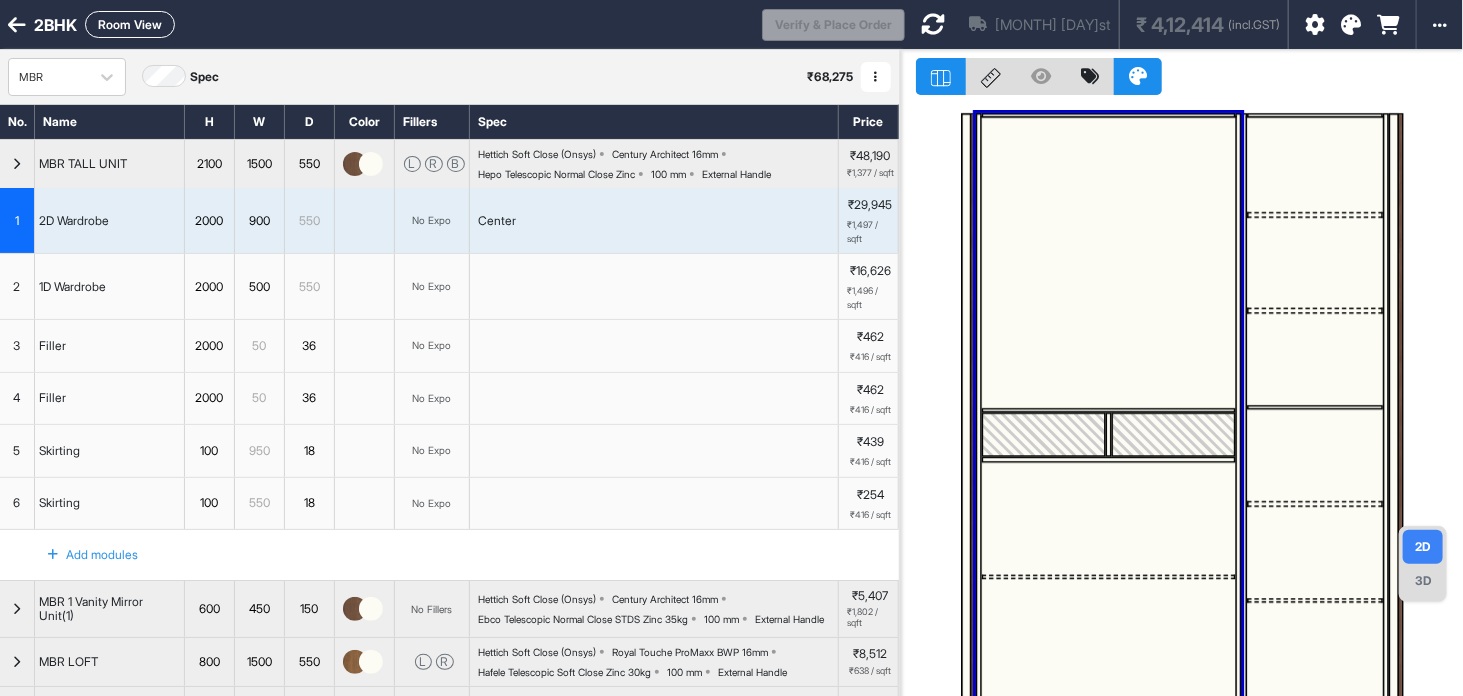 click 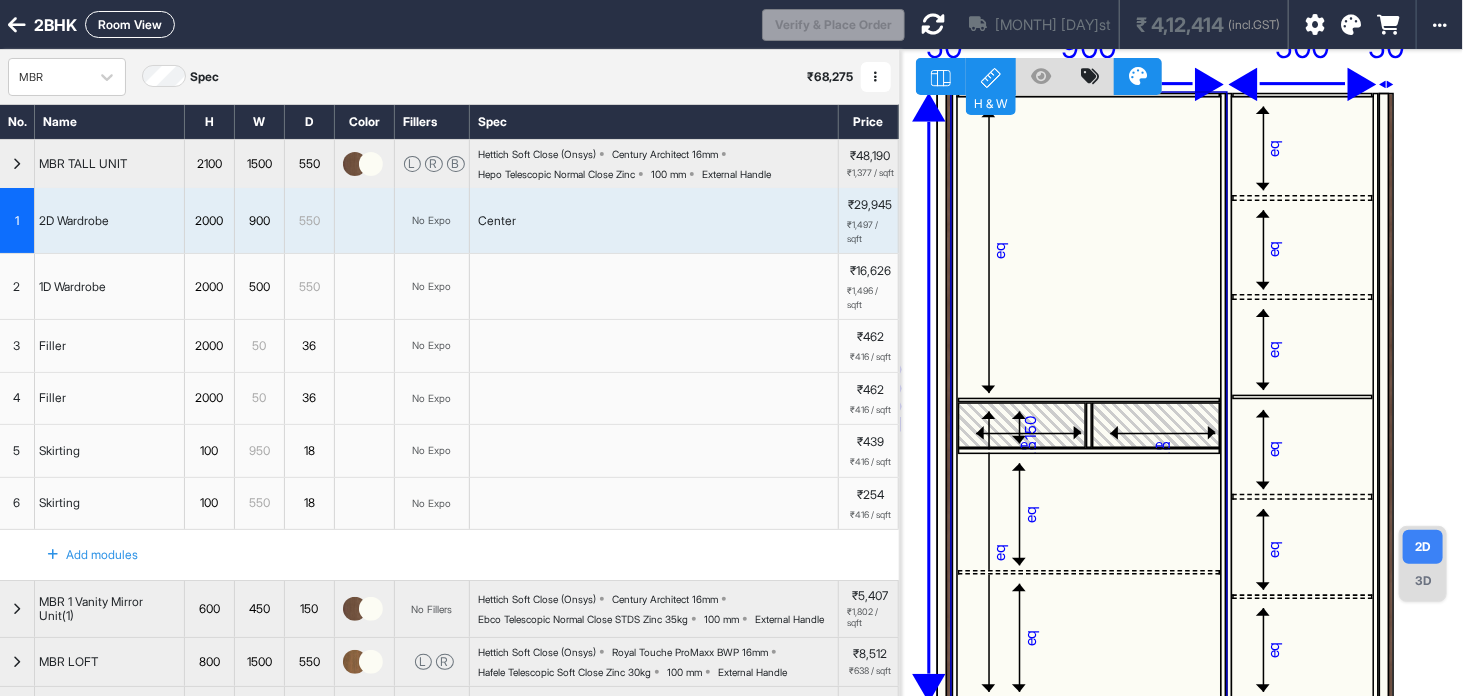 click at bounding box center (1163, 434) 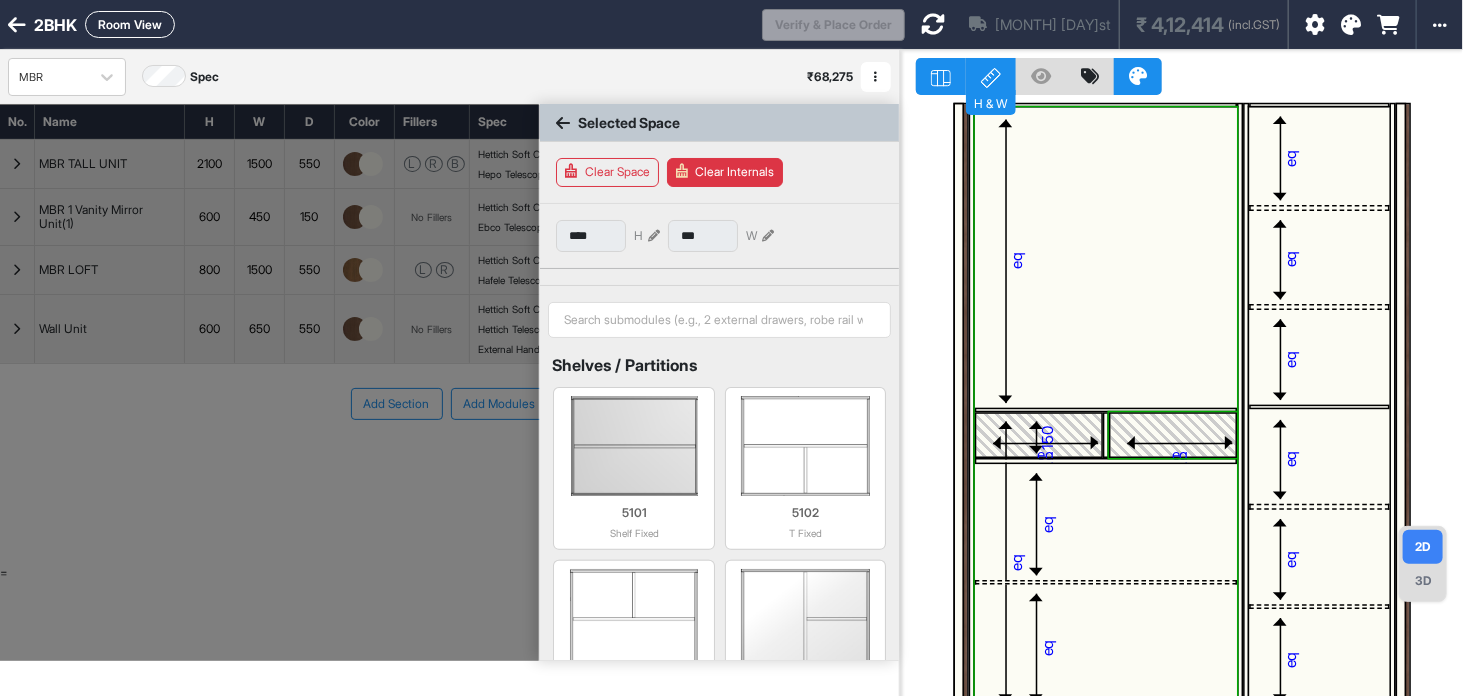 click at bounding box center [1173, 435] 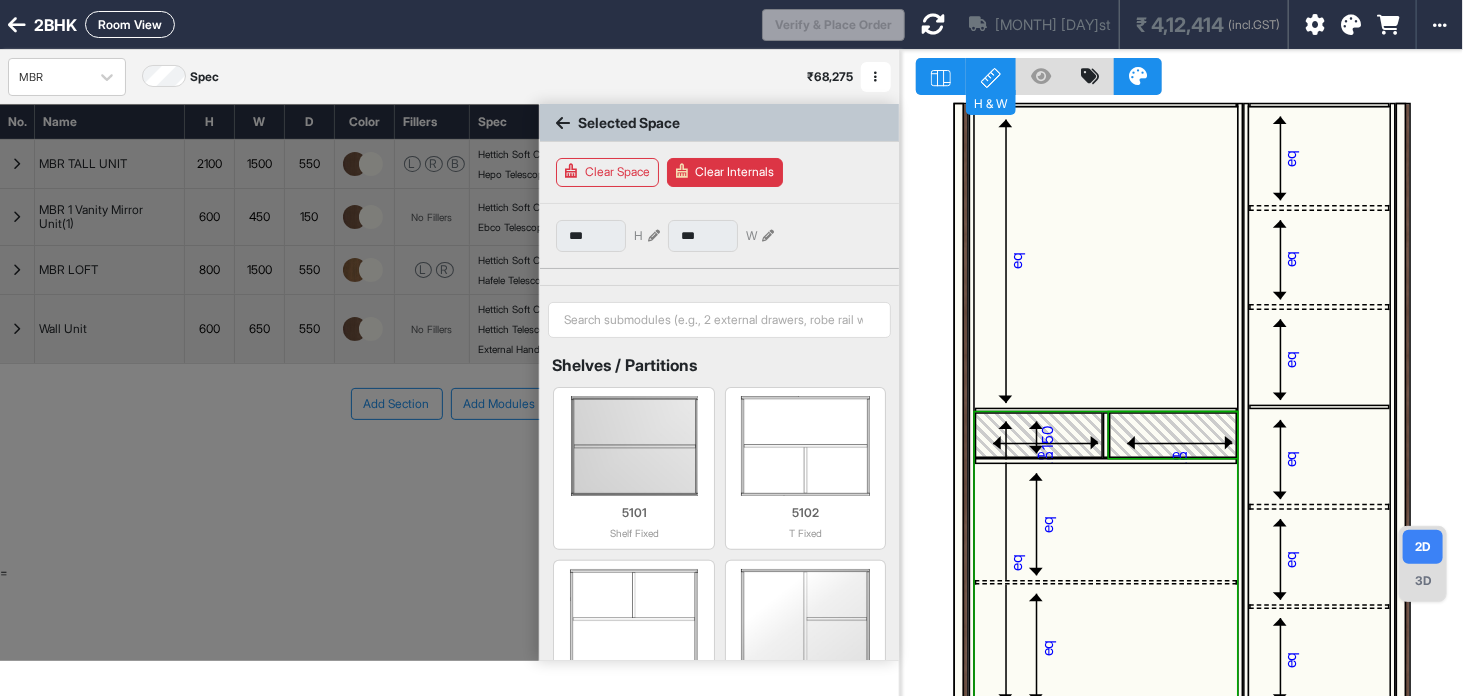 click at bounding box center (1173, 435) 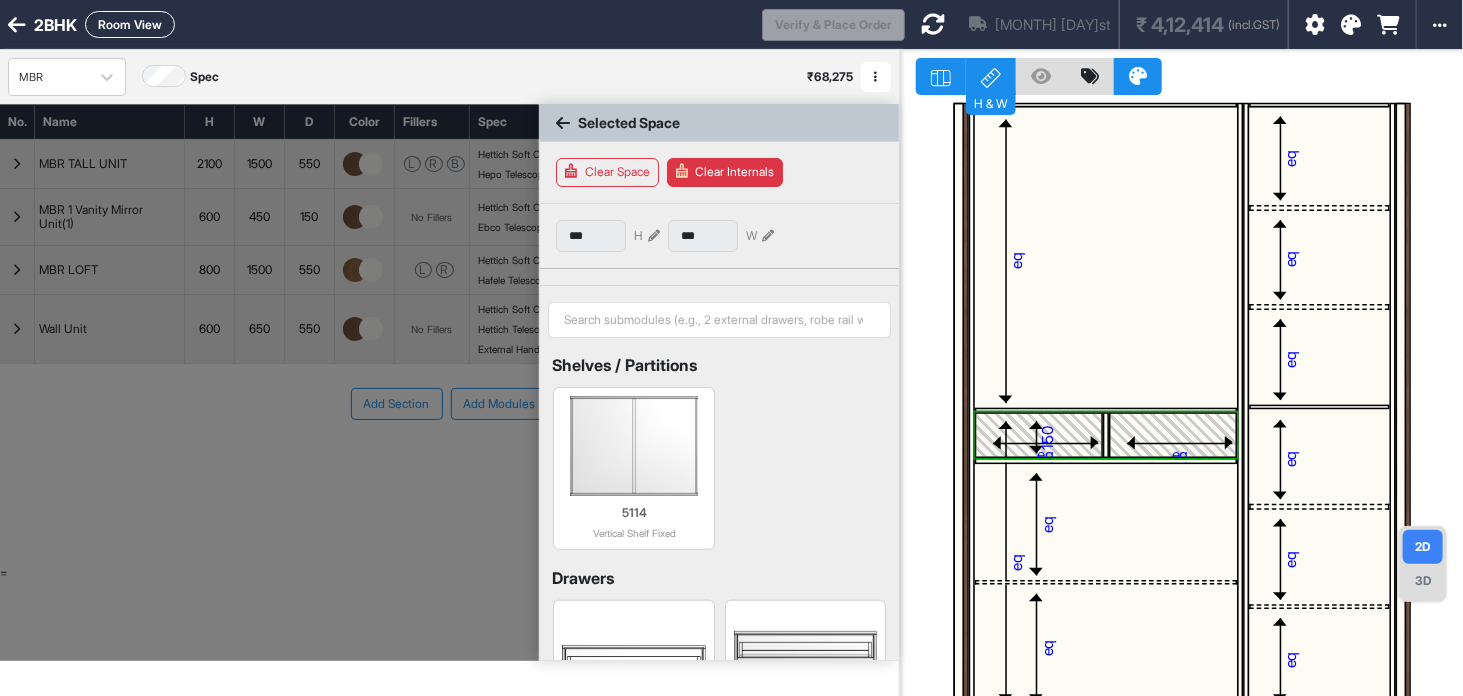 click on "Clear Space" at bounding box center [607, 172] 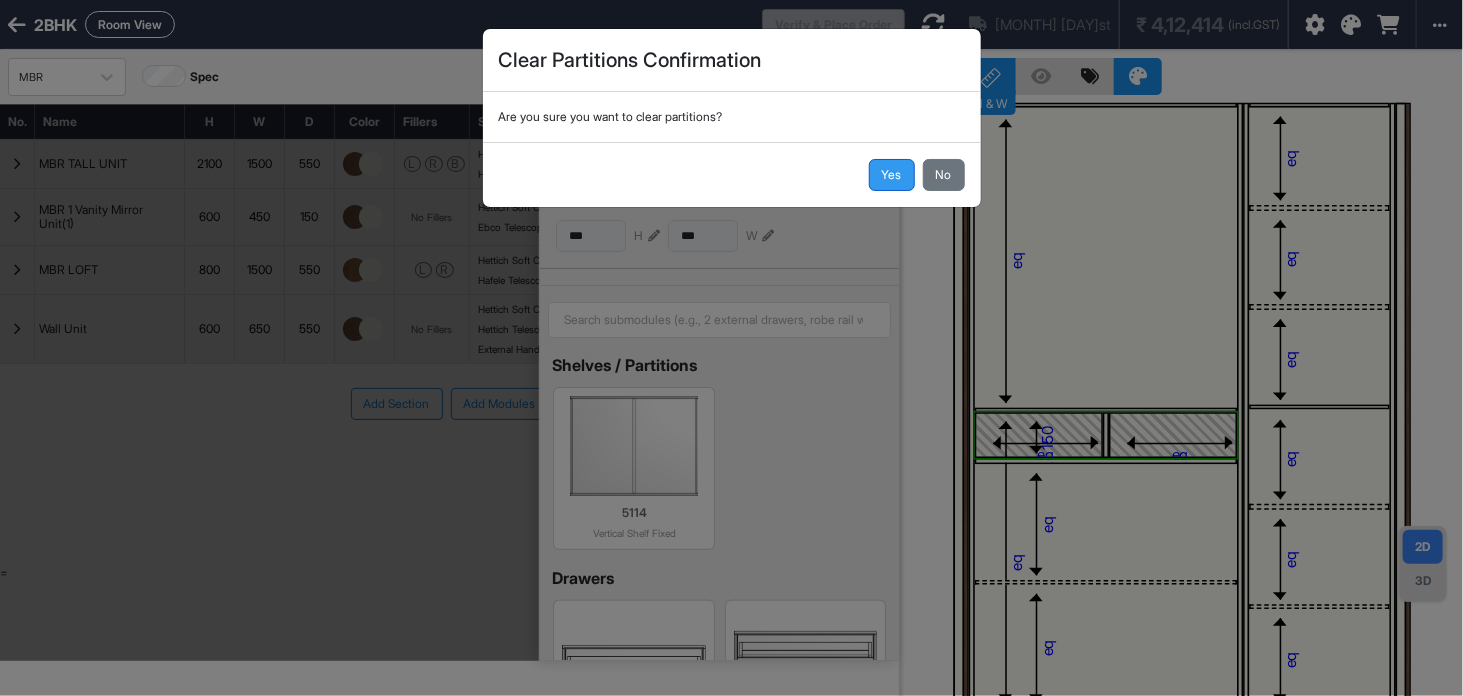 click on "Yes" at bounding box center (892, 175) 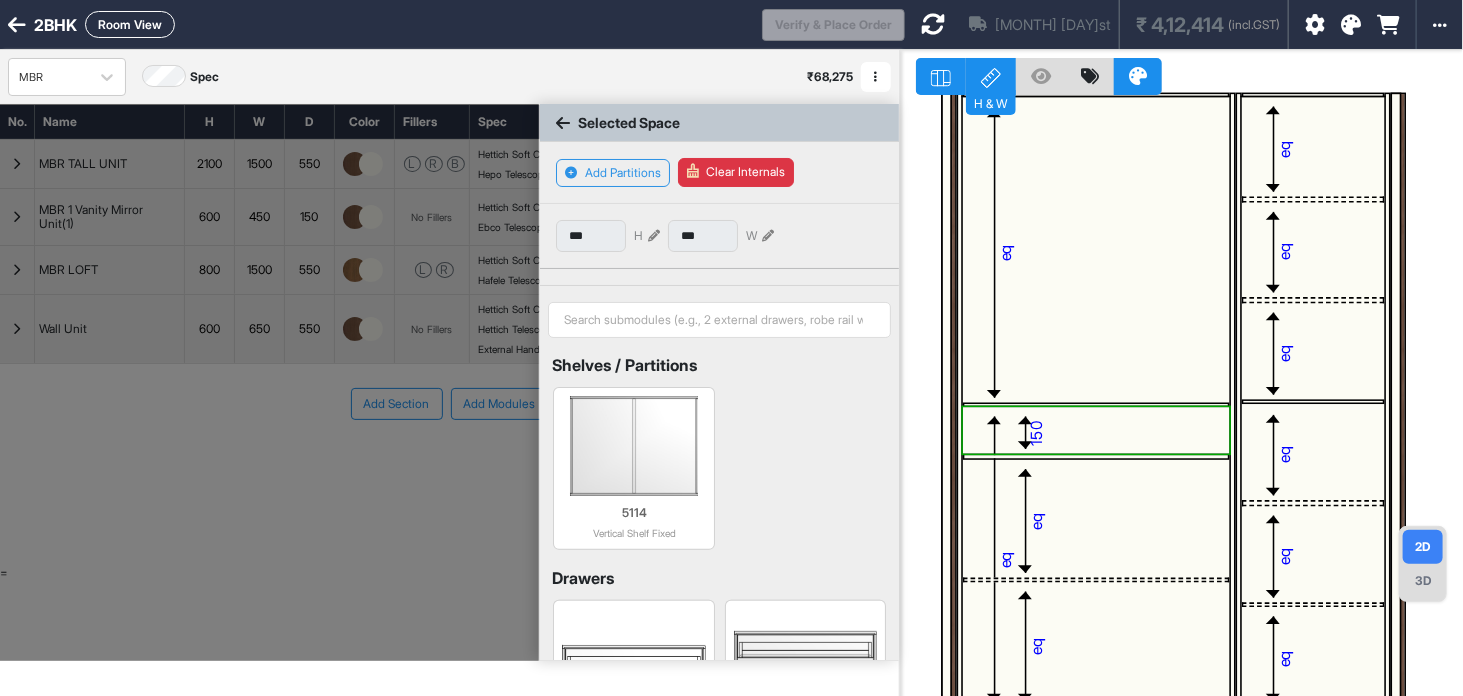 click on "eq" at bounding box center (1097, 251) 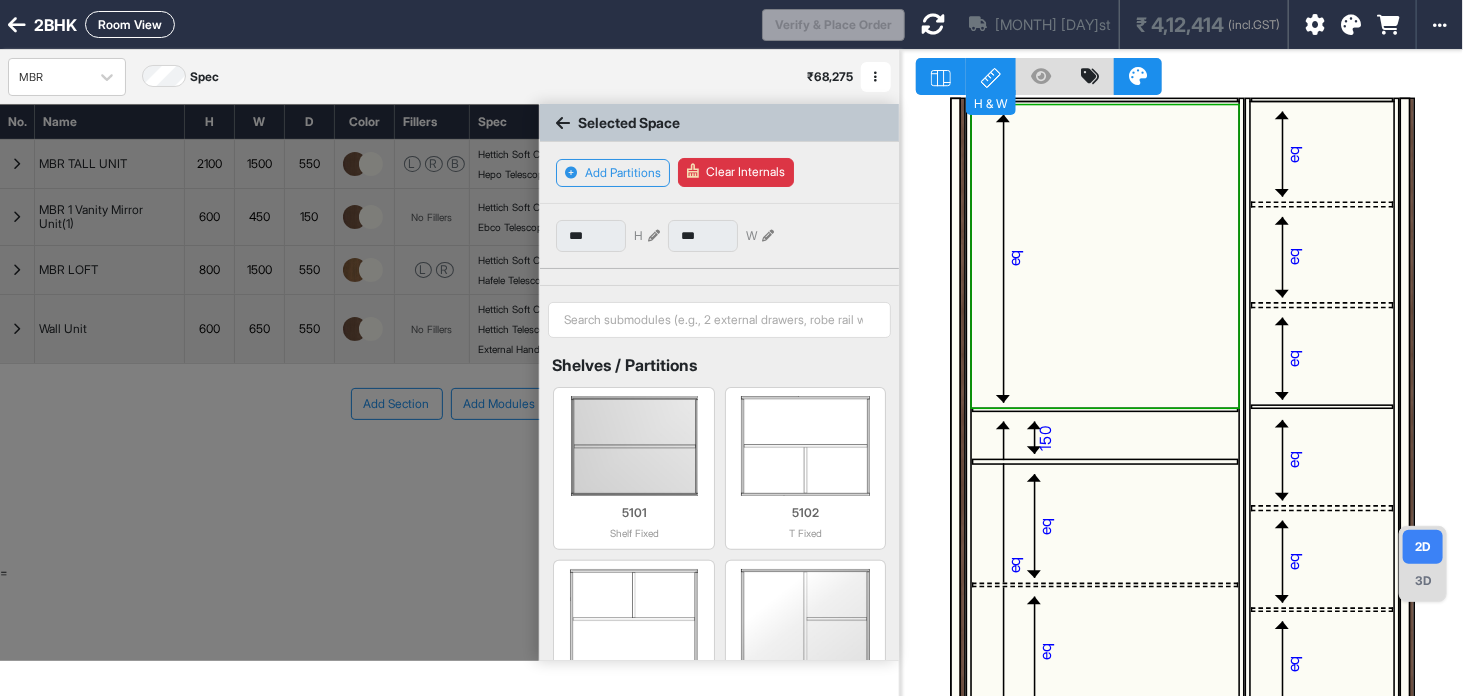 click on "150" at bounding box center [1105, 435] 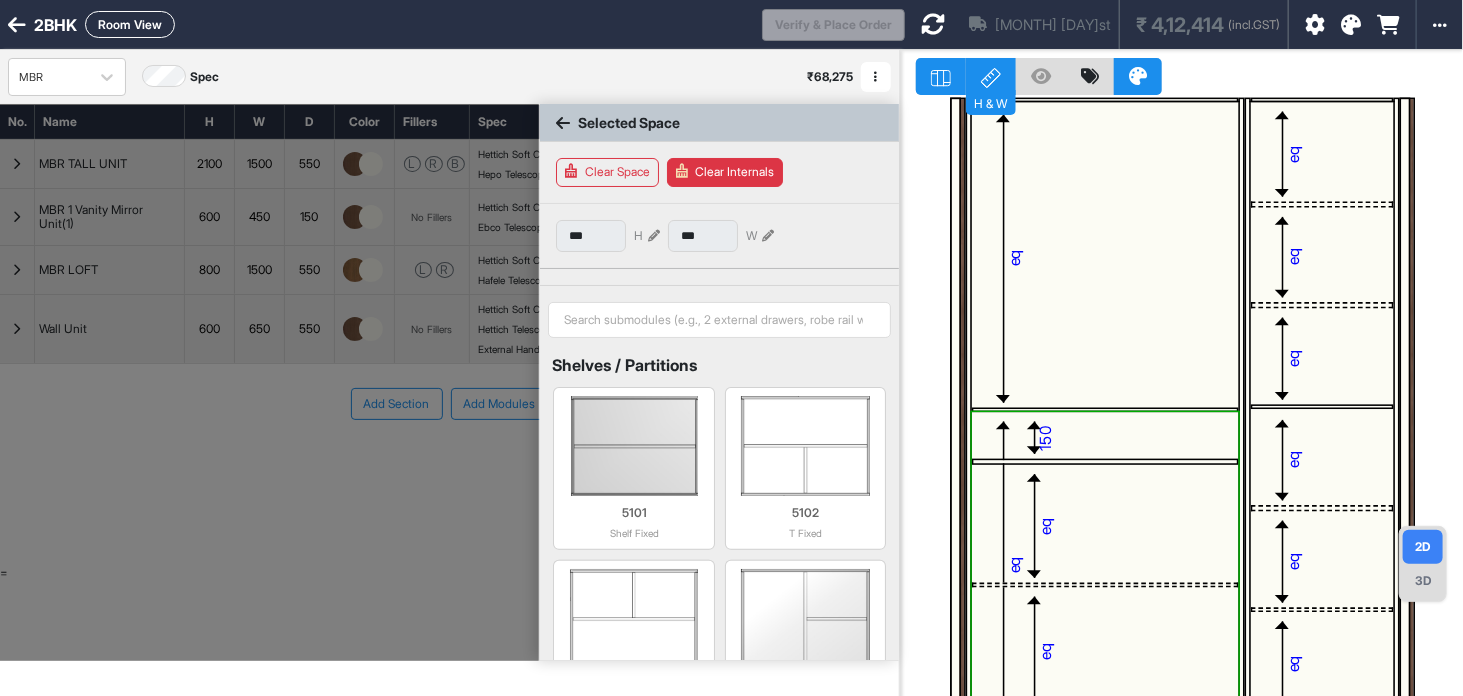 click on "150" at bounding box center (1105, 435) 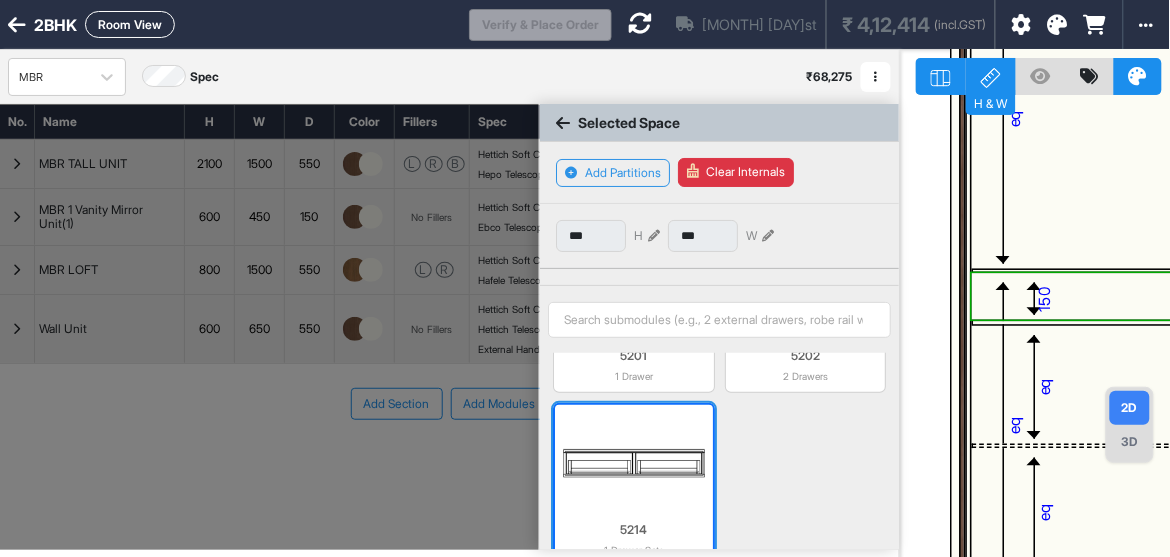 scroll, scrollTop: 370, scrollLeft: 0, axis: vertical 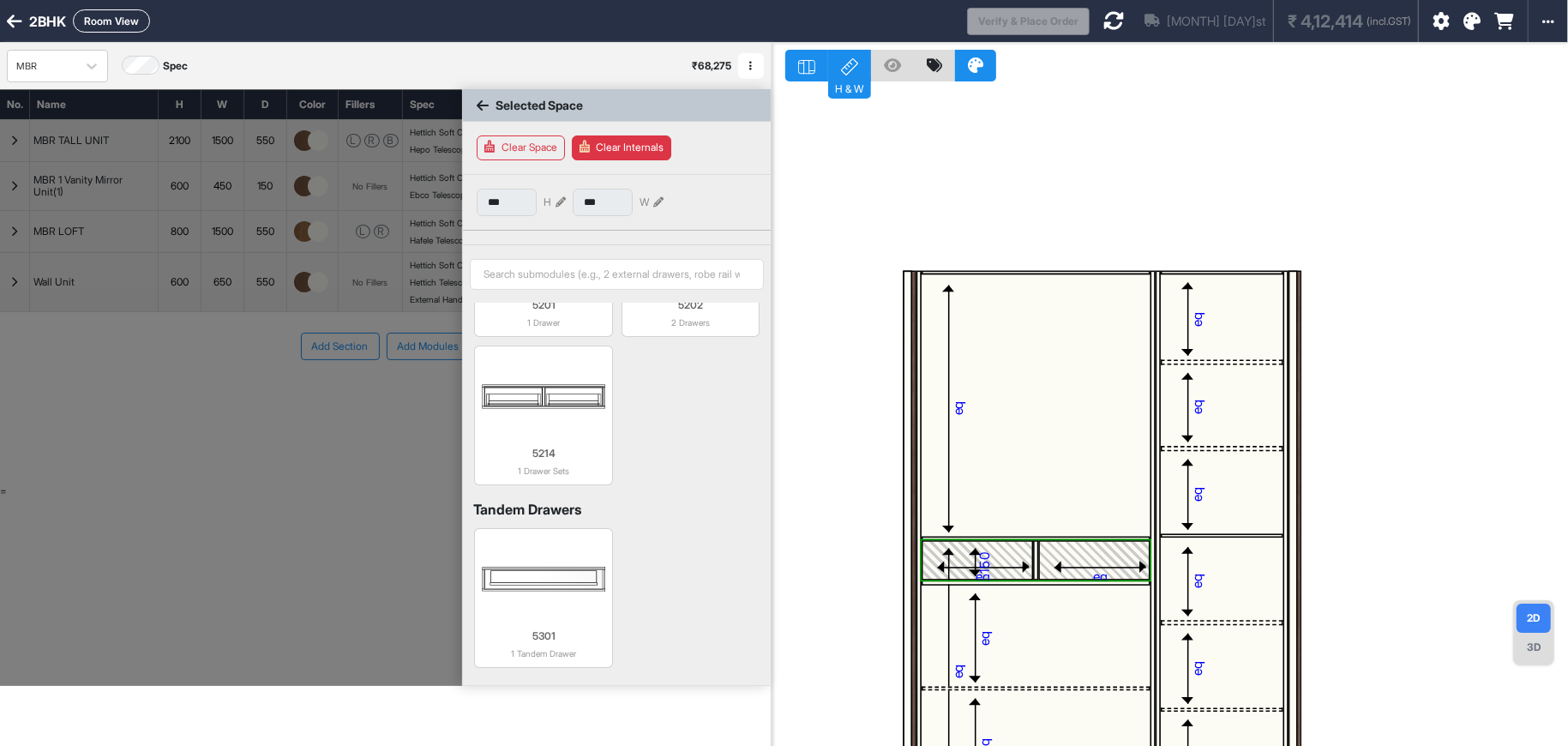 click on "eq" at bounding box center (1036, 635) 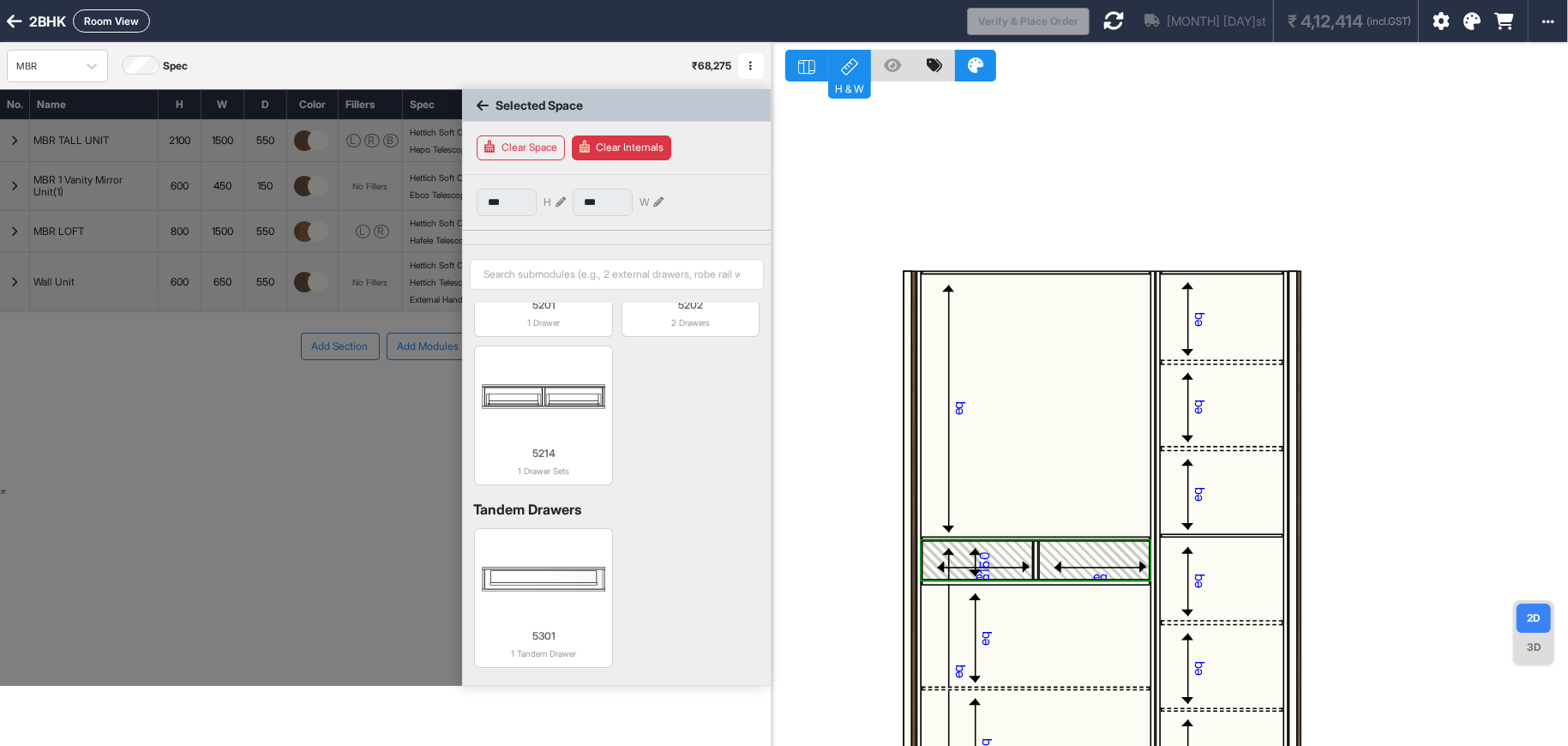 type on "***" 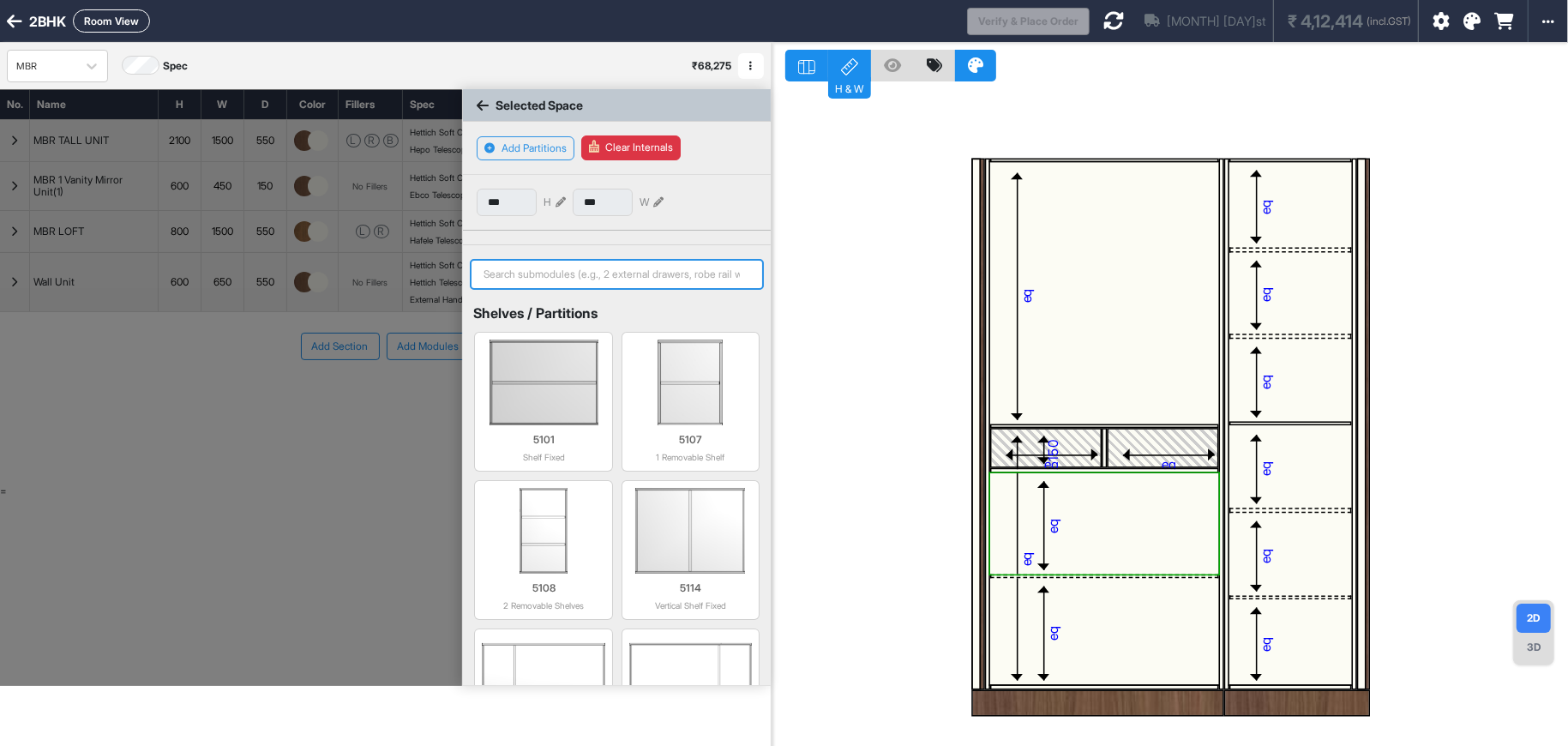 click at bounding box center (616, 274) 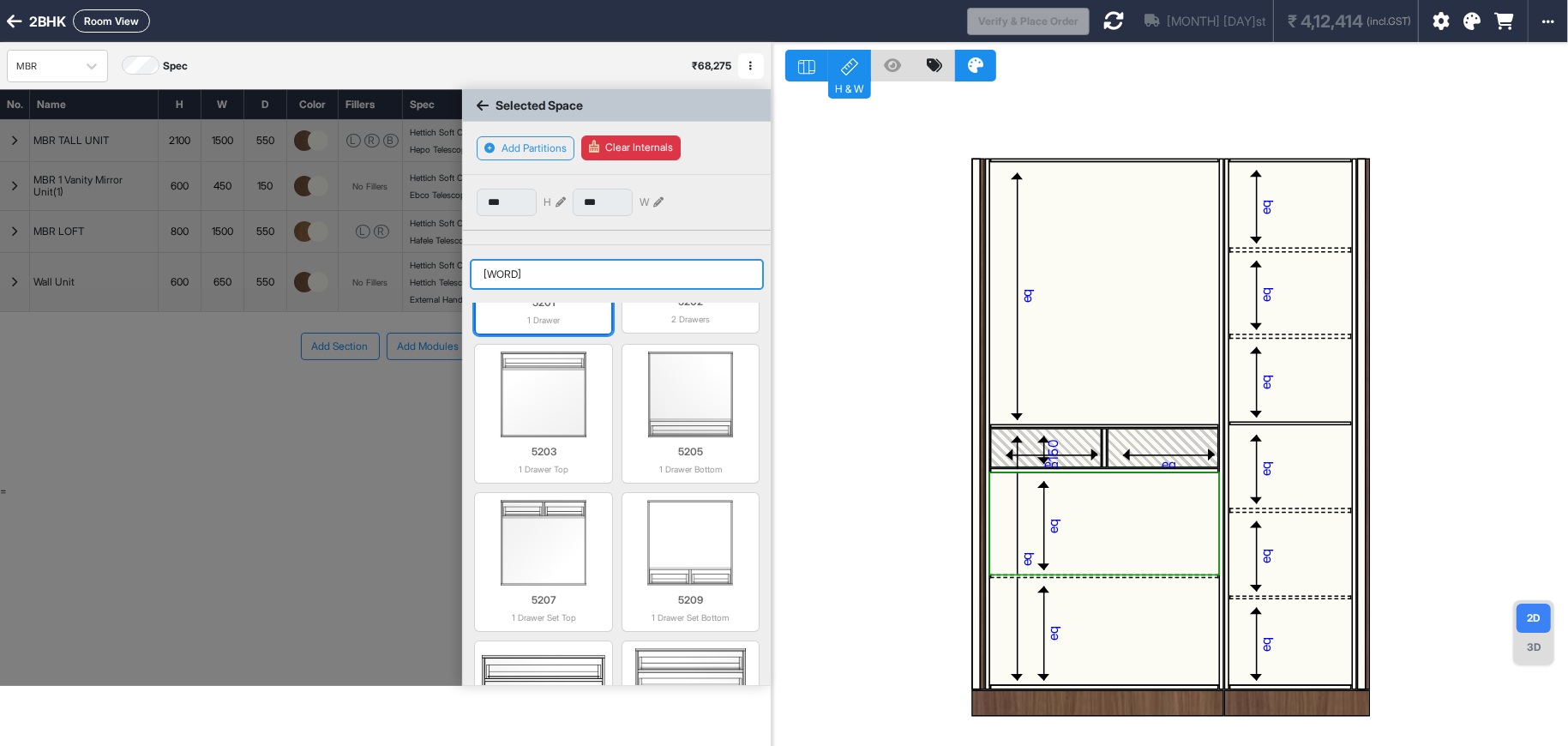 scroll, scrollTop: 123, scrollLeft: 0, axis: vertical 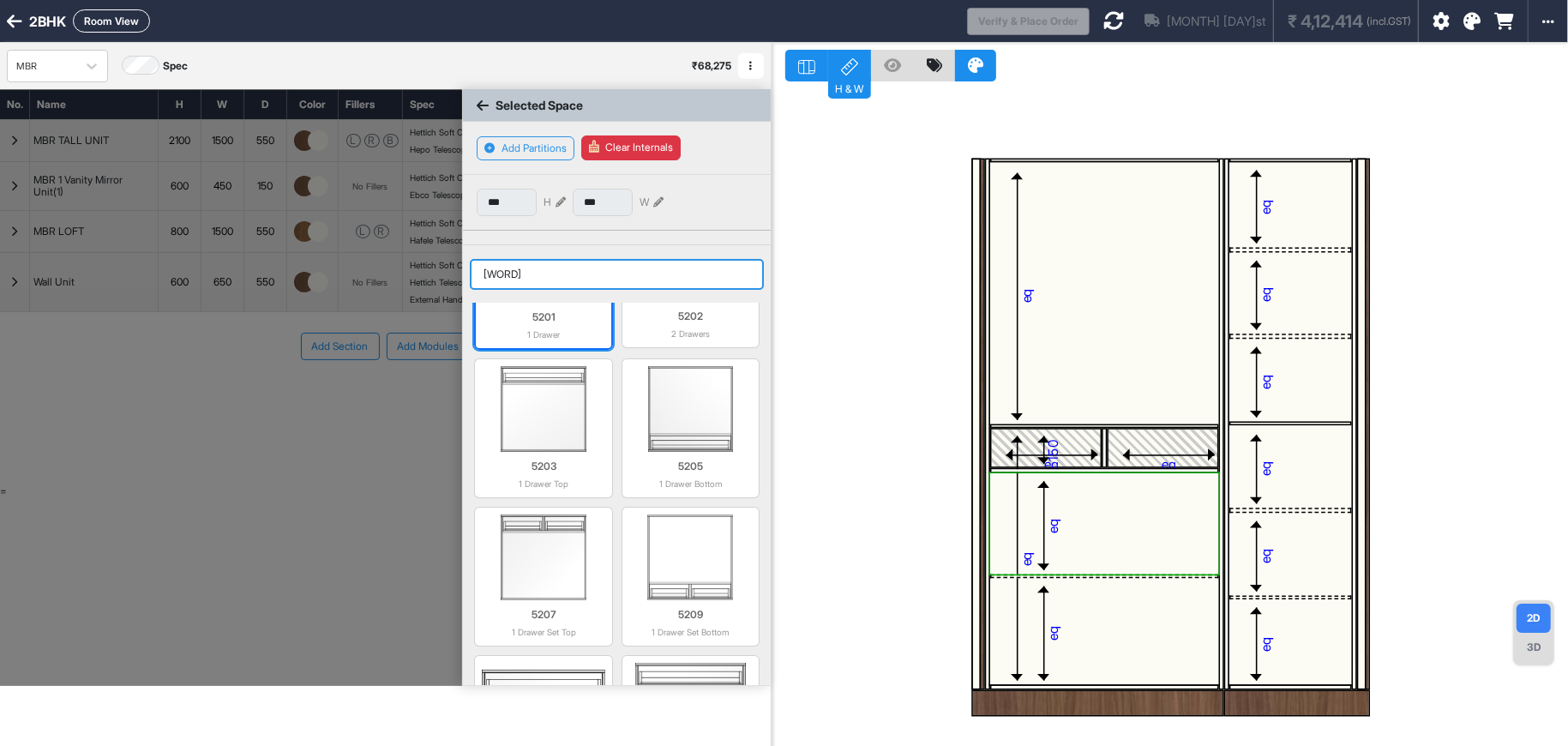 type on "drawer" 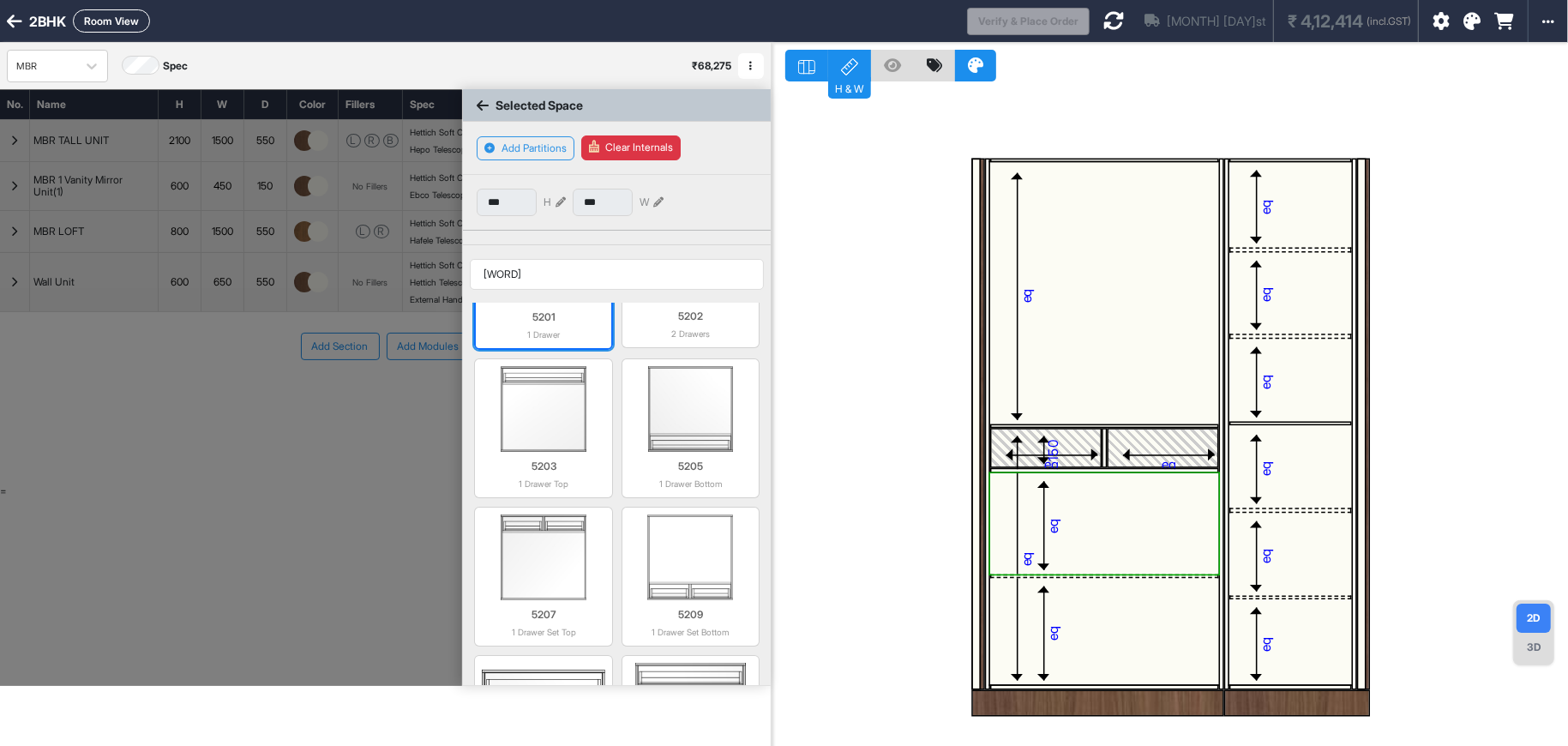 click at bounding box center [543, 409] 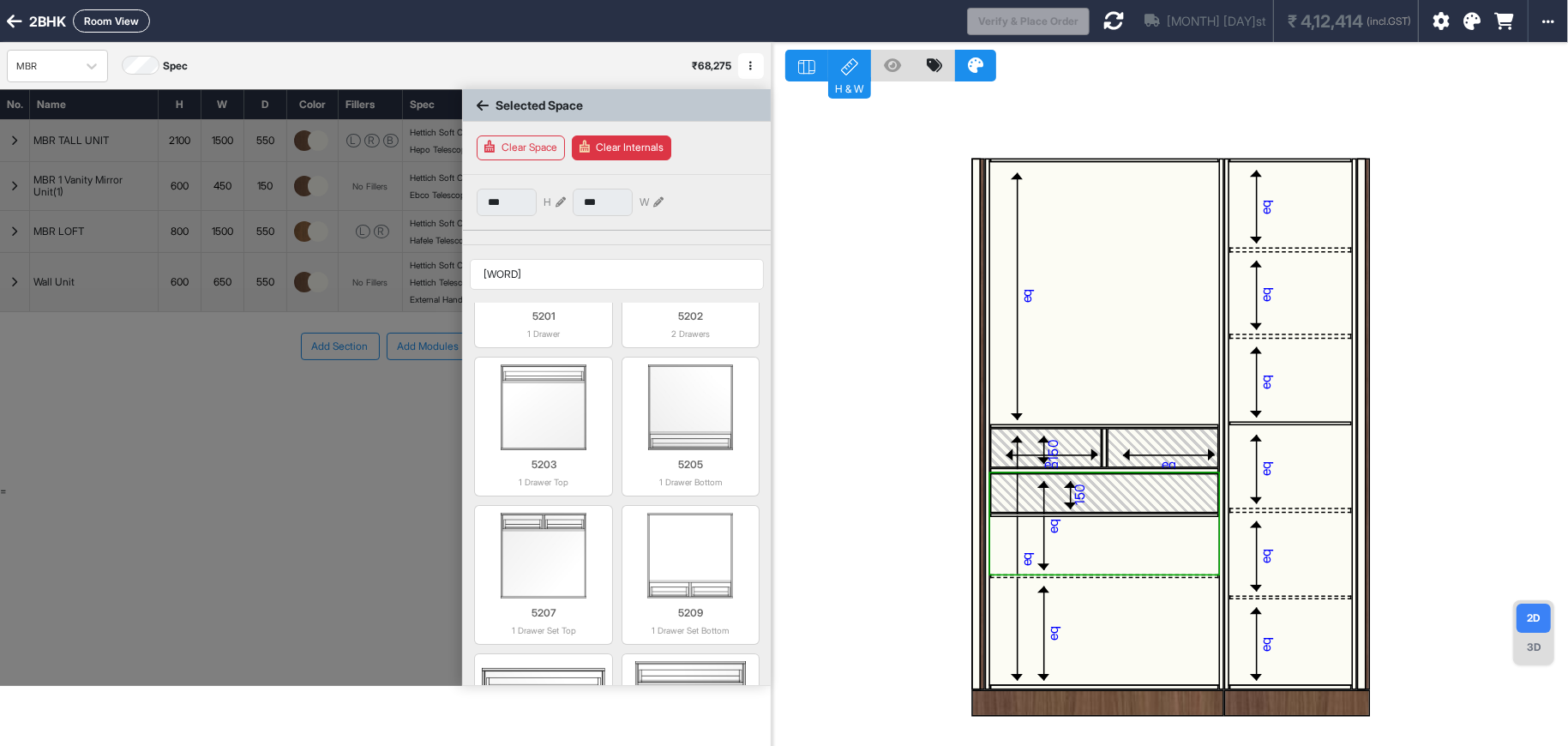 click on "150" at bounding box center [1078, 494] 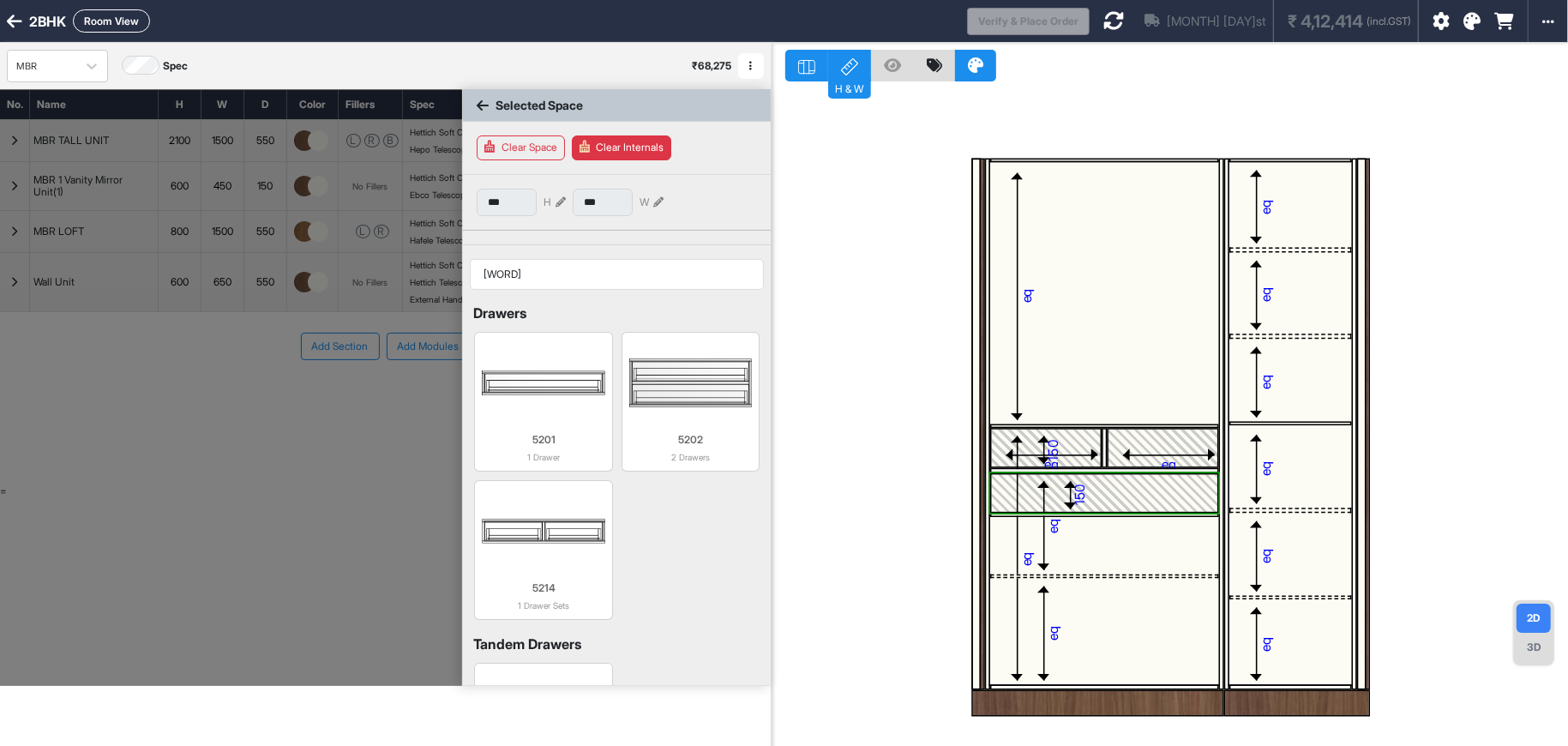 click at bounding box center (1104, 492) 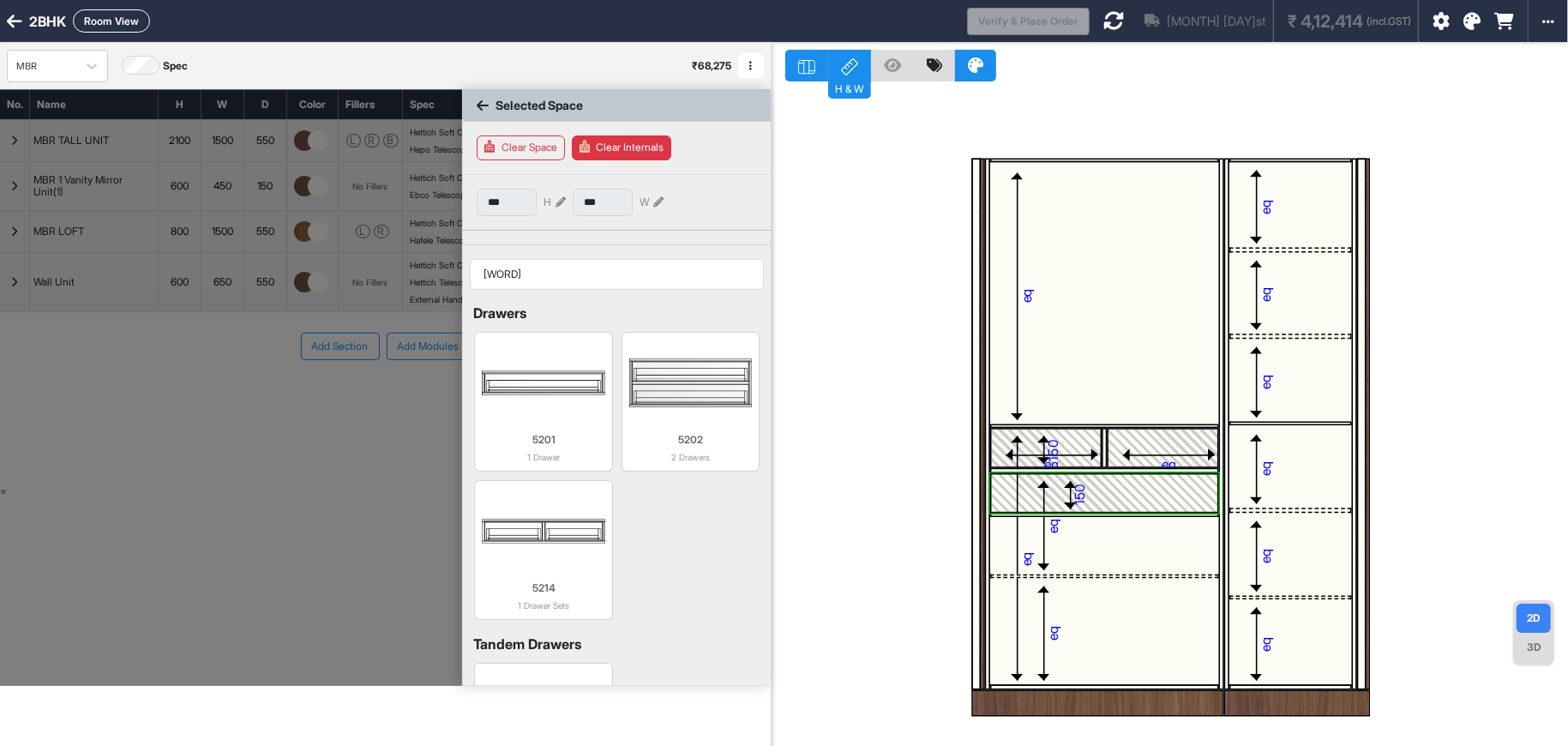 click at bounding box center (1104, 492) 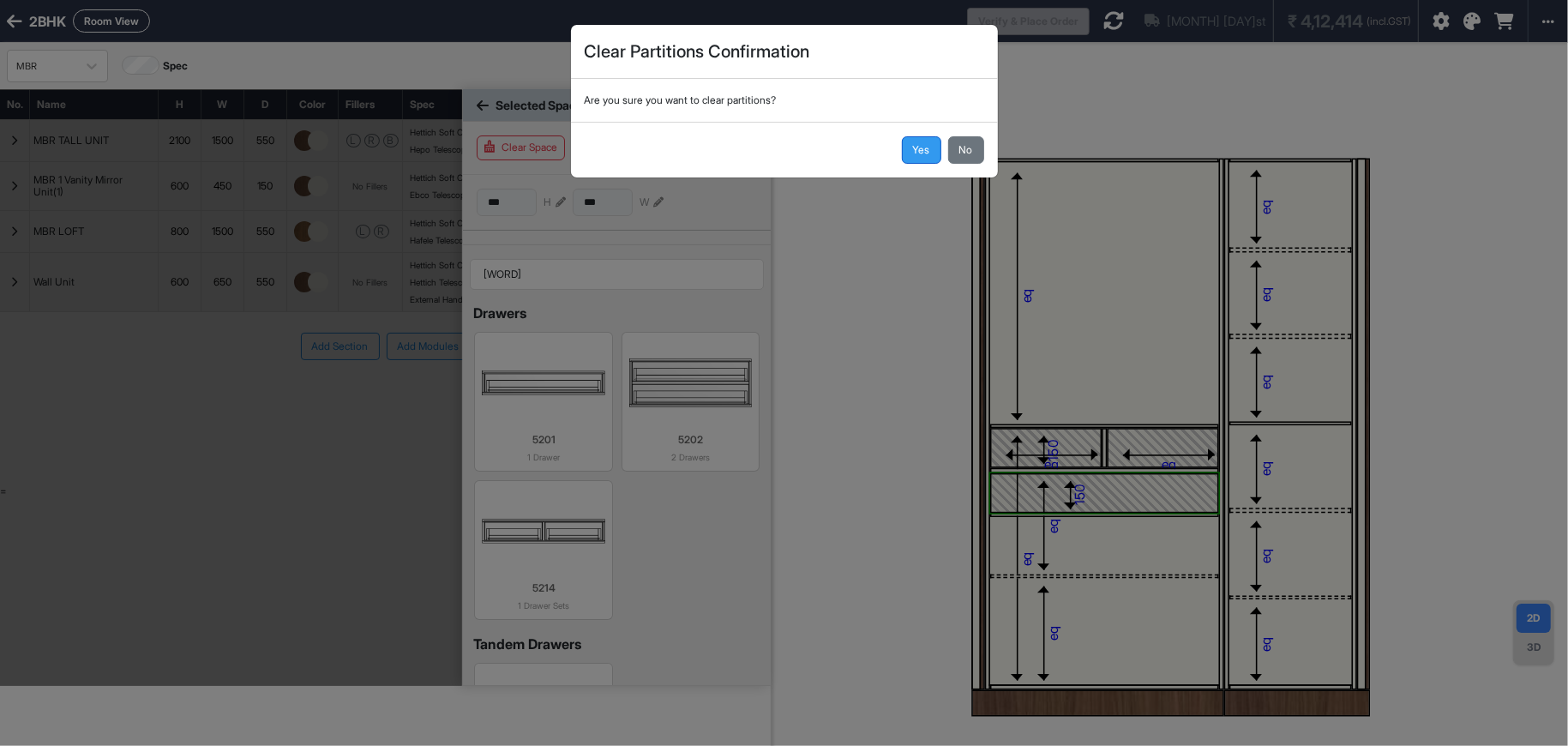click on "Yes" at bounding box center [922, 150] 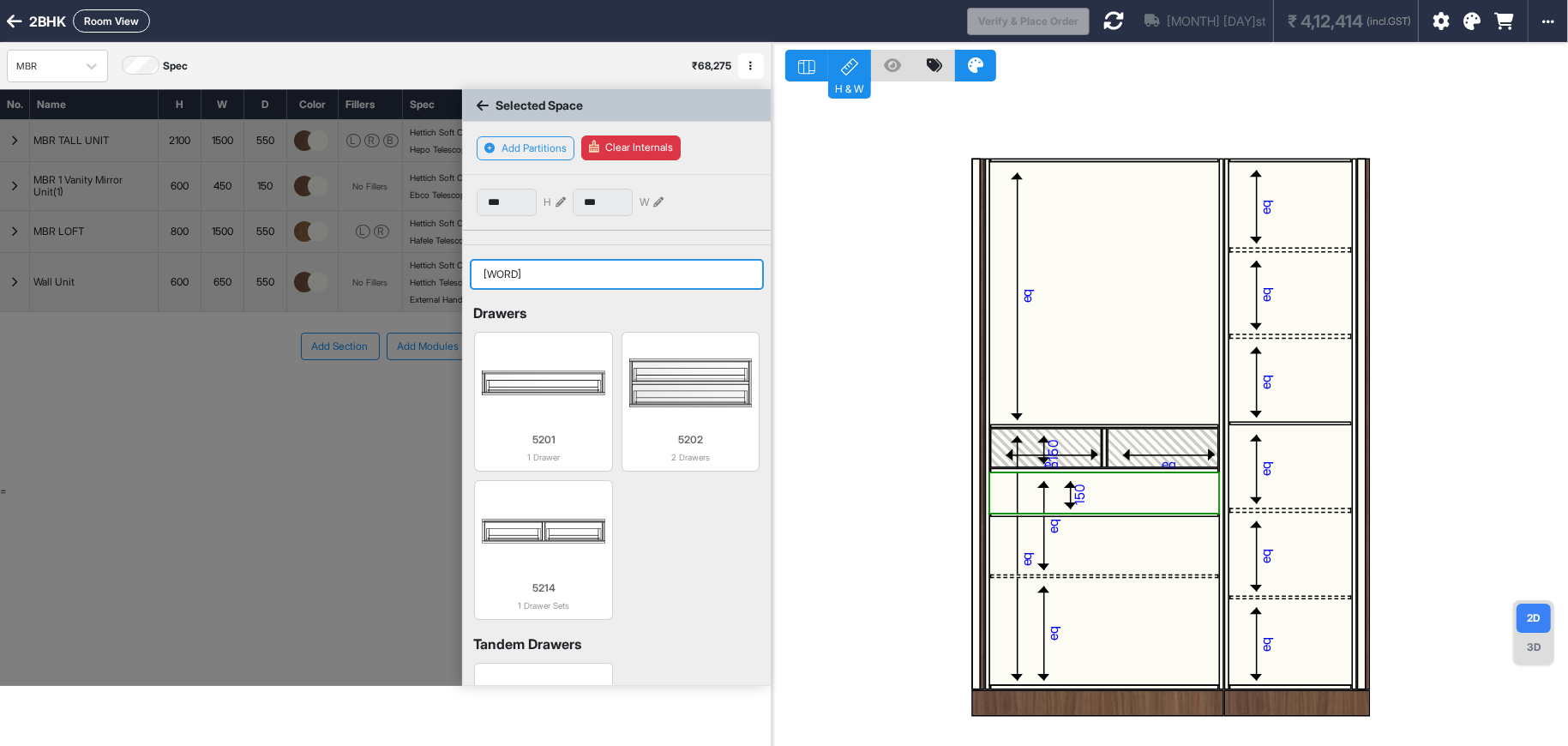 click on "drawer" at bounding box center [616, 274] 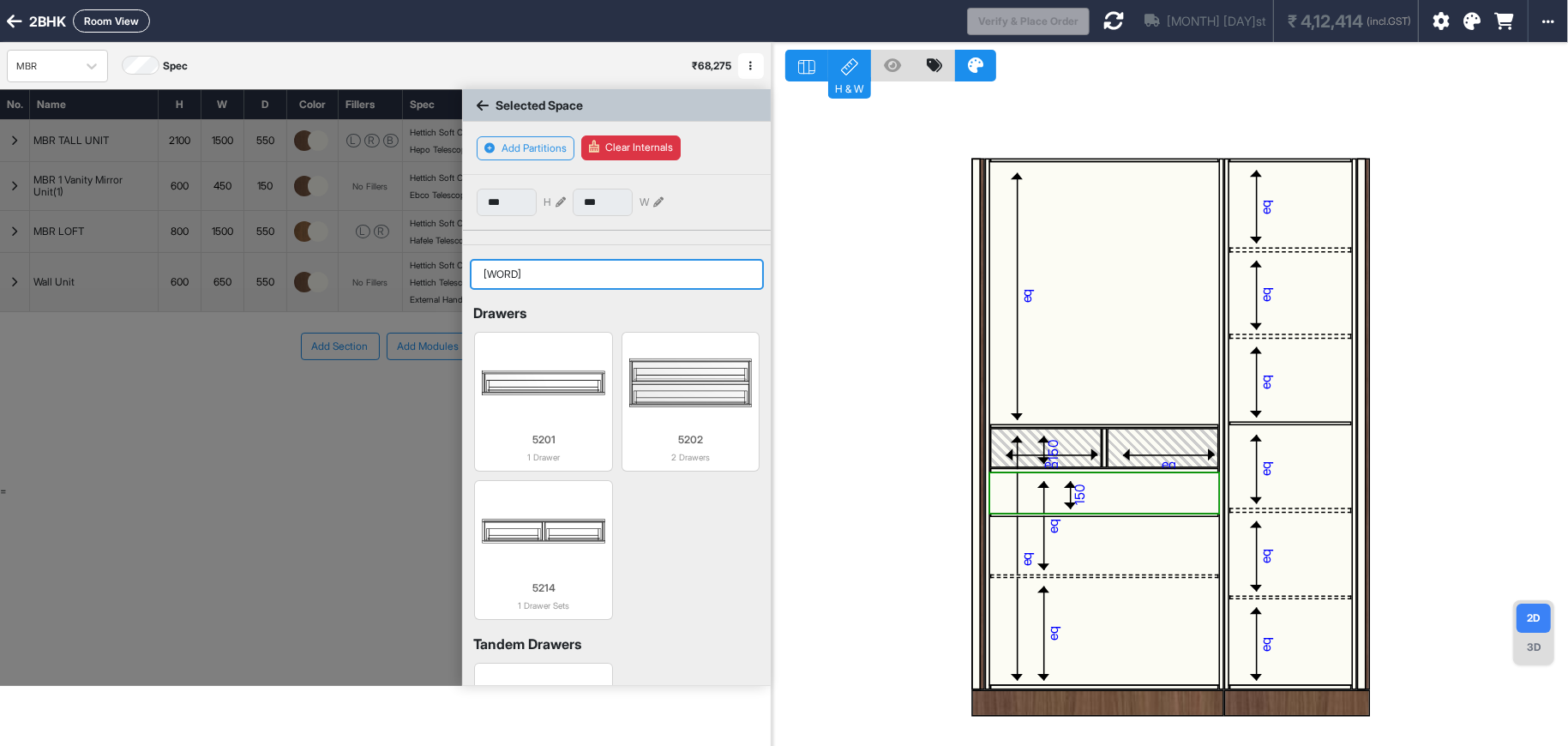 click on "drawer" at bounding box center [616, 274] 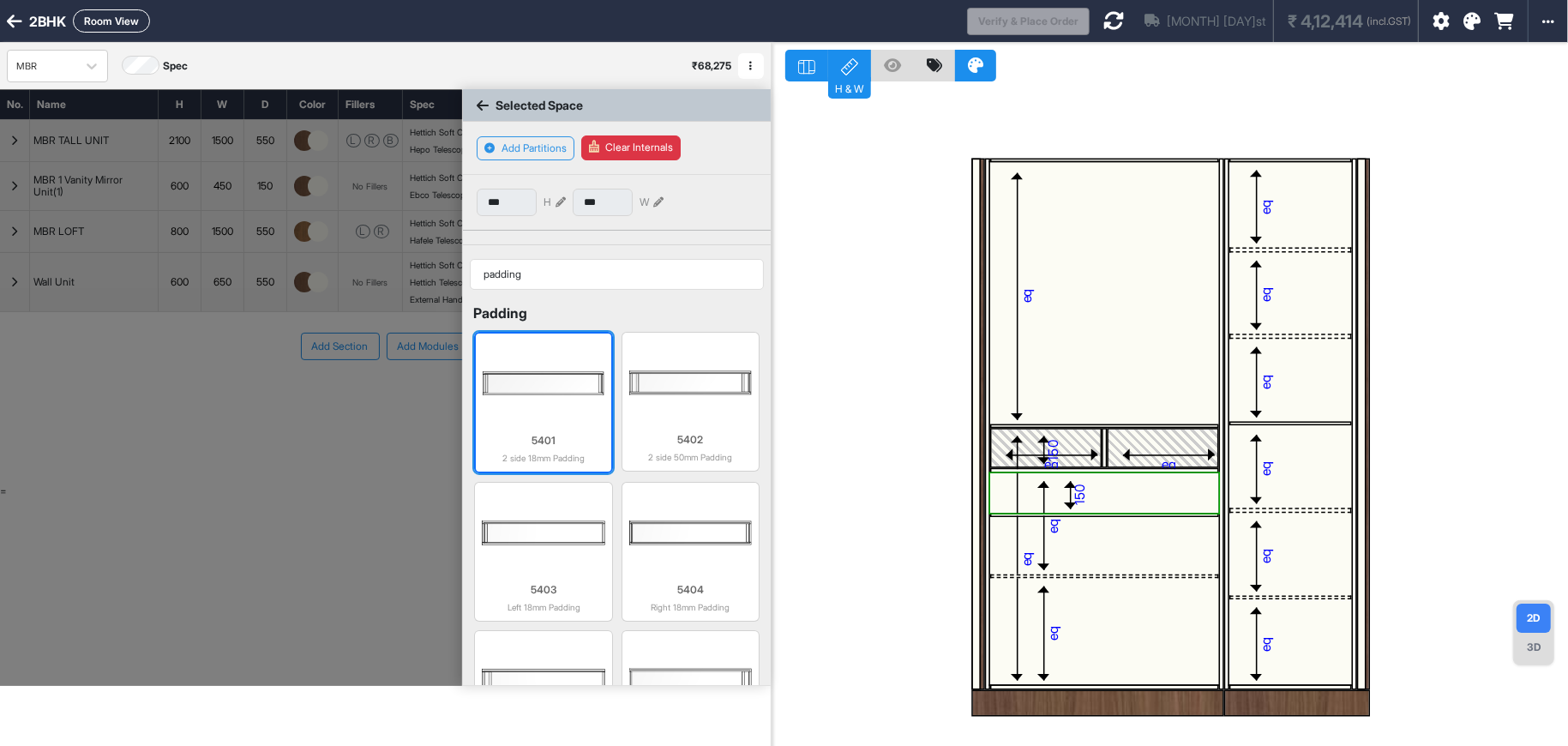 click at bounding box center (543, 383) 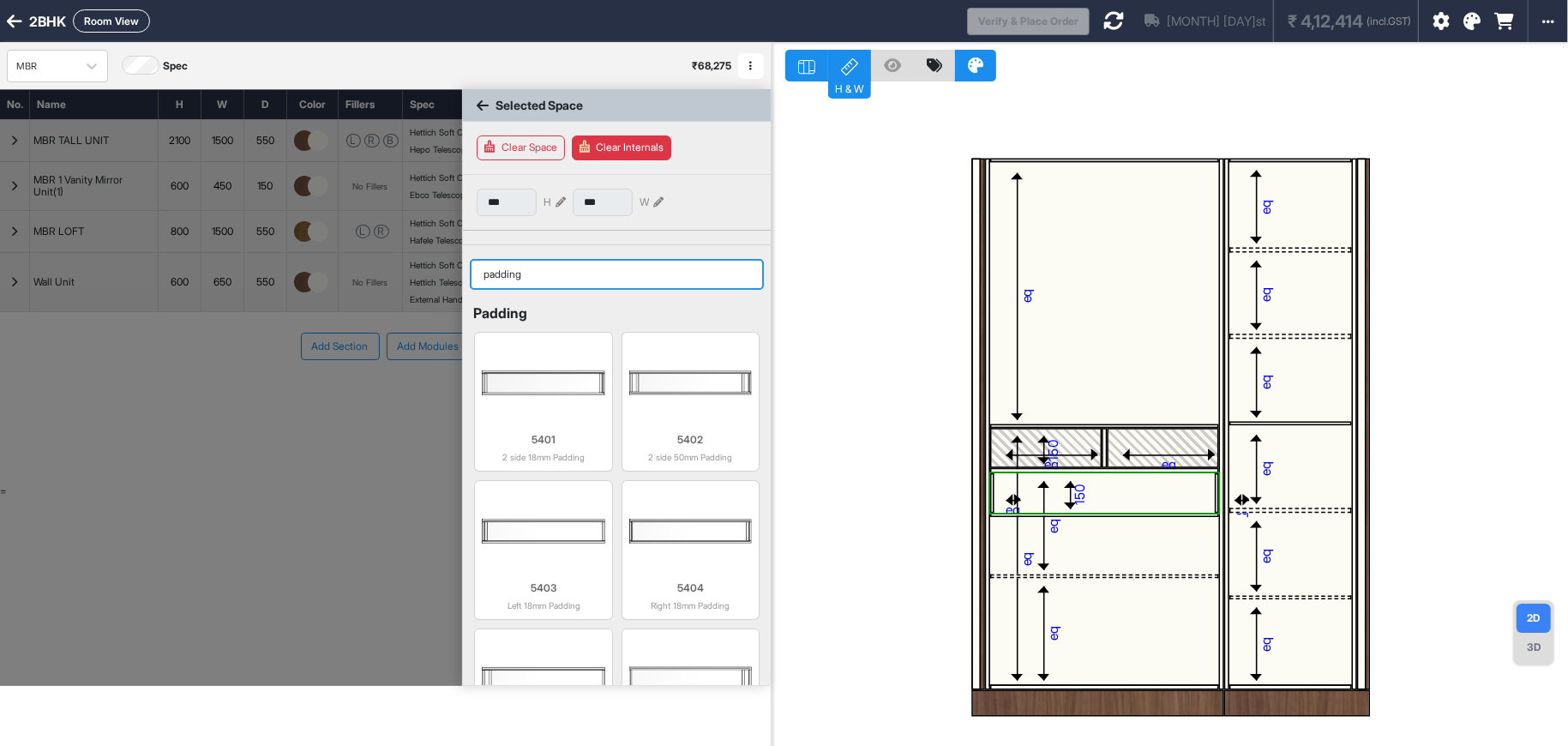click on "padding" at bounding box center (616, 274) 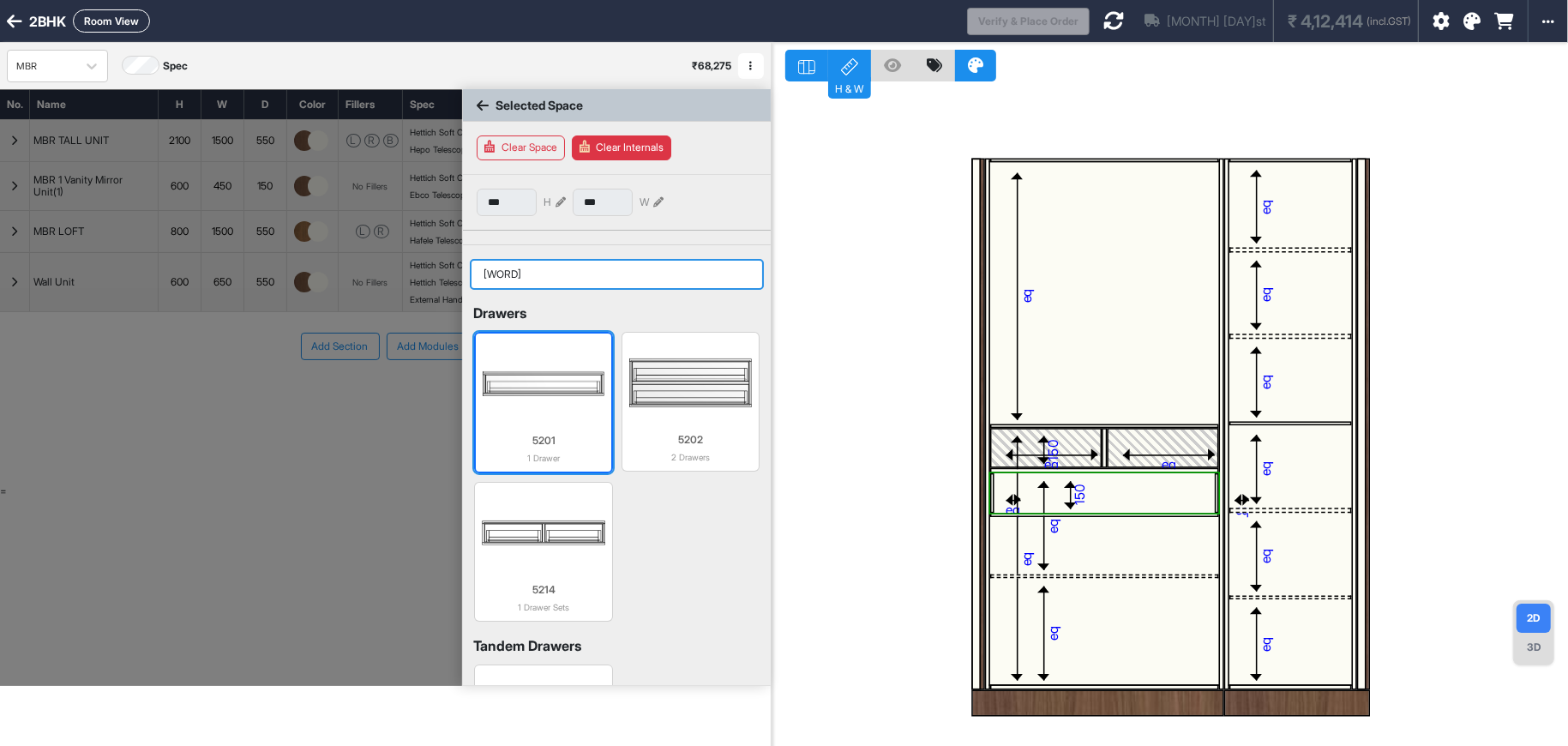 type on "drawer" 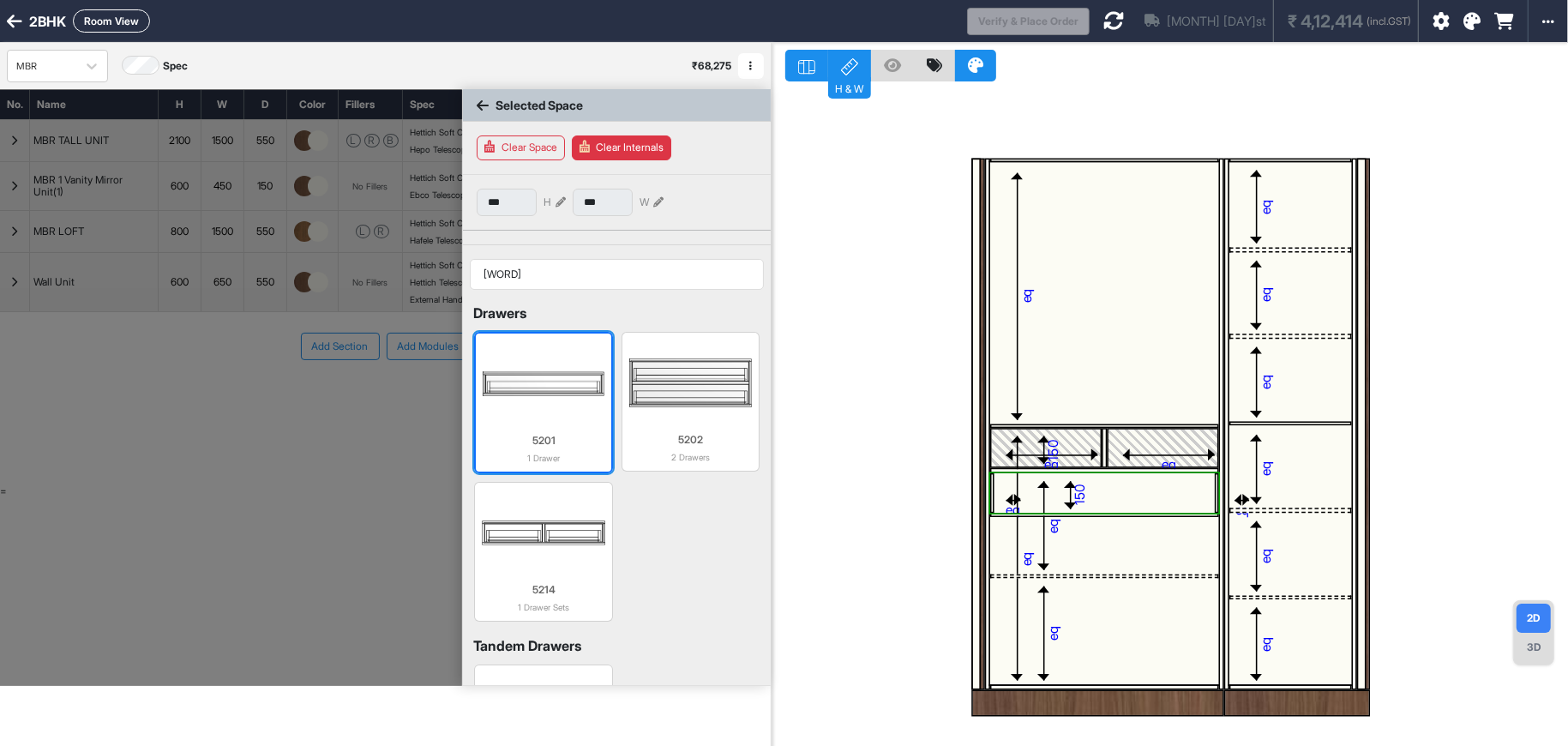 click at bounding box center [543, 383] 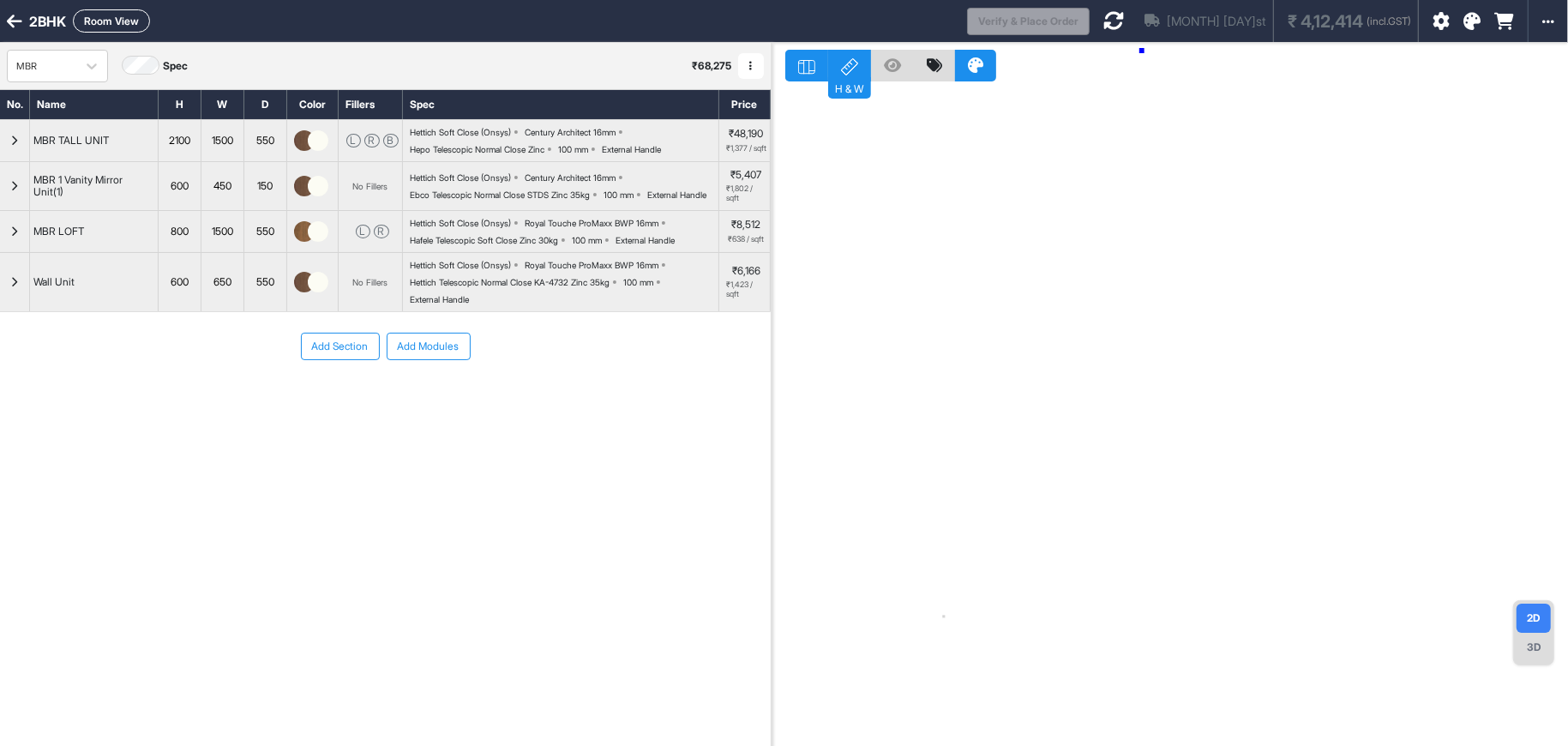 click at bounding box center [1169, 416] 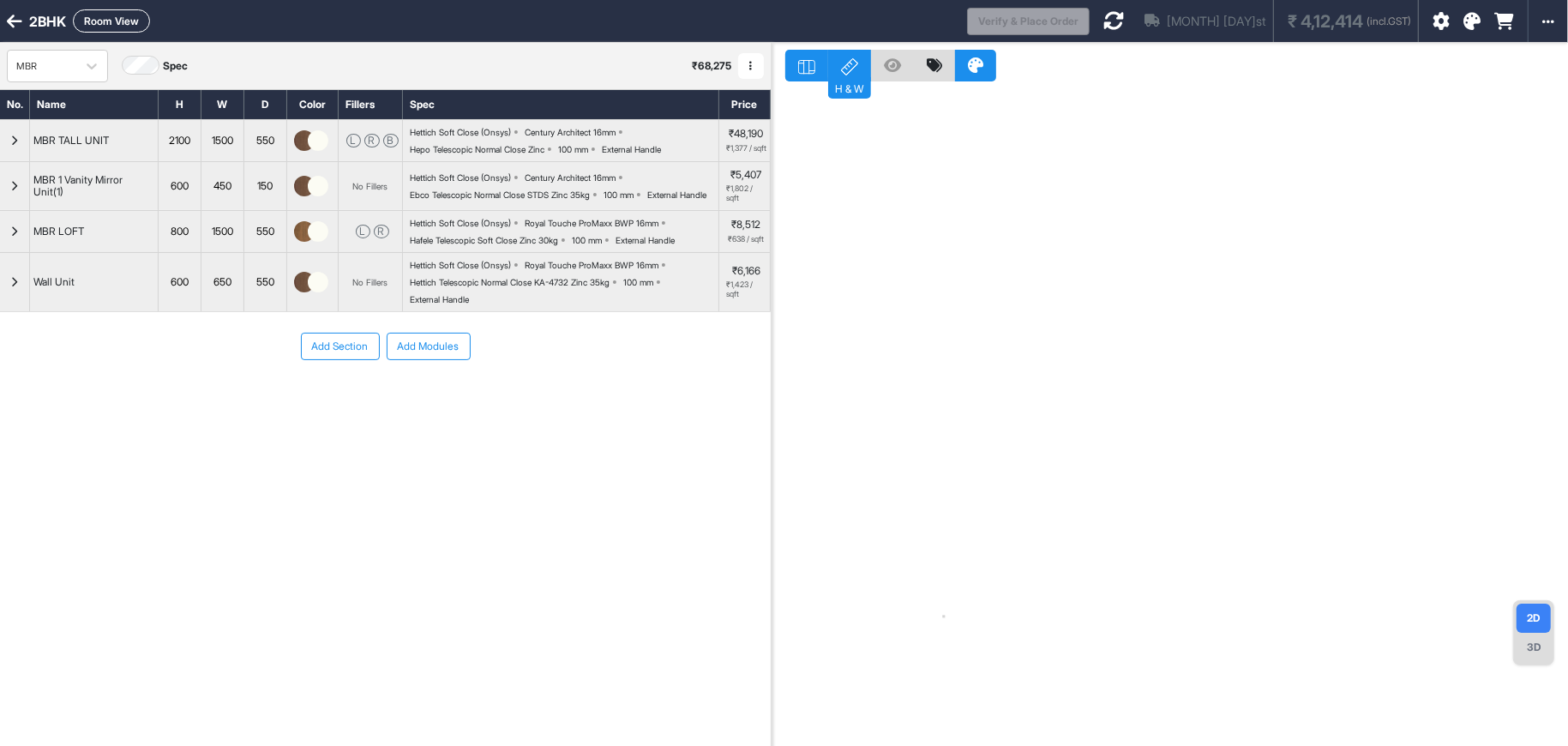 click at bounding box center (1114, 21) 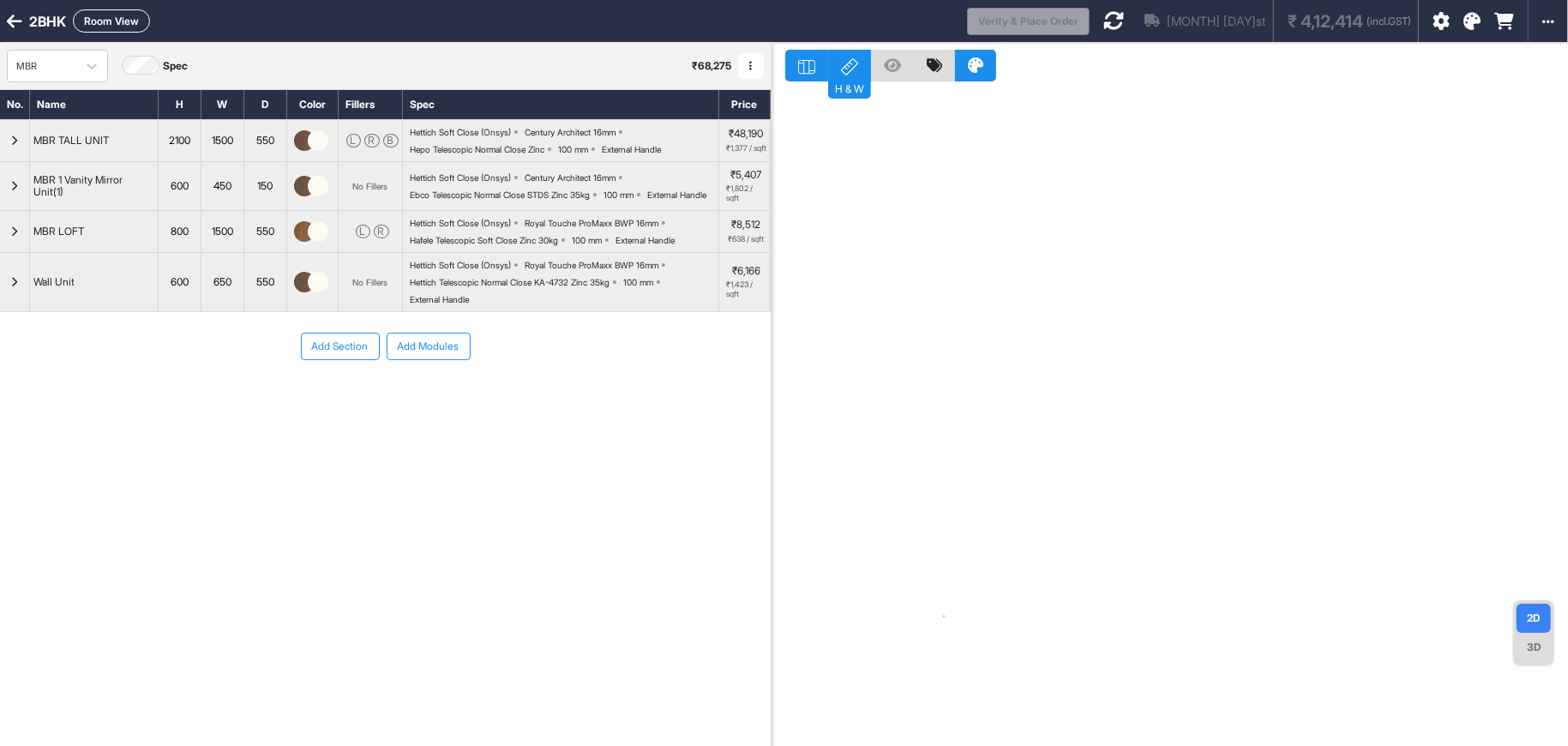 click at bounding box center [15, 141] 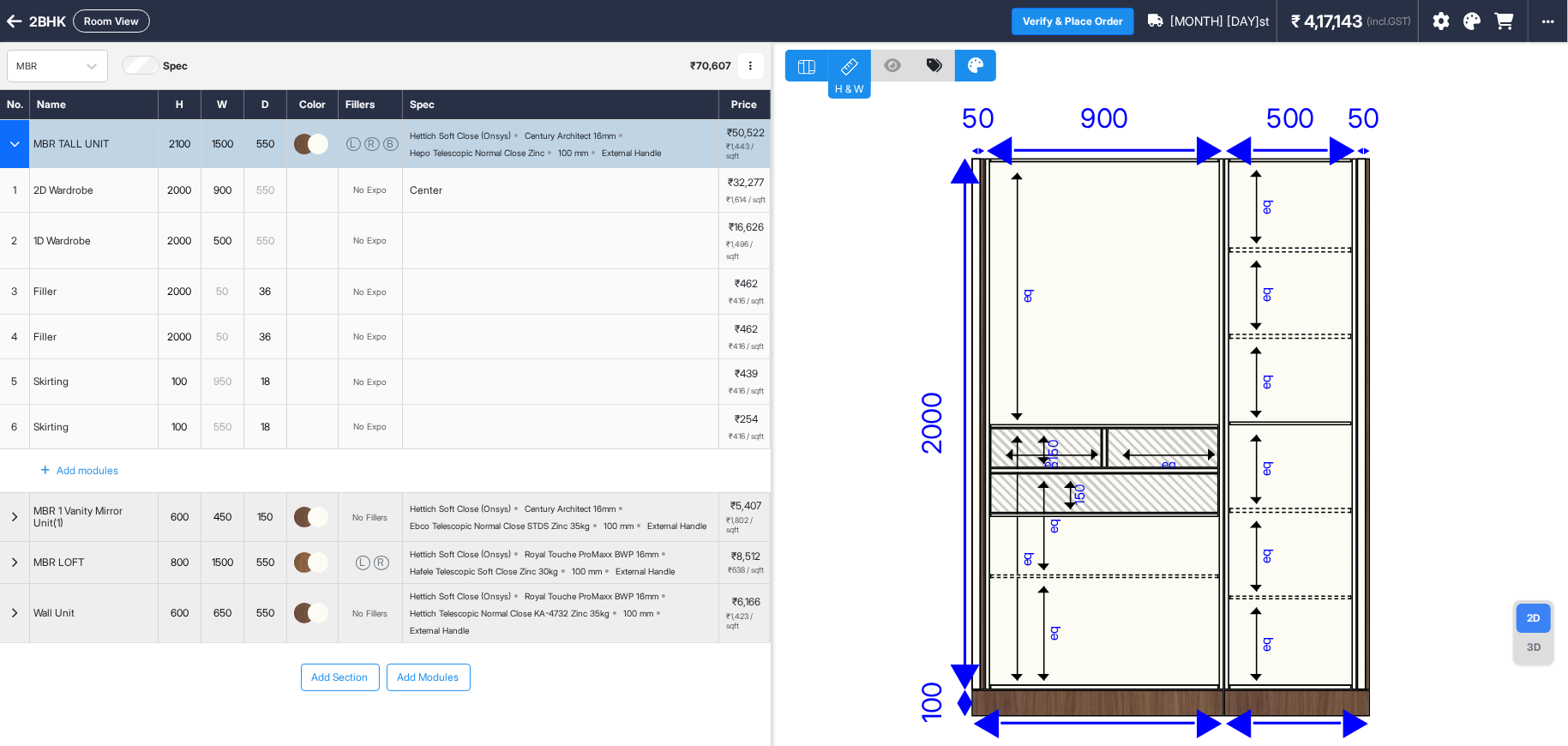 click on "3D" at bounding box center (1534, 647) 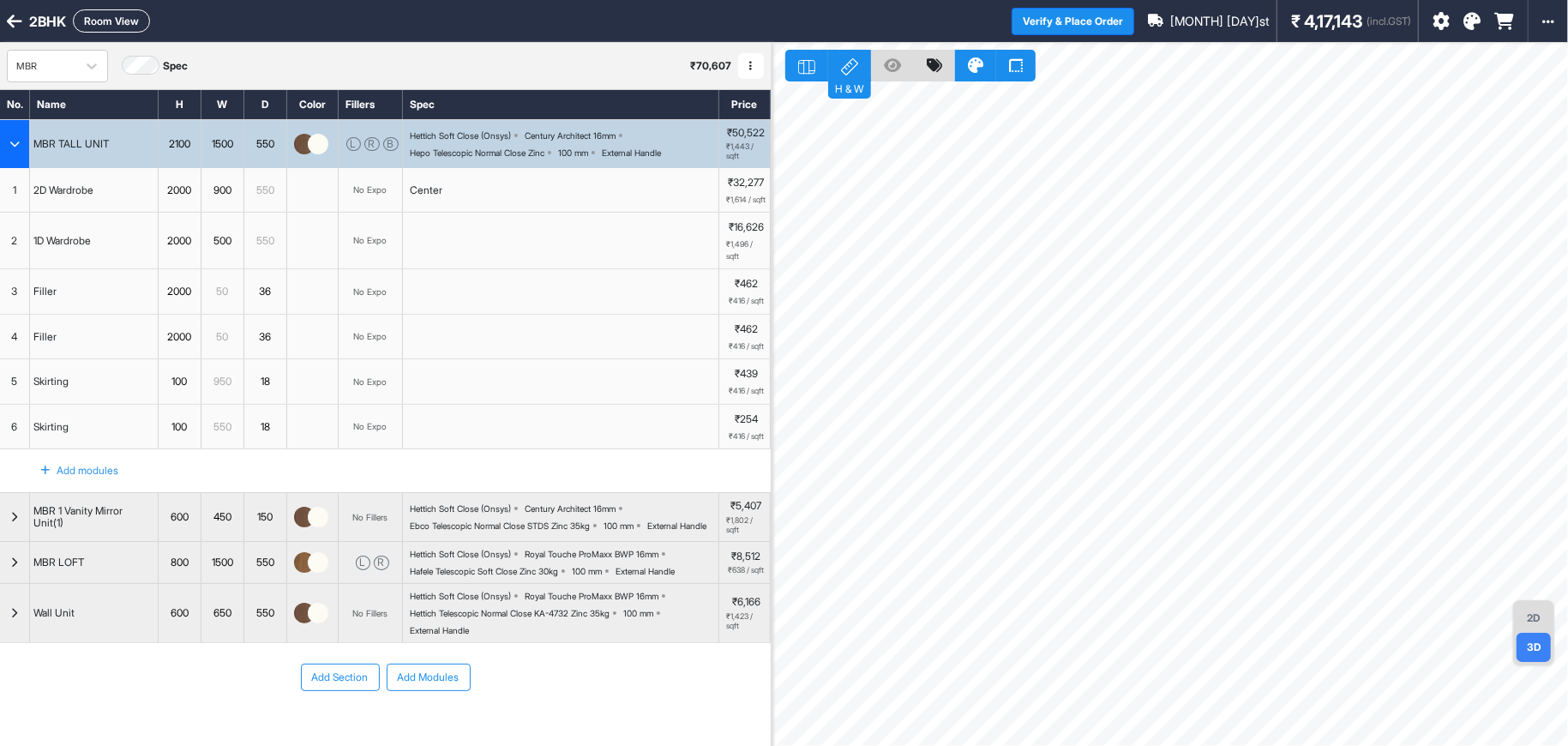 click at bounding box center [15, 144] 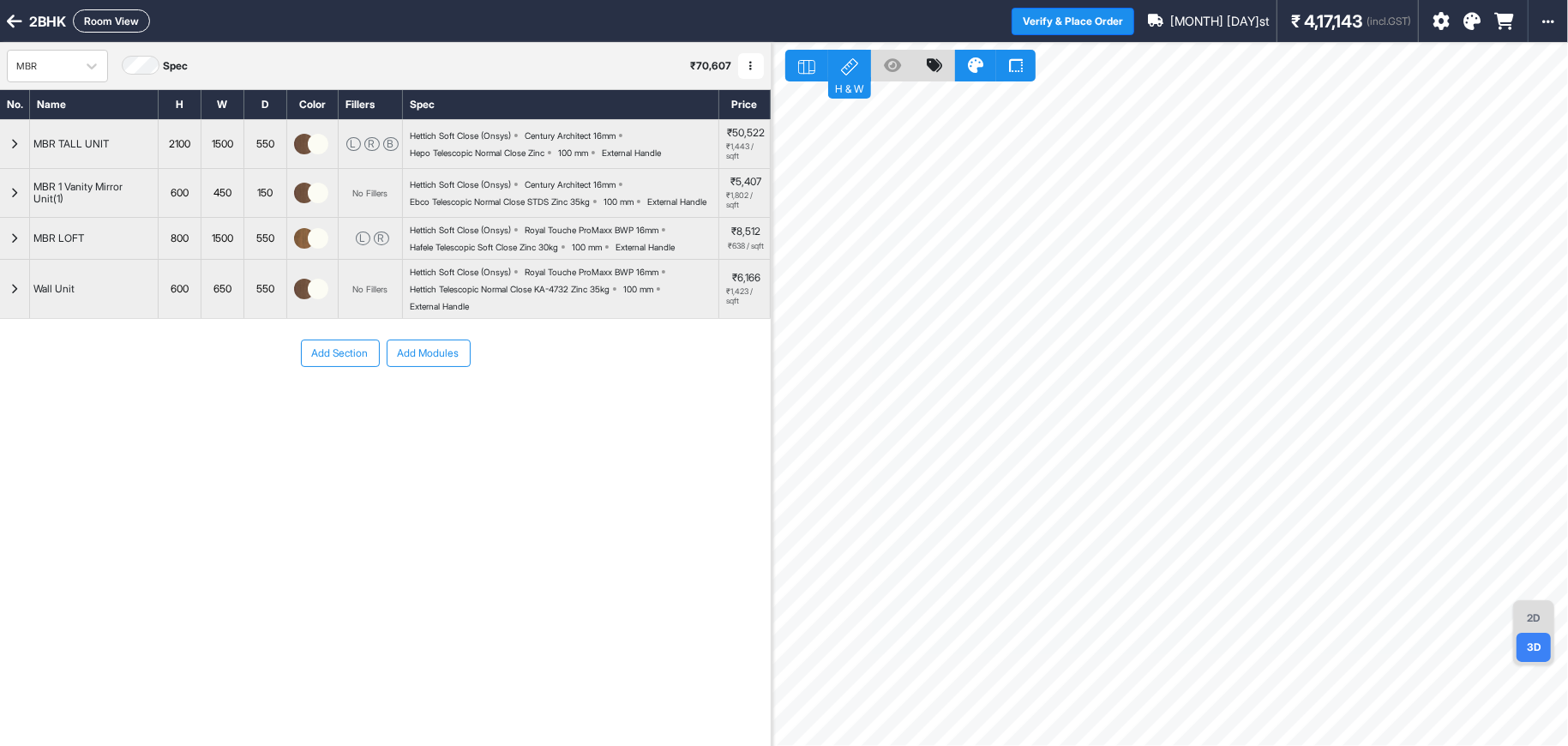 click on "Room View" at bounding box center [111, 21] 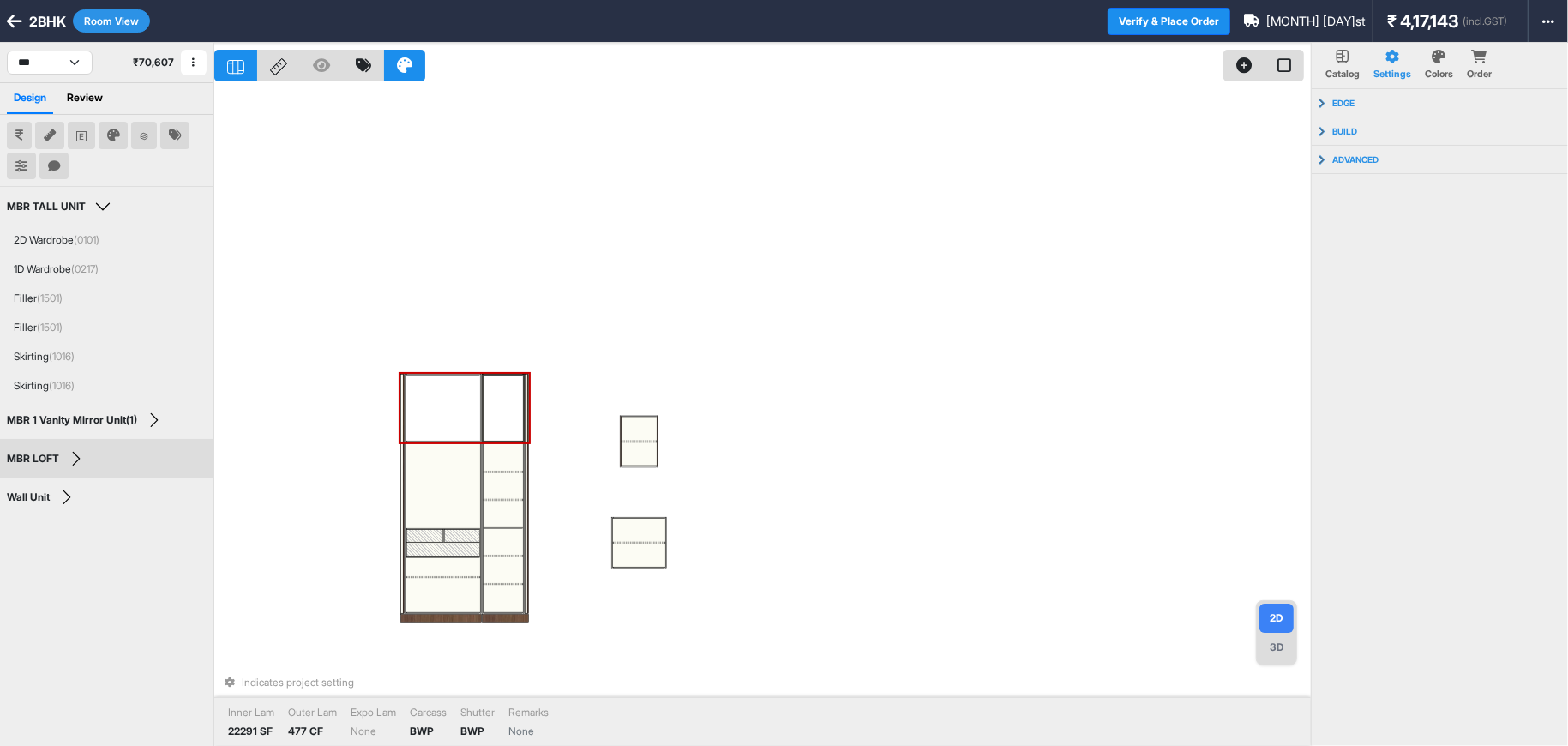 click on "Indicates project setting Inner Lam 22291 SF Outer Lam 477 CF Expo Lam None Carcass BWP Shutter BWP Remarks None" at bounding box center (762, 416) 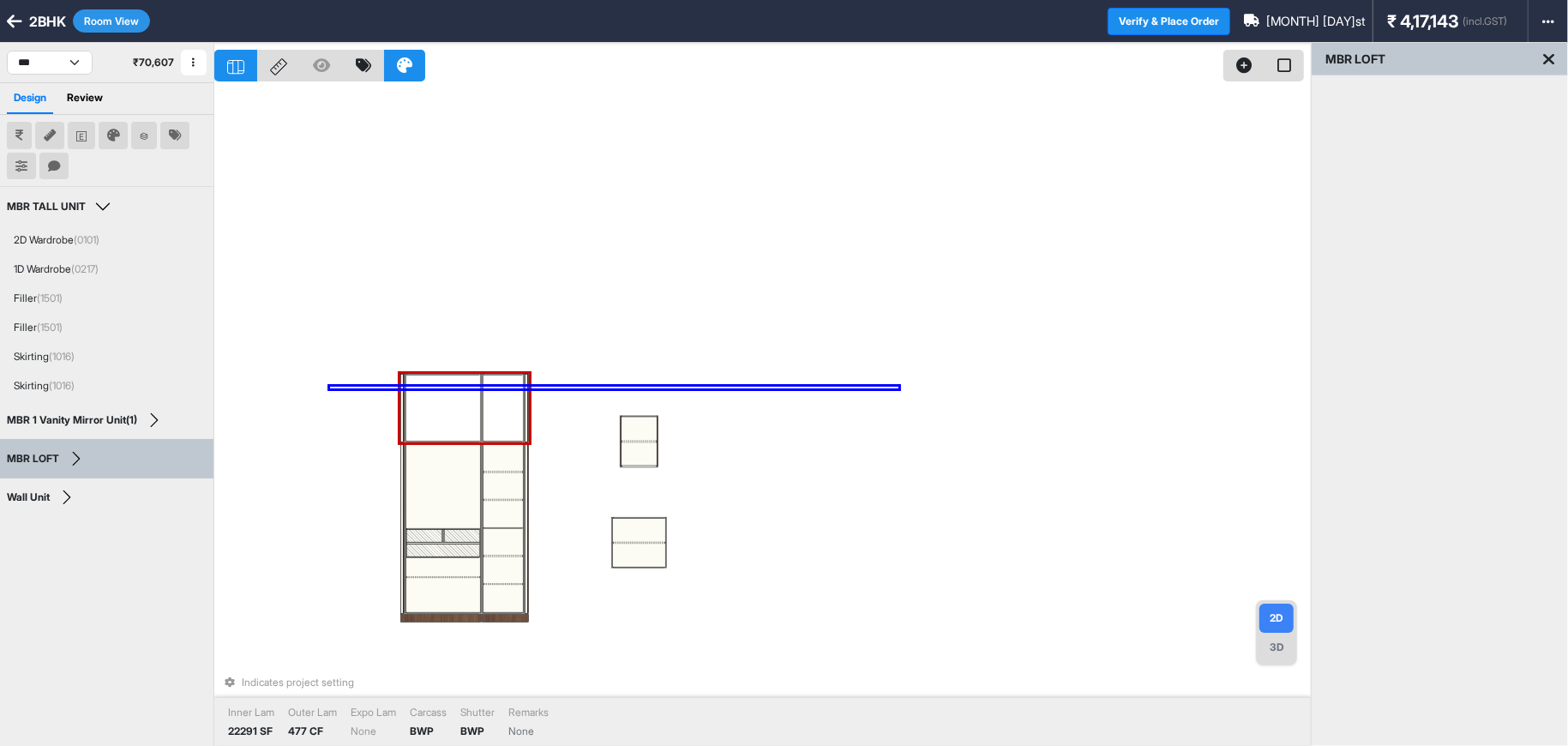 click on "Indicates project setting Inner Lam 22291 SF Outer Lam 477 CF Expo Lam None Carcass BWP Shutter BWP Remarks None" at bounding box center (762, 416) 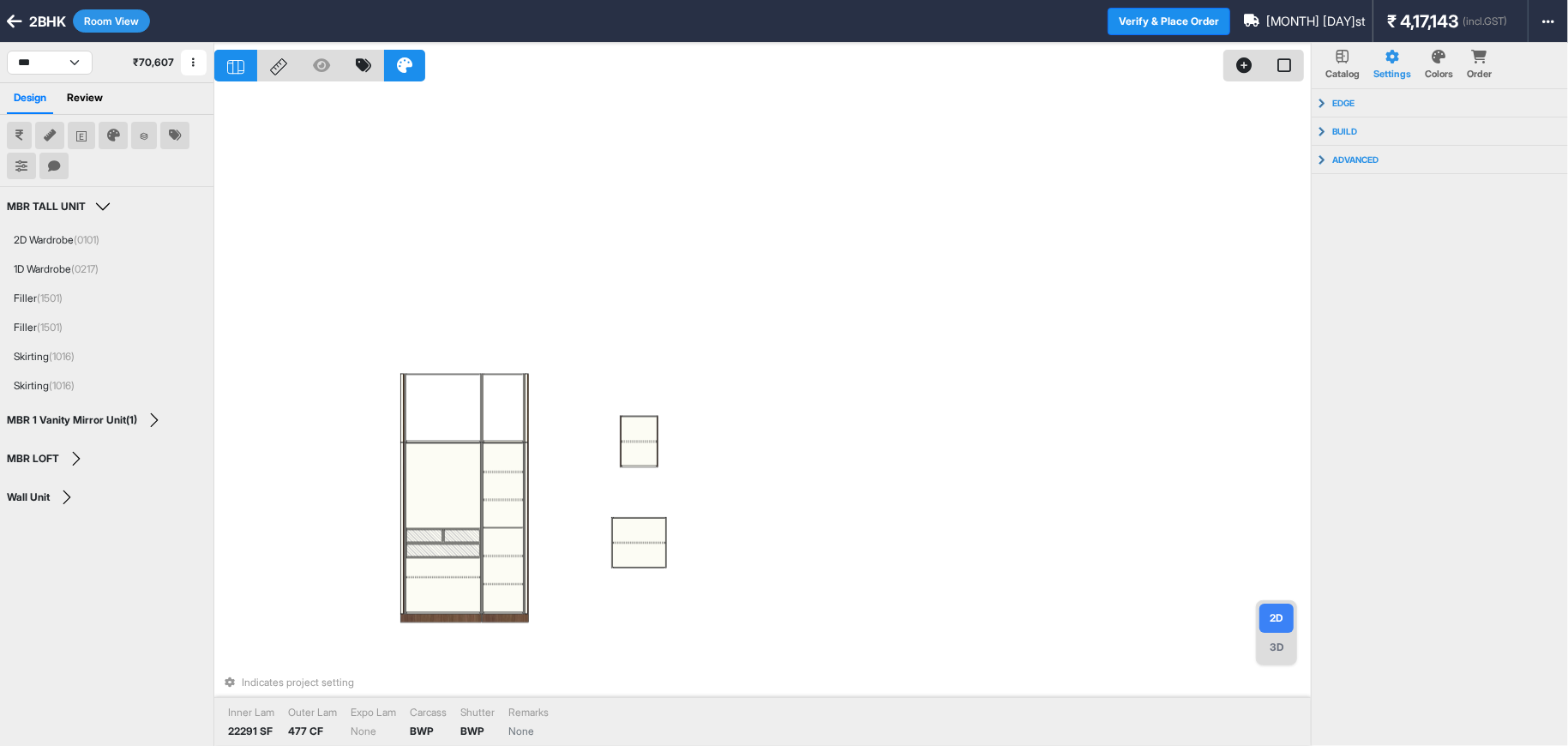 click on "3D" at bounding box center [1277, 647] 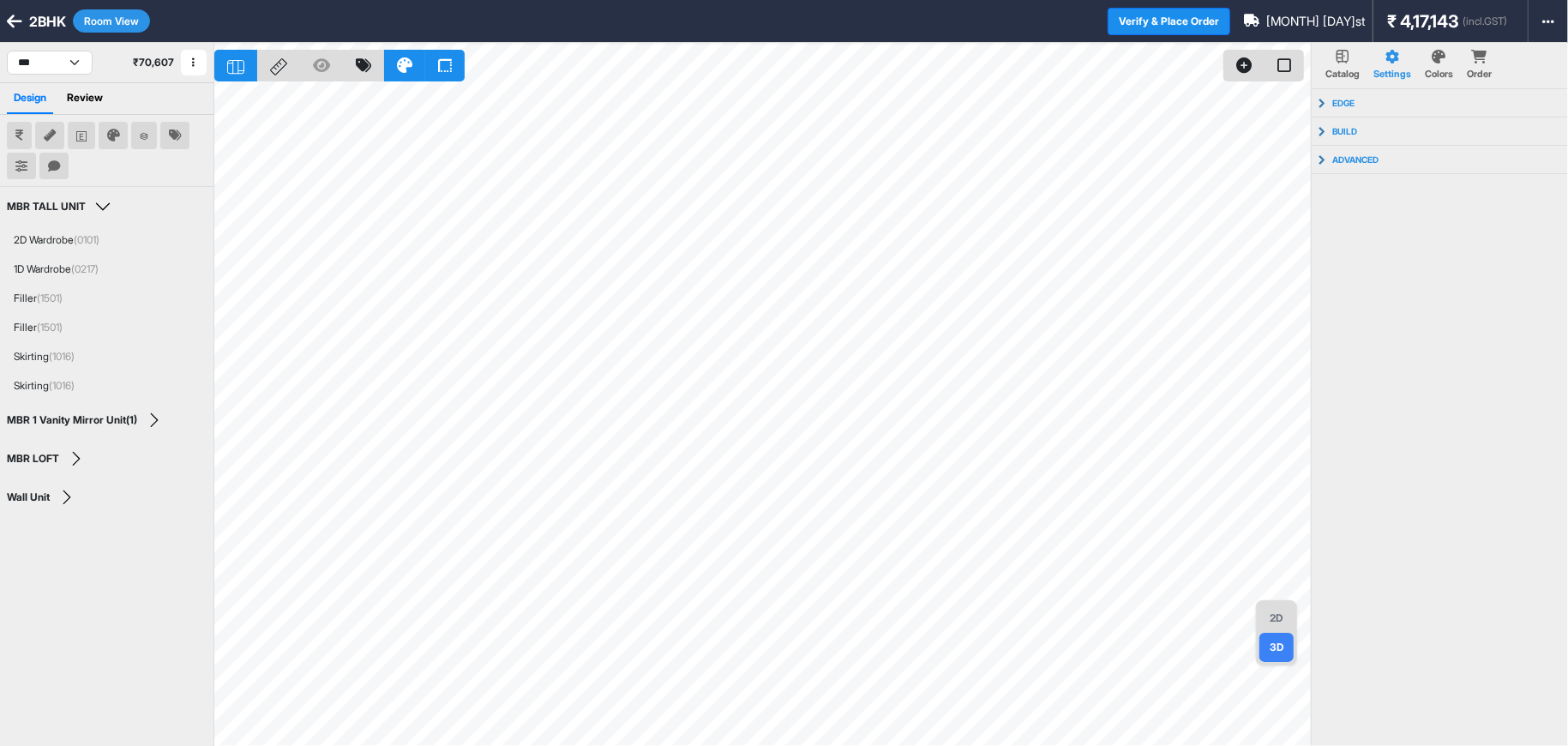 click at bounding box center (236, 65) 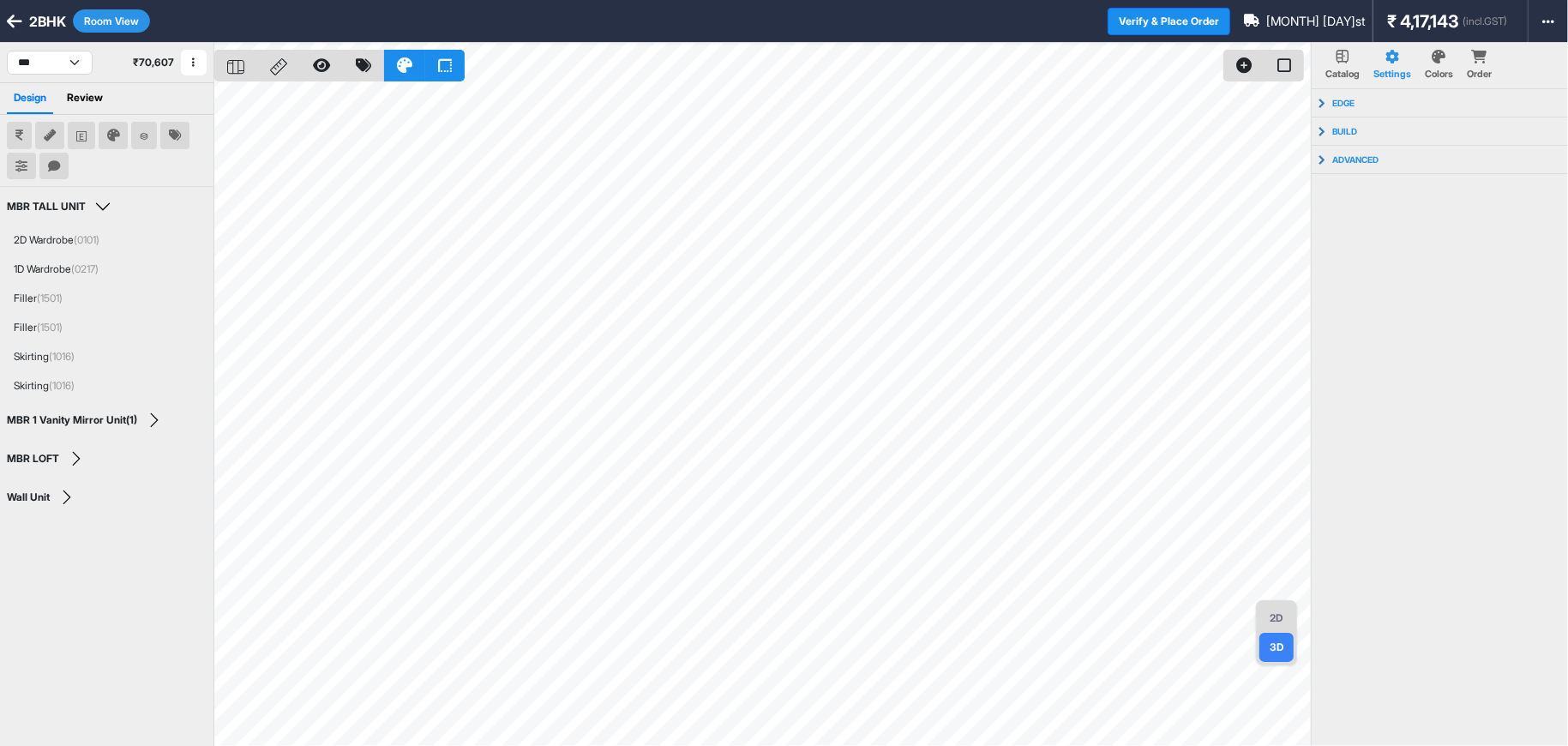 click on "2D" at bounding box center (1277, 618) 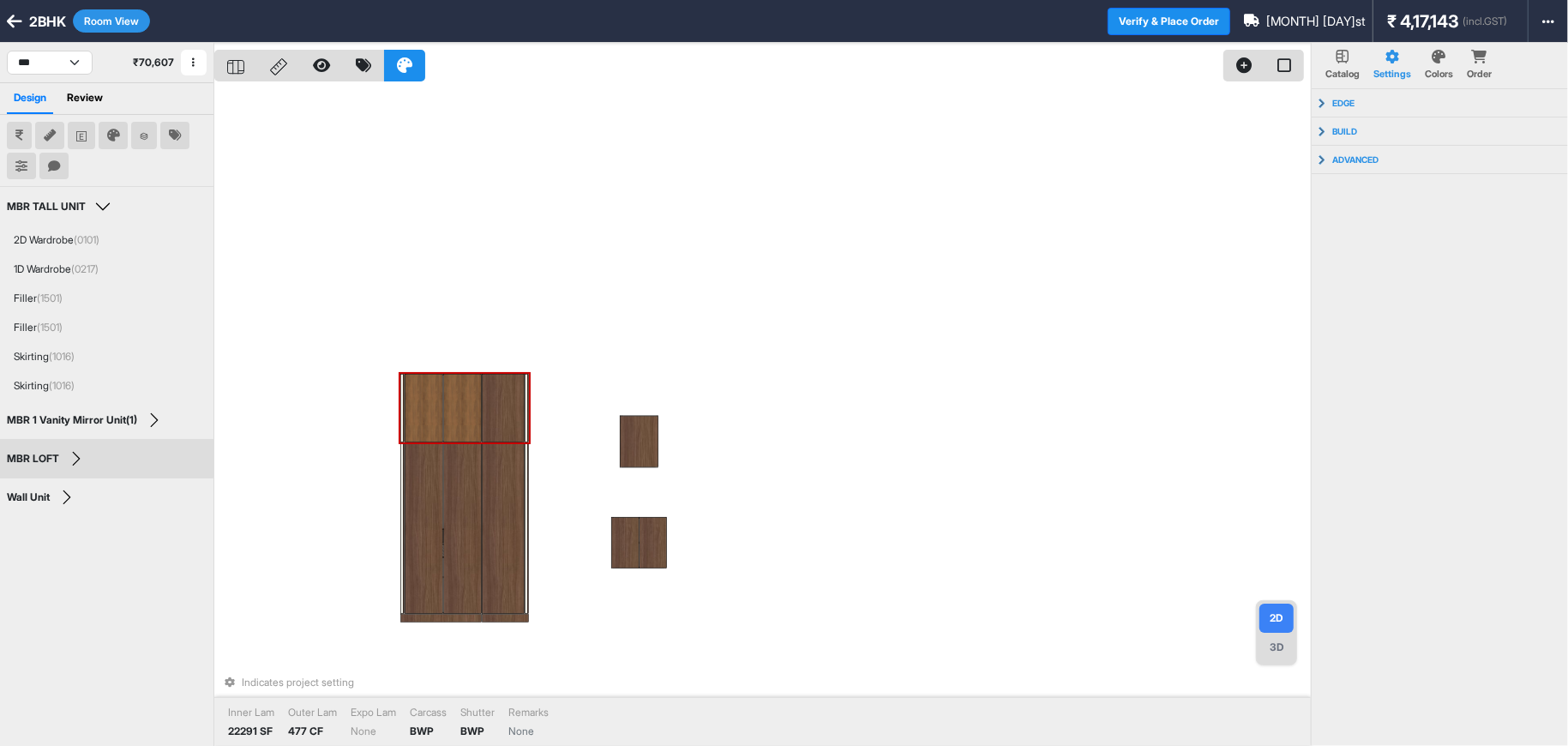 click at bounding box center [462, 408] 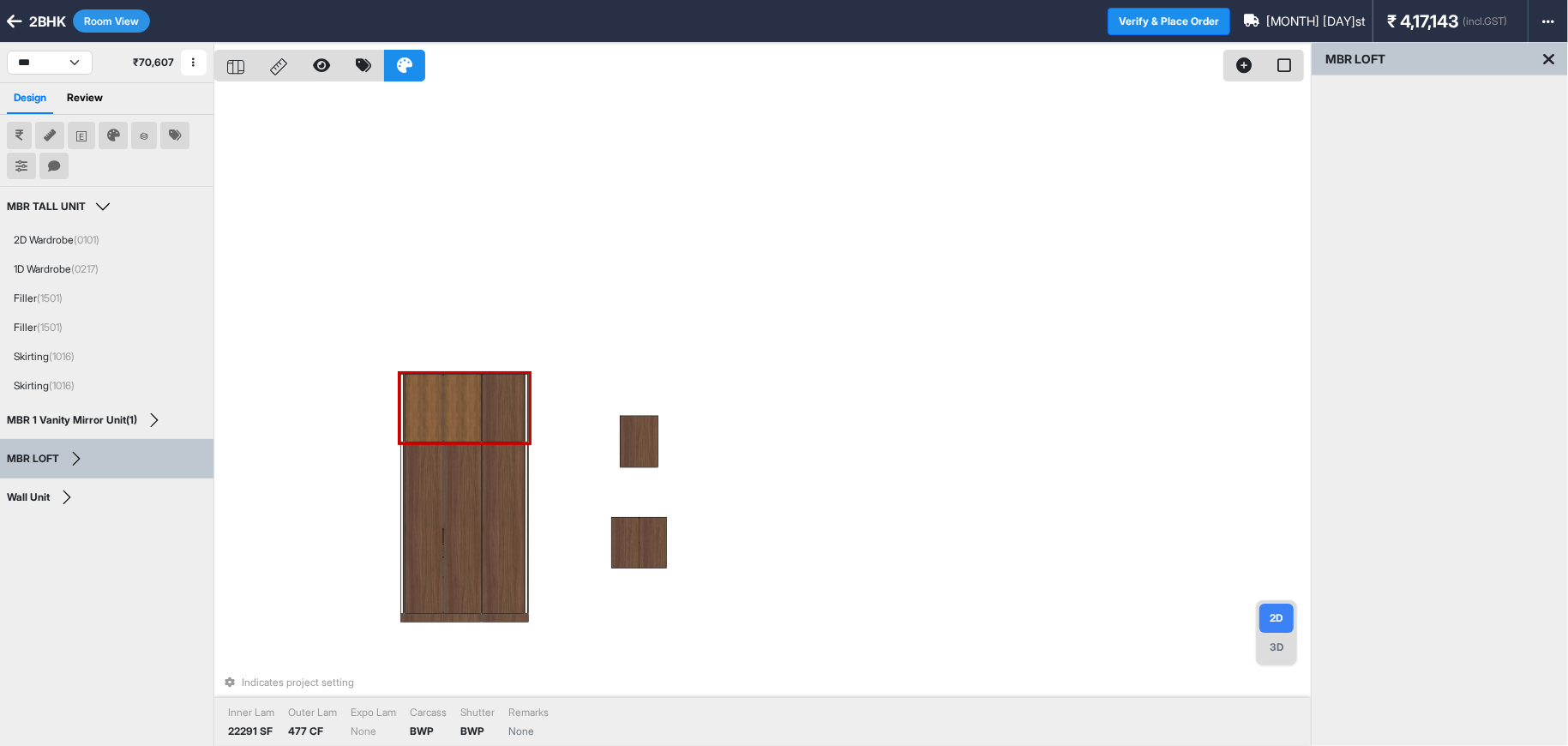 click at bounding box center (462, 408) 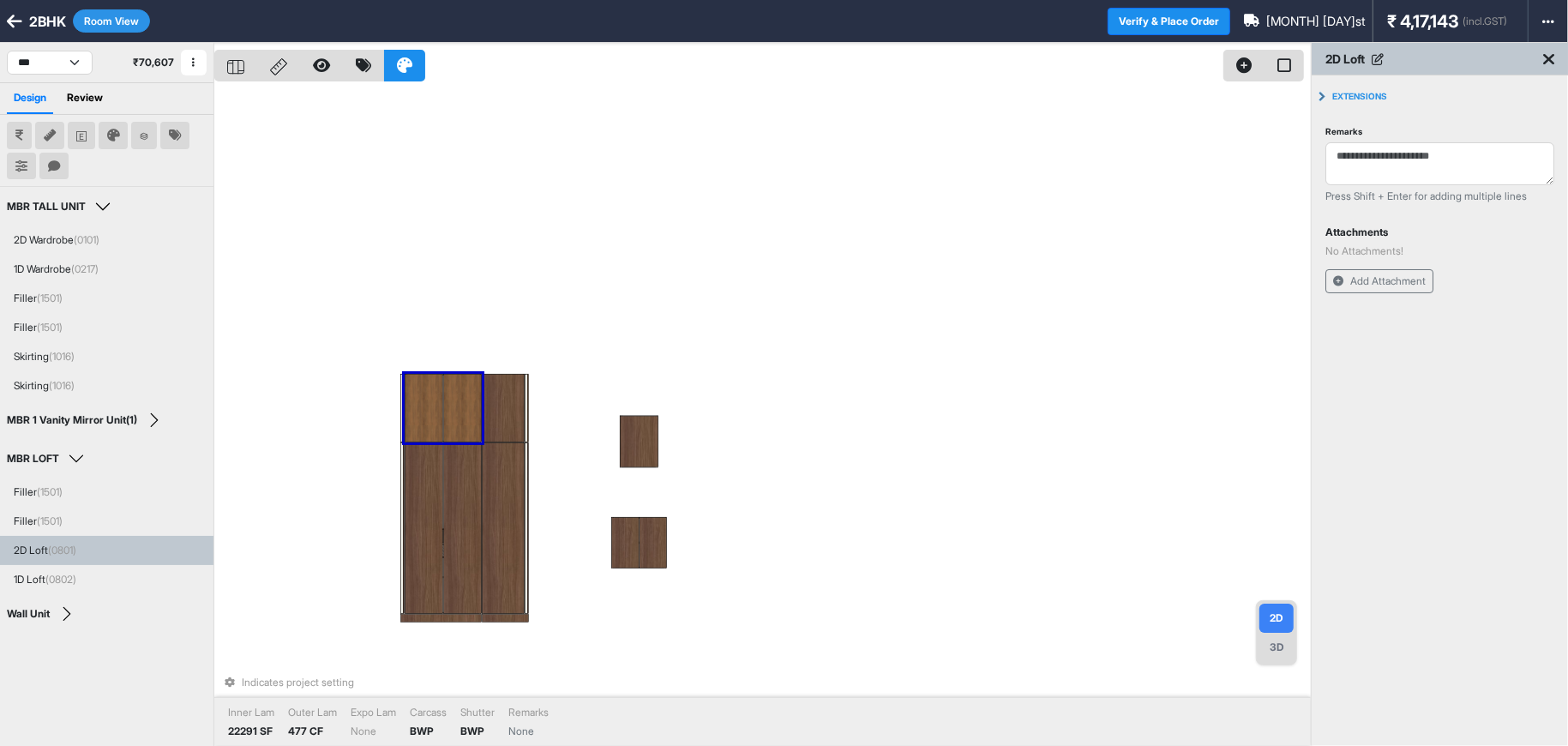 click on "2BHK Room View" at bounding box center [554, 21] 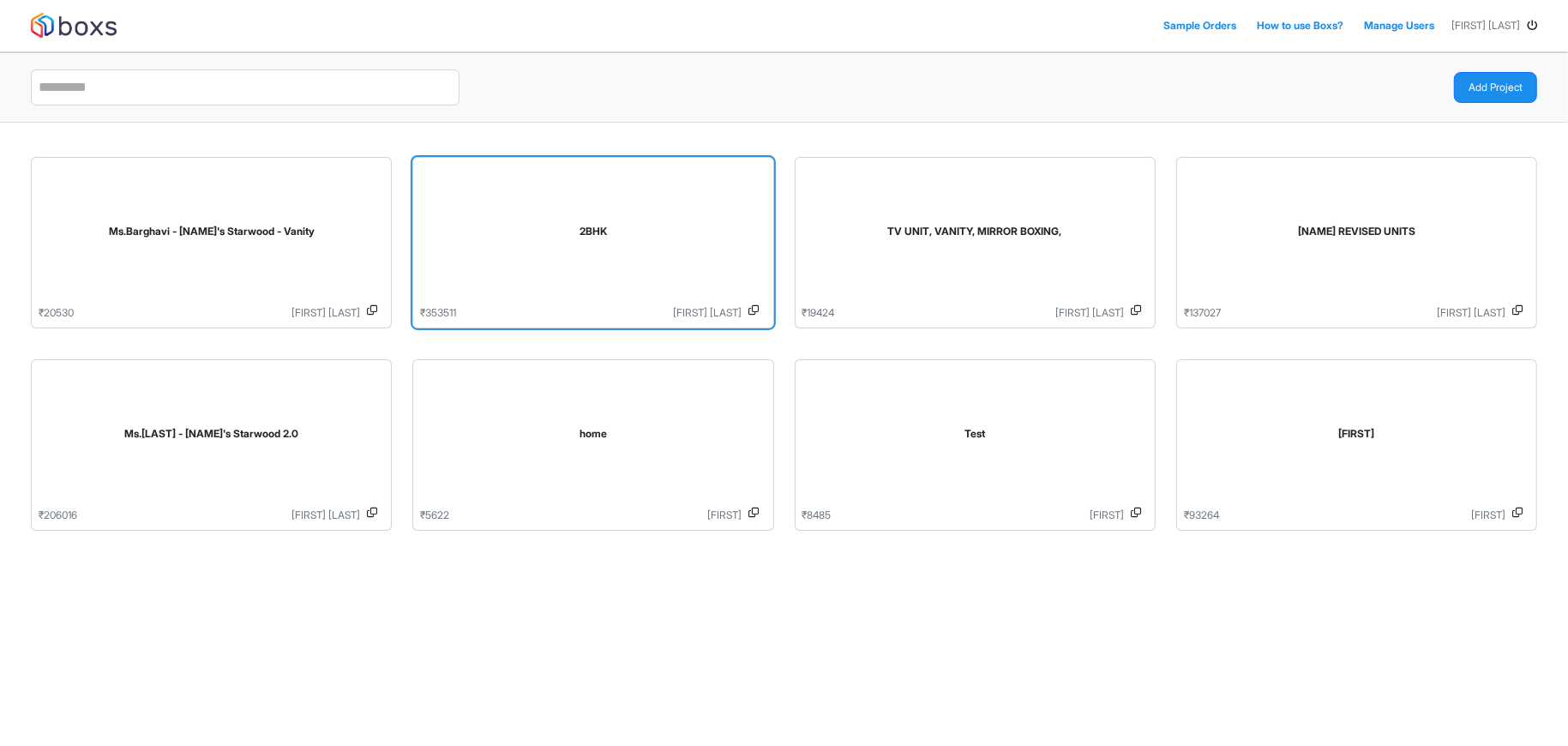 click on "2BHK" at bounding box center [592, 235] 